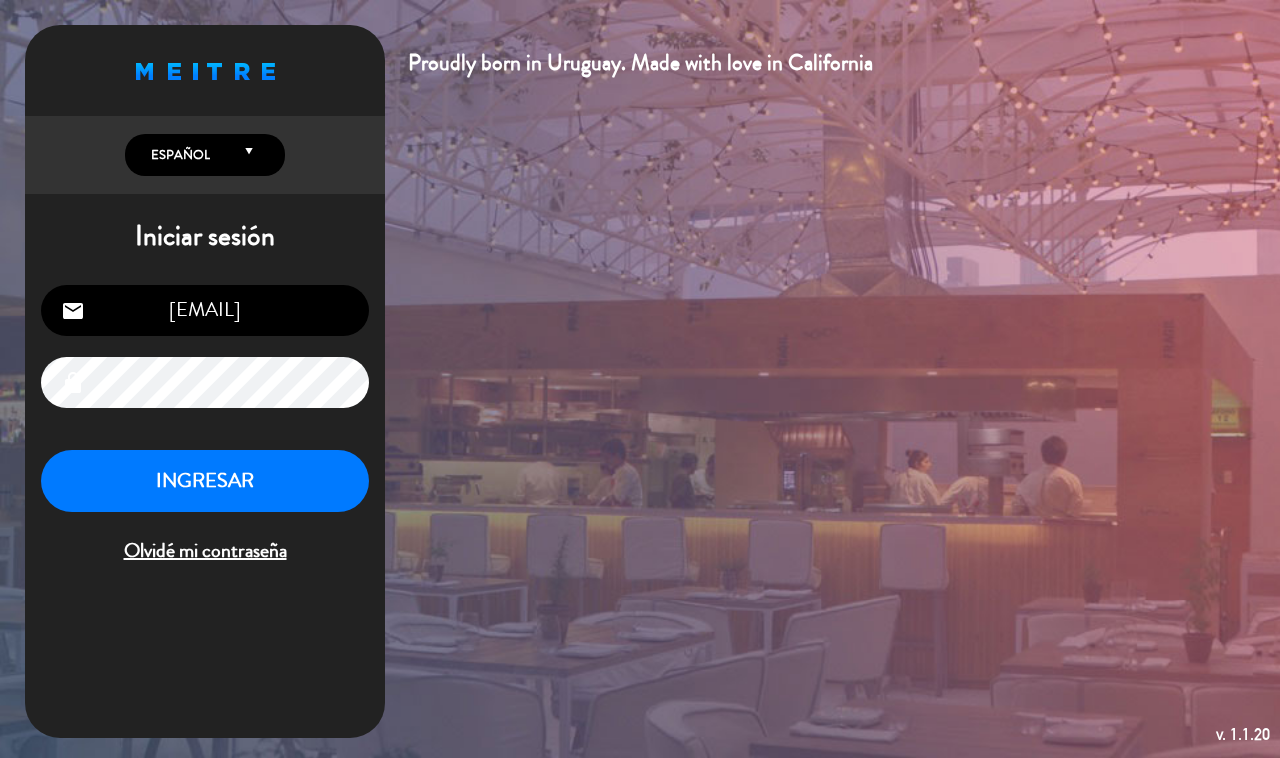 scroll, scrollTop: 0, scrollLeft: 0, axis: both 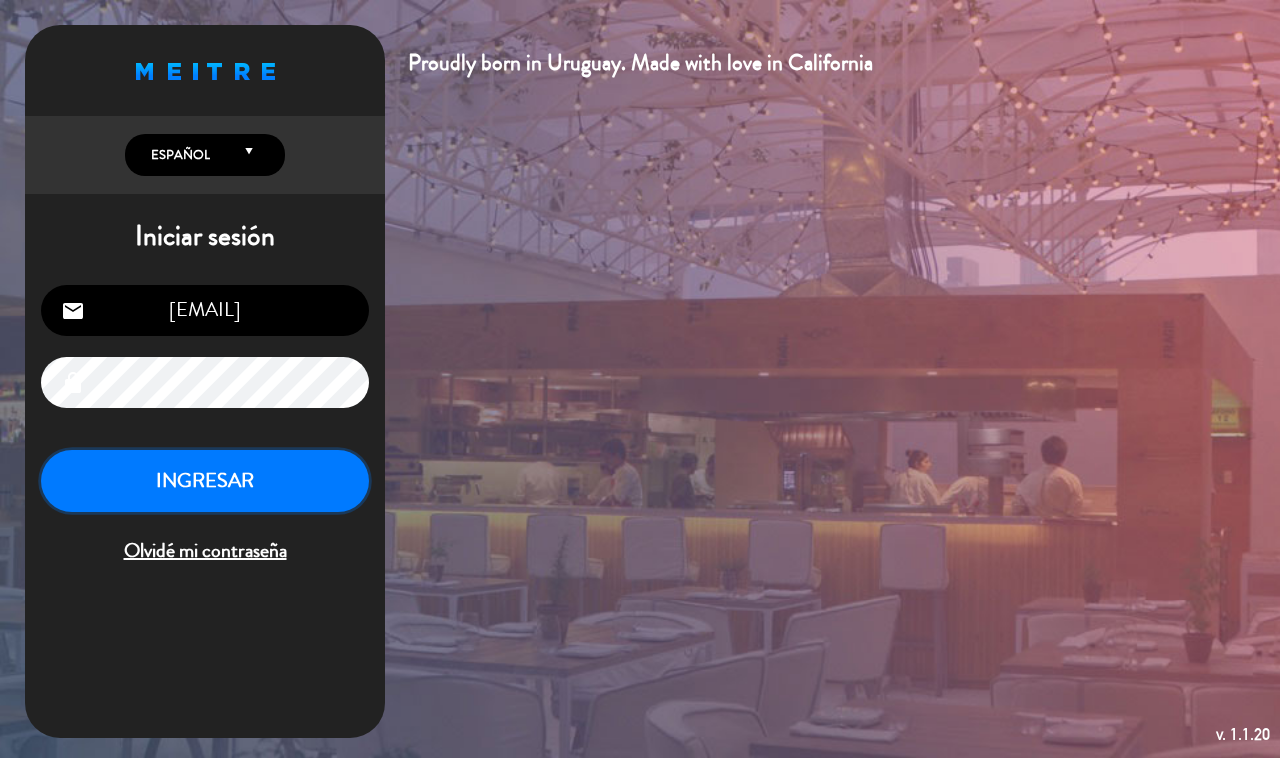 click on "INGRESAR" at bounding box center [205, 481] 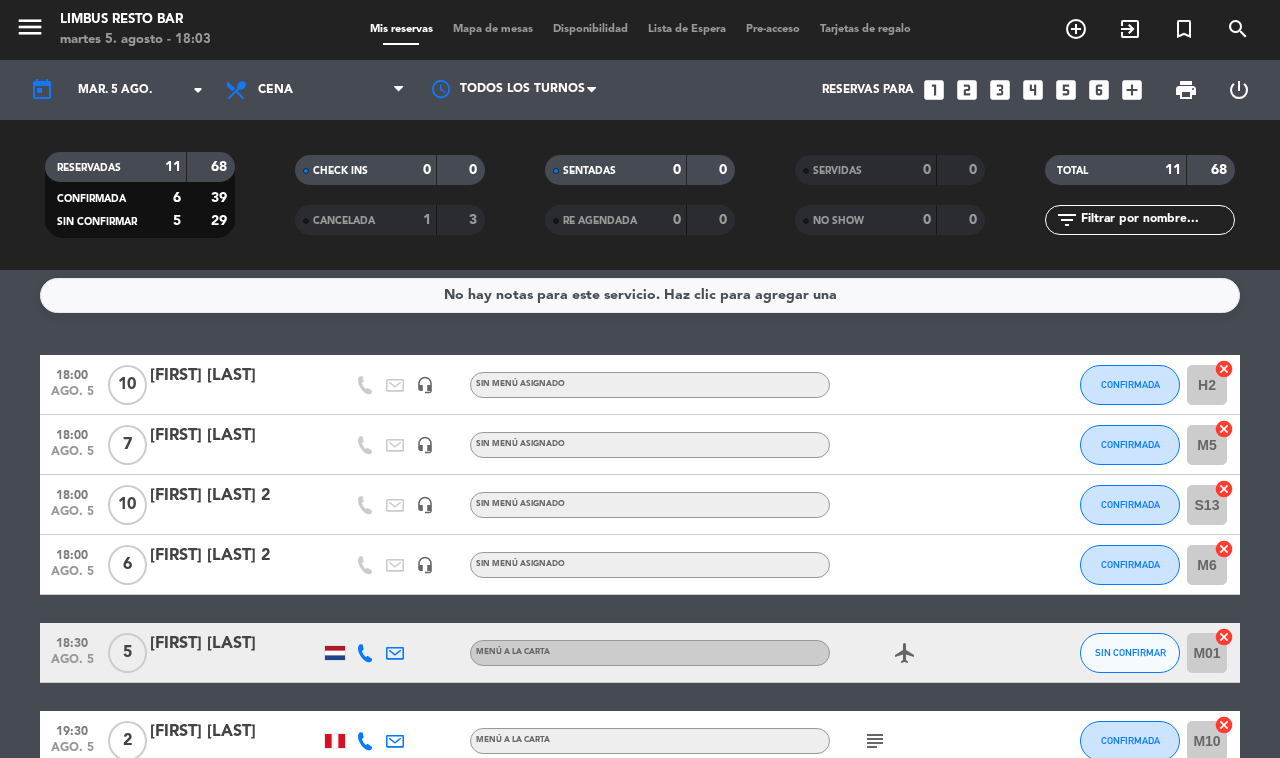 scroll, scrollTop: 0, scrollLeft: 0, axis: both 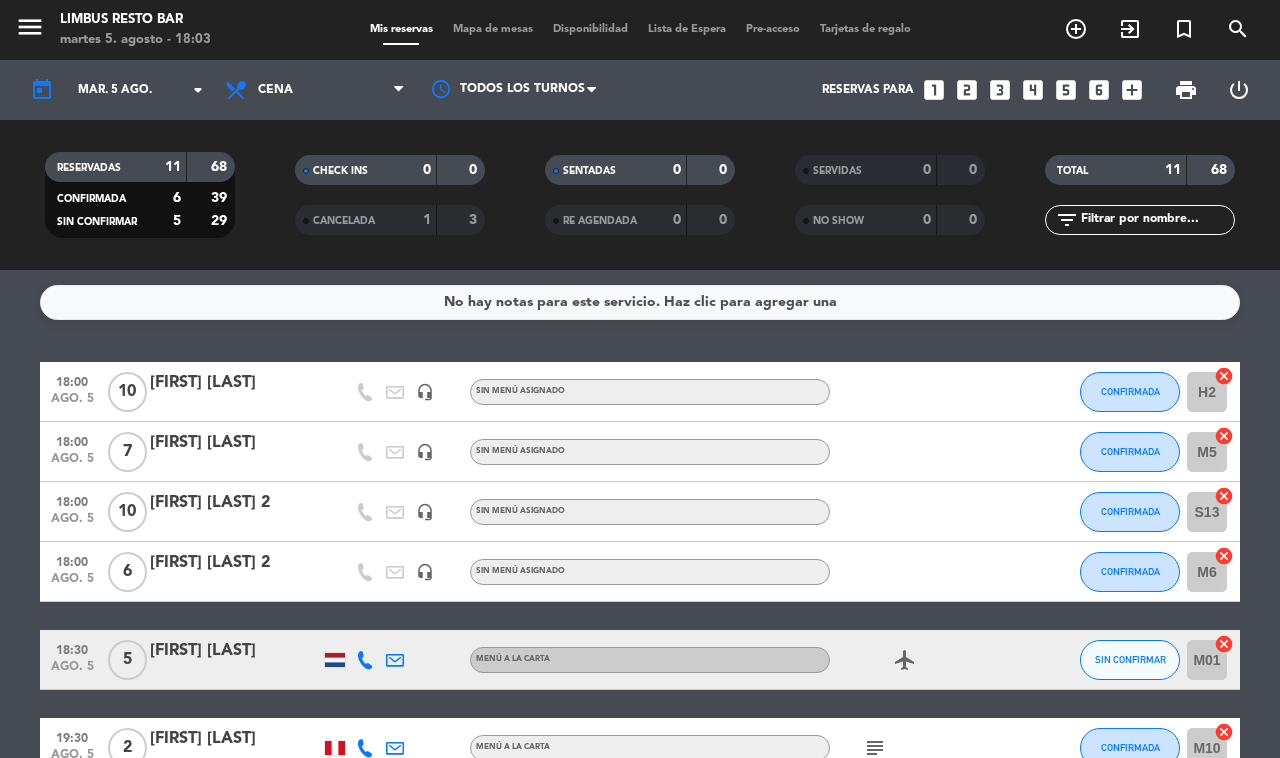 click on "ago. 5" 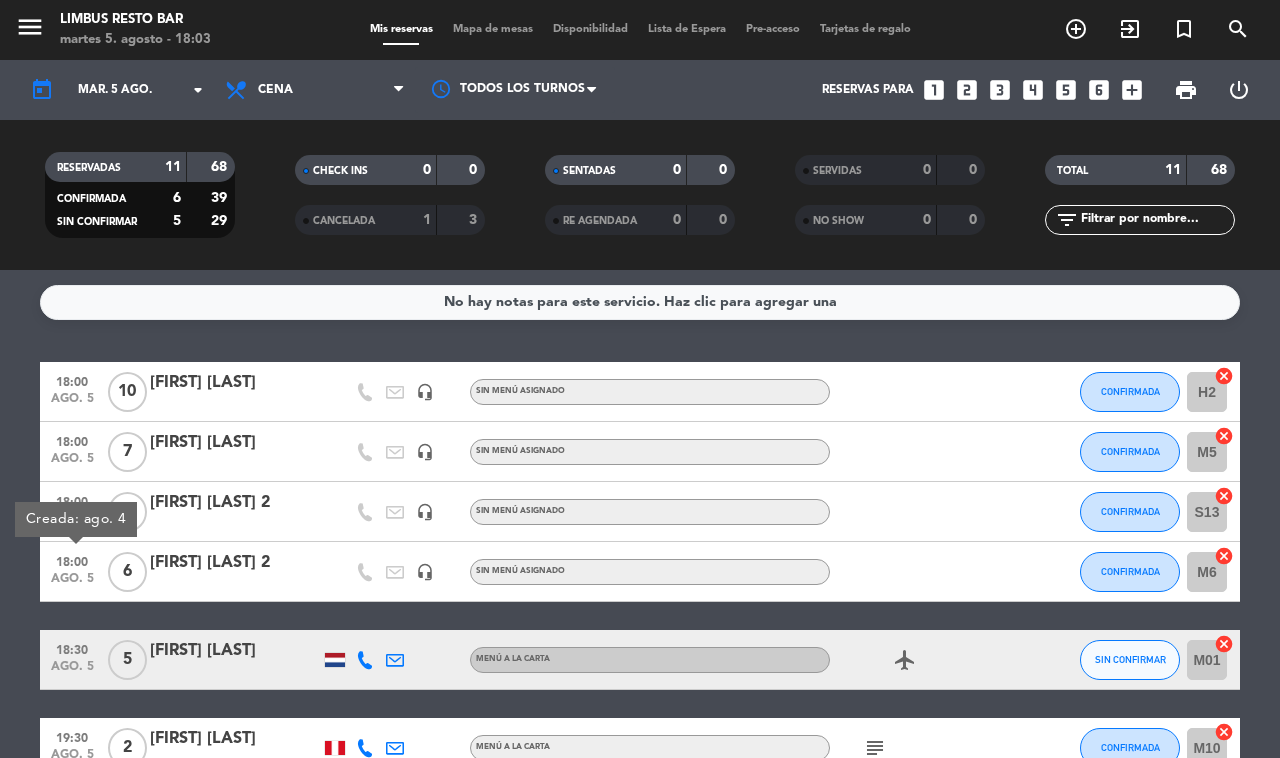 click 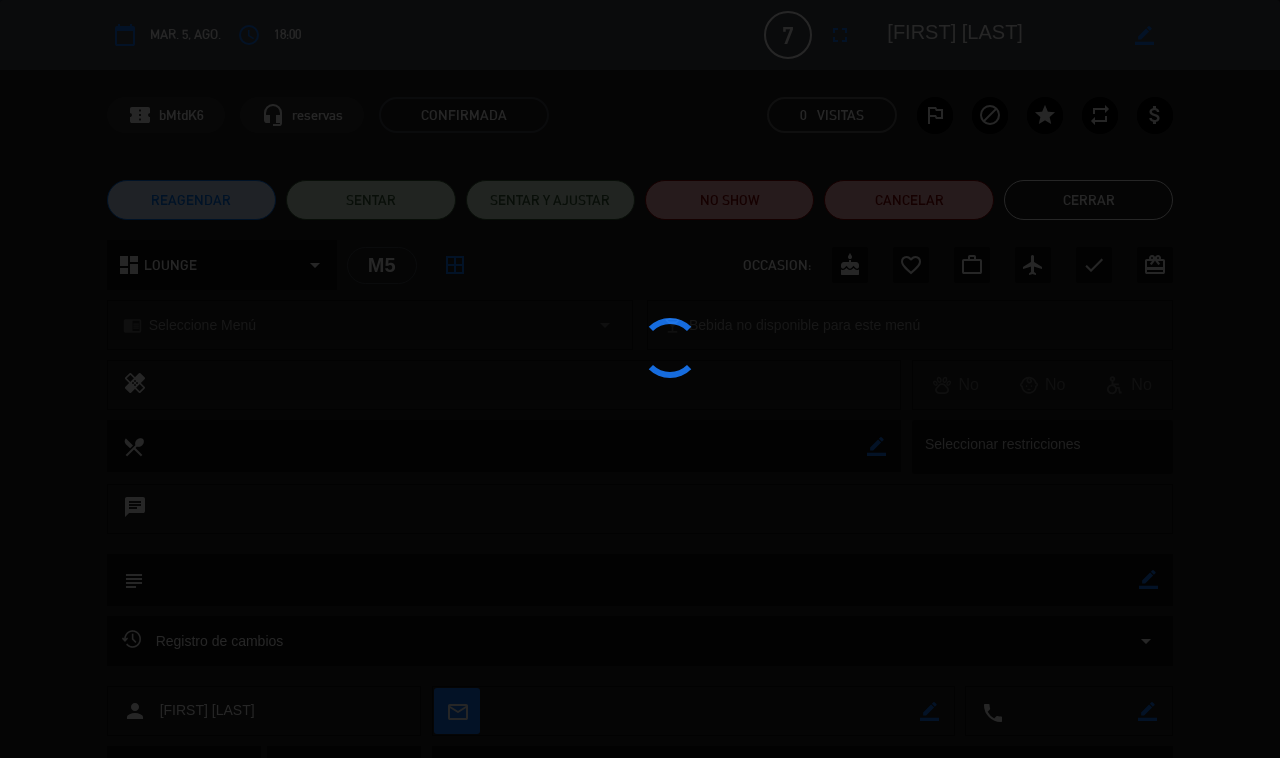 click 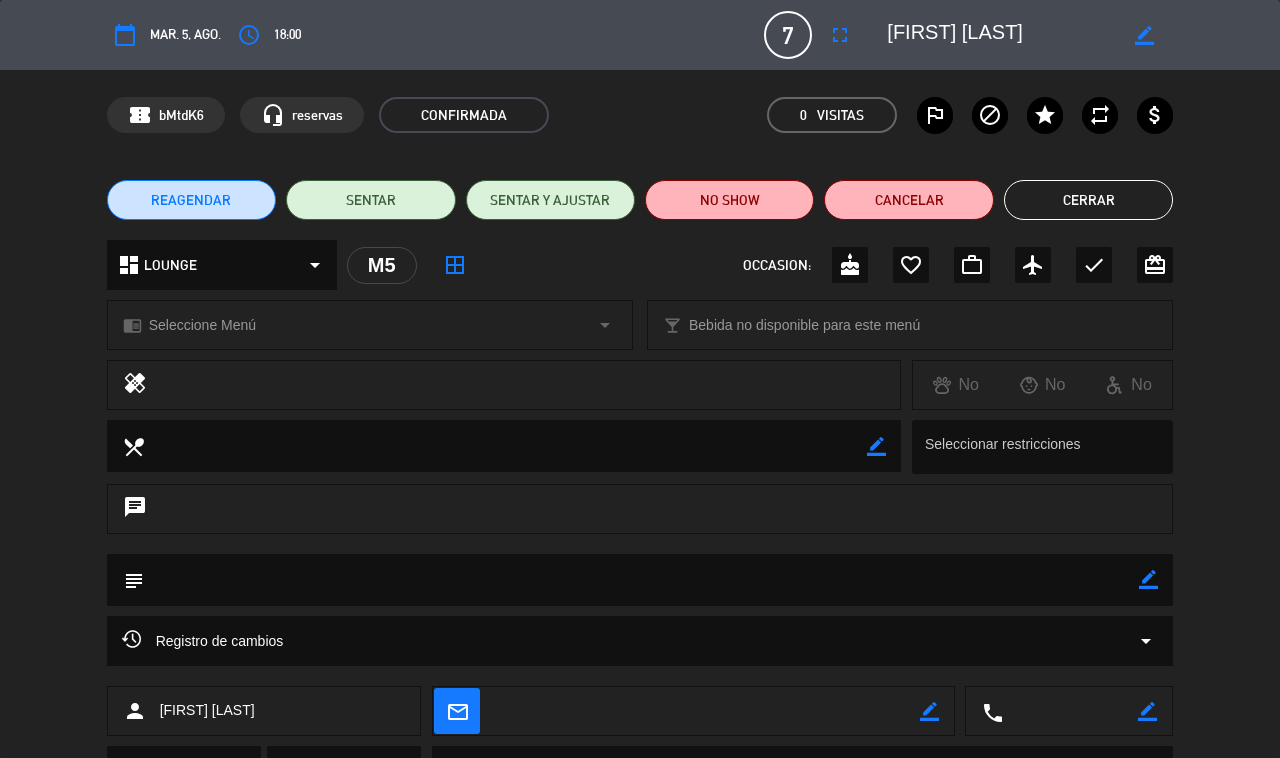 click on "Cerrar" 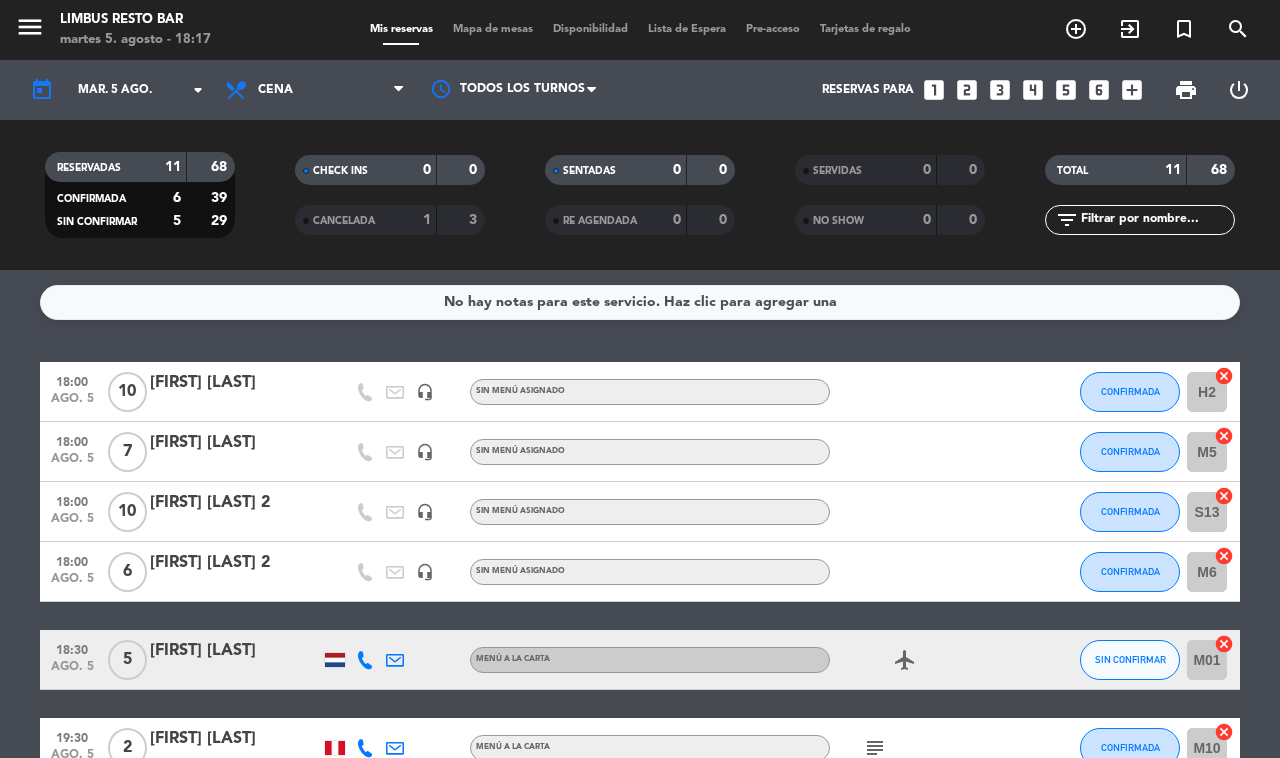 click on "add_circle_outline" at bounding box center [1076, 29] 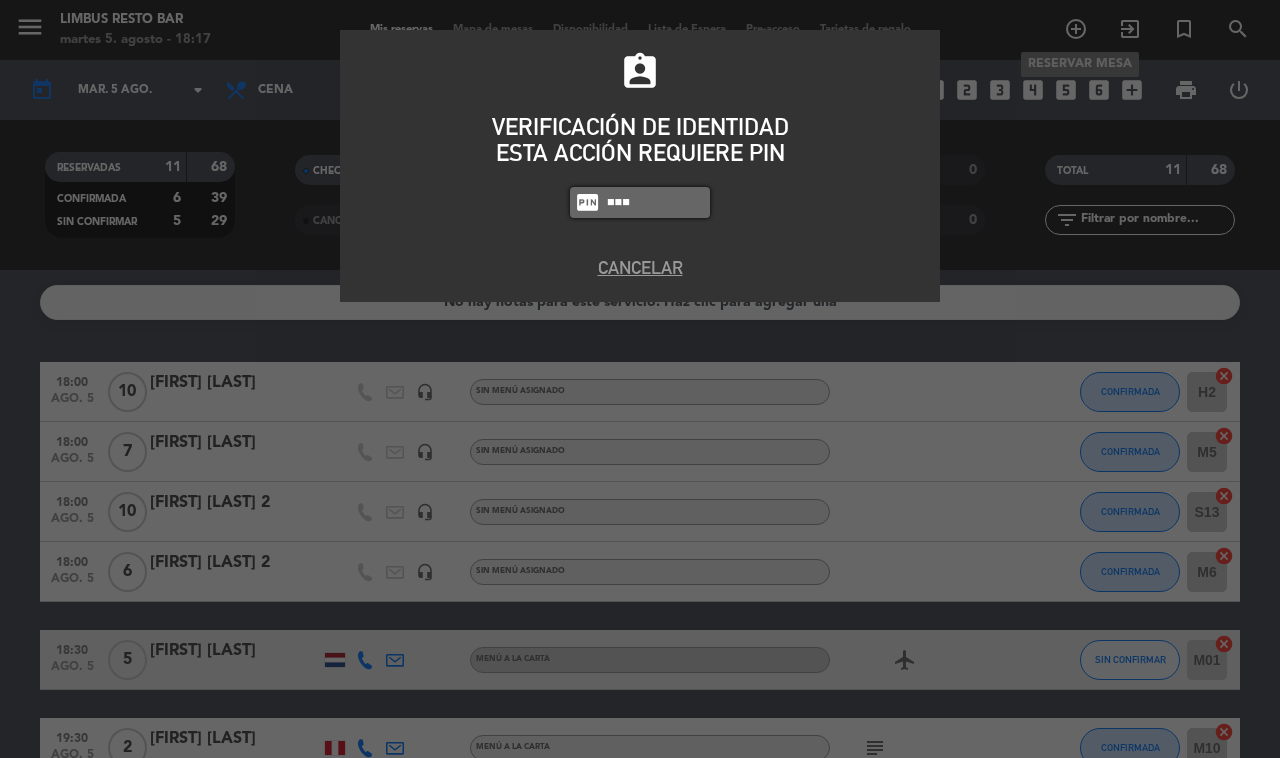 type on "8995" 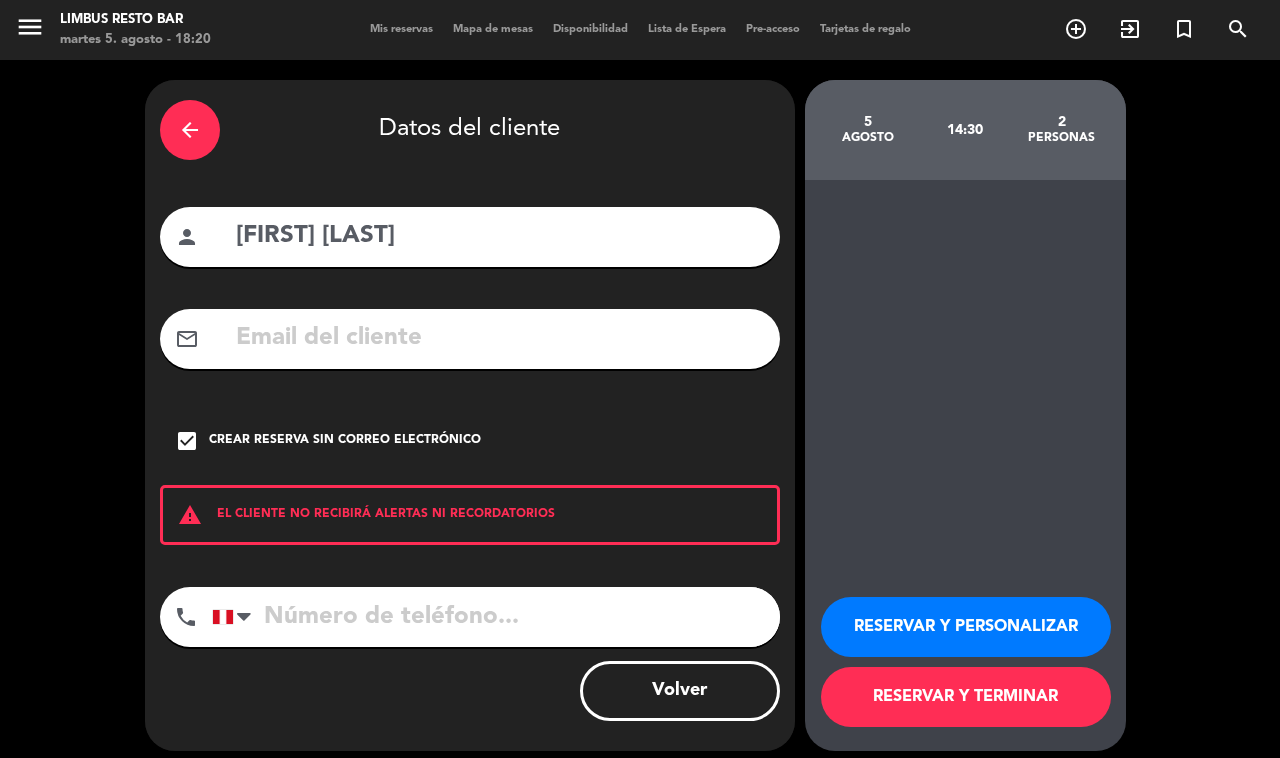 click on "RESERVAR Y TERMINAR" at bounding box center (966, 697) 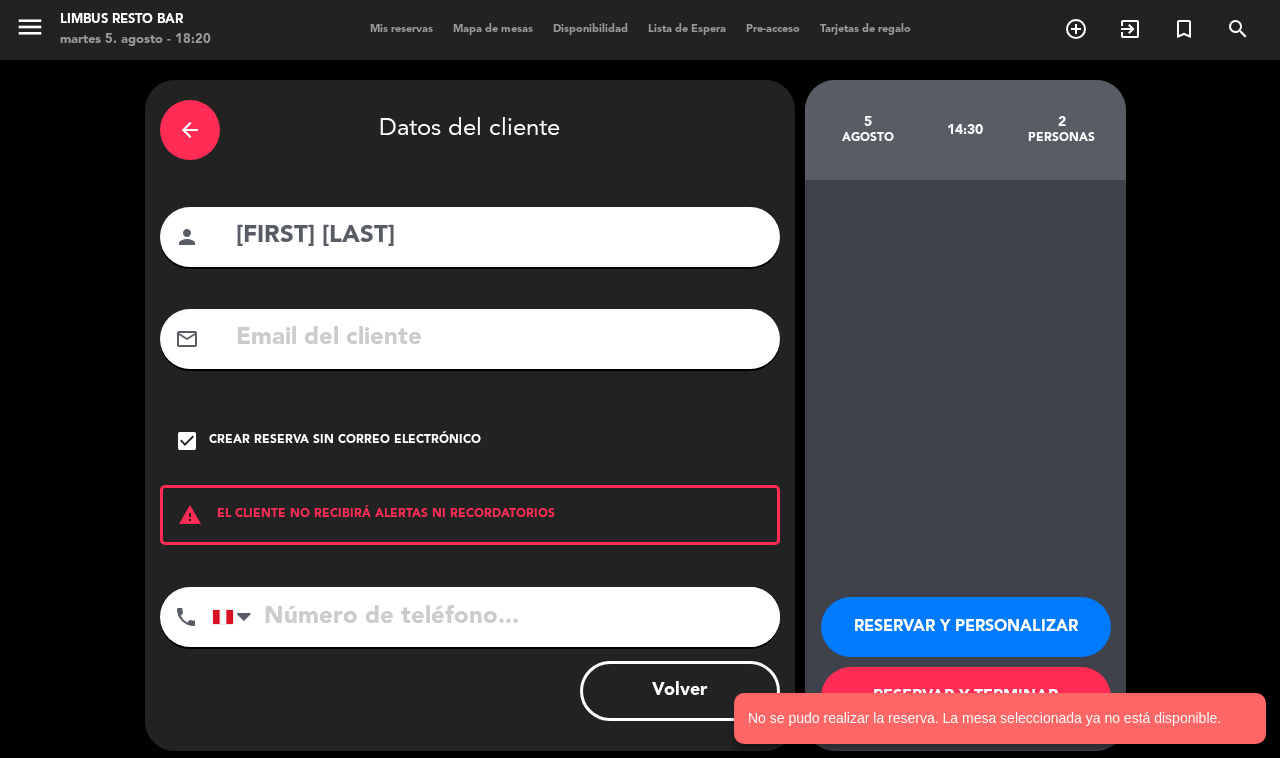 click on "No se pudo realizar la reserva. La mesa seleccionada ya no está disponible." 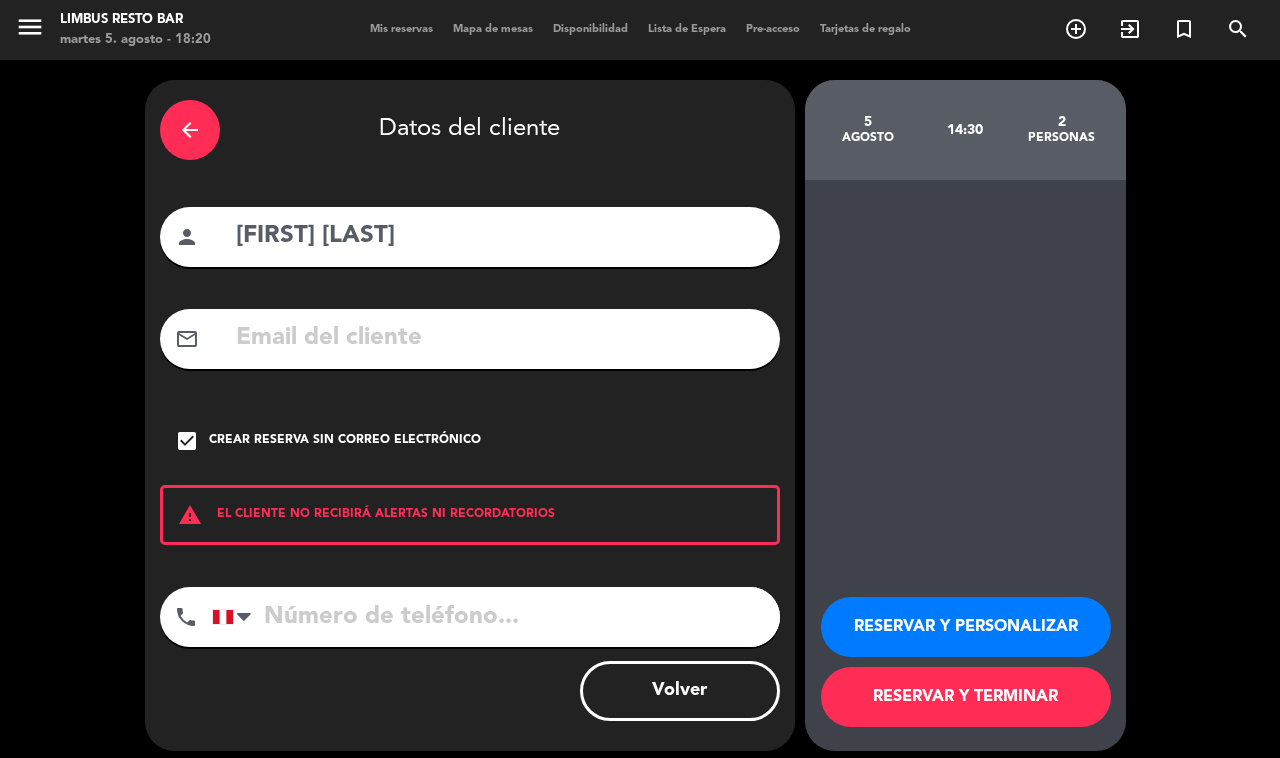 click on "arrow_back Datos del cliente person [FIRST] [LAST] mail_outline check_box Crear reserva sin correo electrónico warning EL CLIENTE NO RECIBIRÁ ALERTAS NI RECORDATORIOS phone United States +1 United Kingdom +44 Peru (Perú) +51 Argentina +54 Brazil (Brasil) +55 Afghanistan (‫افغانستان‬‎) +93 Albania (Shqipëri) +355 Algeria (‫الجزائر‬‎) +213 American Samoa +1684 Andorra +376 Angola +244 Anguilla +1264 Antigua and Barbuda +1268 Argentina +54 Armenia (Հայաստան) +374 Aruba +297 Australia +61 Austria (Österreich) +43 Azerbaijan (Azərbaycan) +994 Bahamas +1242 Bahrain (‫البحرين‬‎) +973 Bangladesh (বাংলাদেশ) +880 Barbados +1246 Belarus (Беларусь) +375 Belgium (België) +32 Belize +501 Benin (Bénin) +229 Bermuda +1441 Bhutan (འབྲུག) +975 Bolivia +591 Bosnia and Herzegovina (Босна и Херцеговина) +387 Botswana +267 Brazil (Brasil) +55 British Indian Ocean Territory +246 British Virgin Islands +1284 Brunei +673" at bounding box center [640, 415] 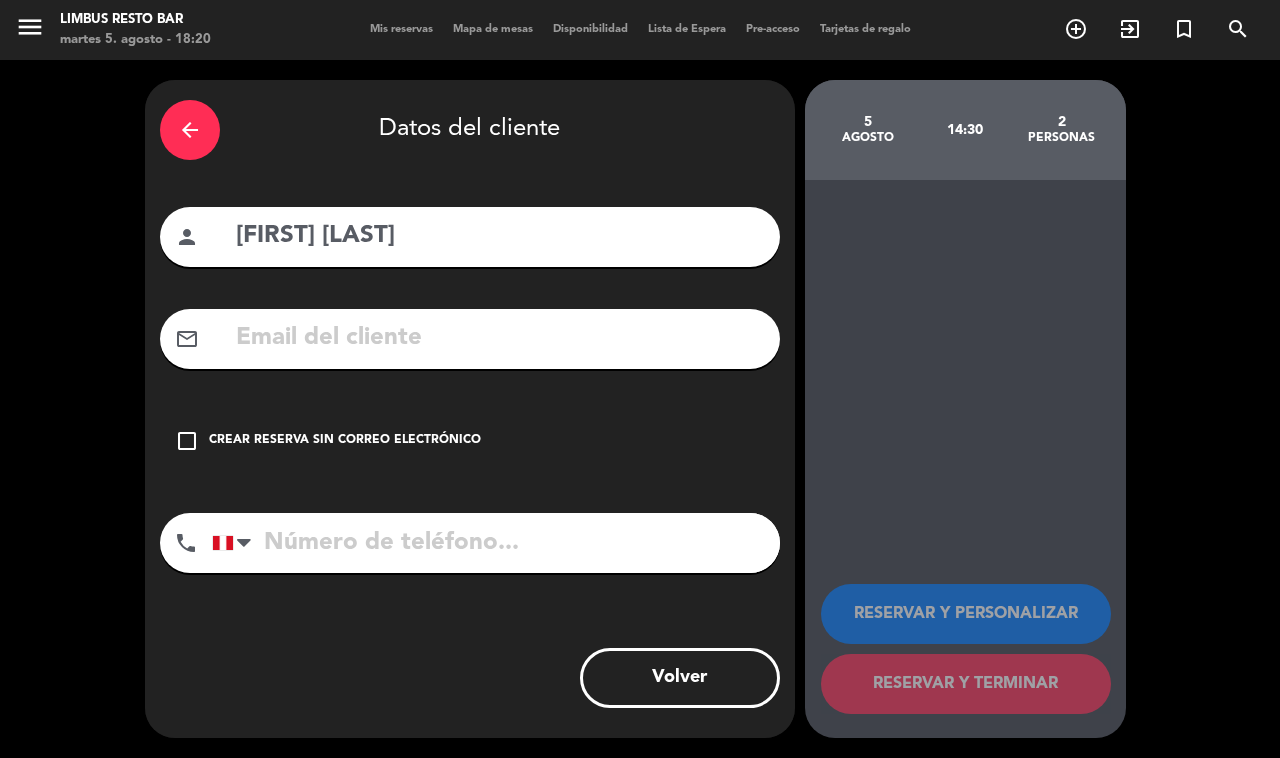 click on "check_box_outline_blank" at bounding box center [187, 441] 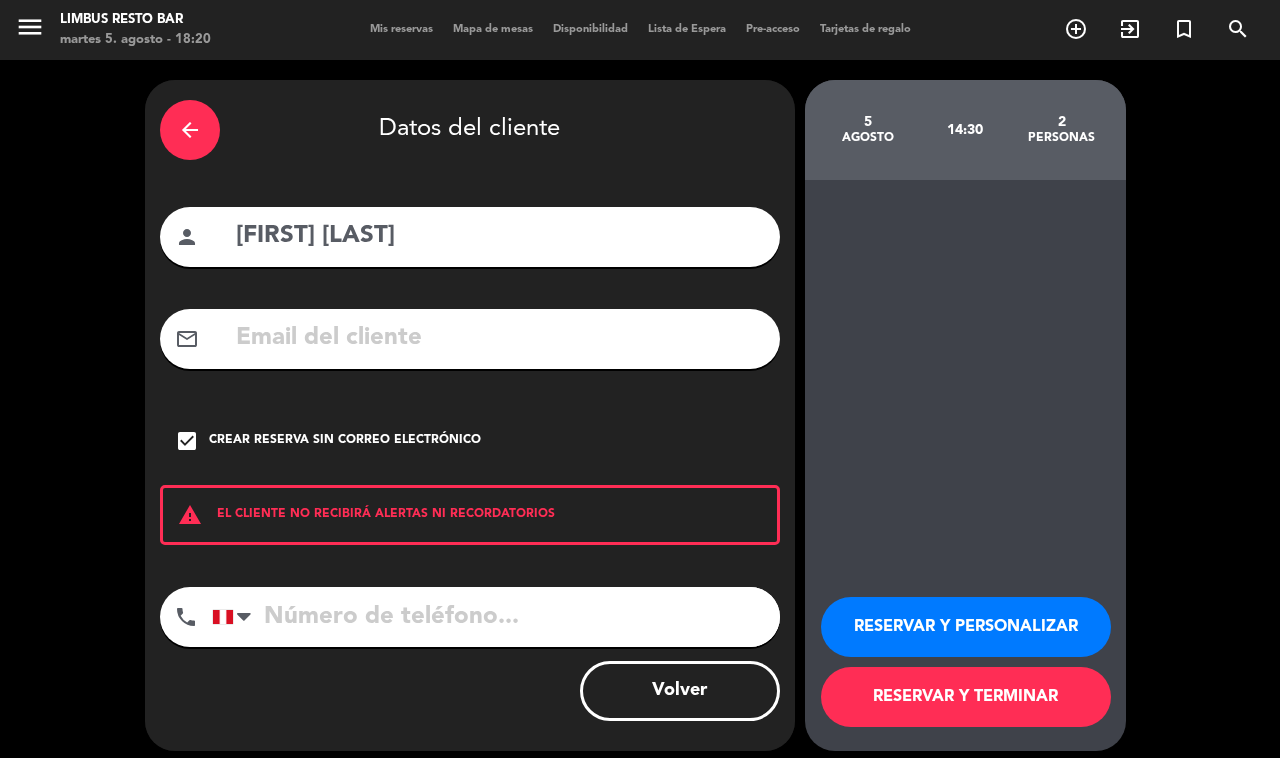 click on "RESERVAR Y TERMINAR" at bounding box center (966, 697) 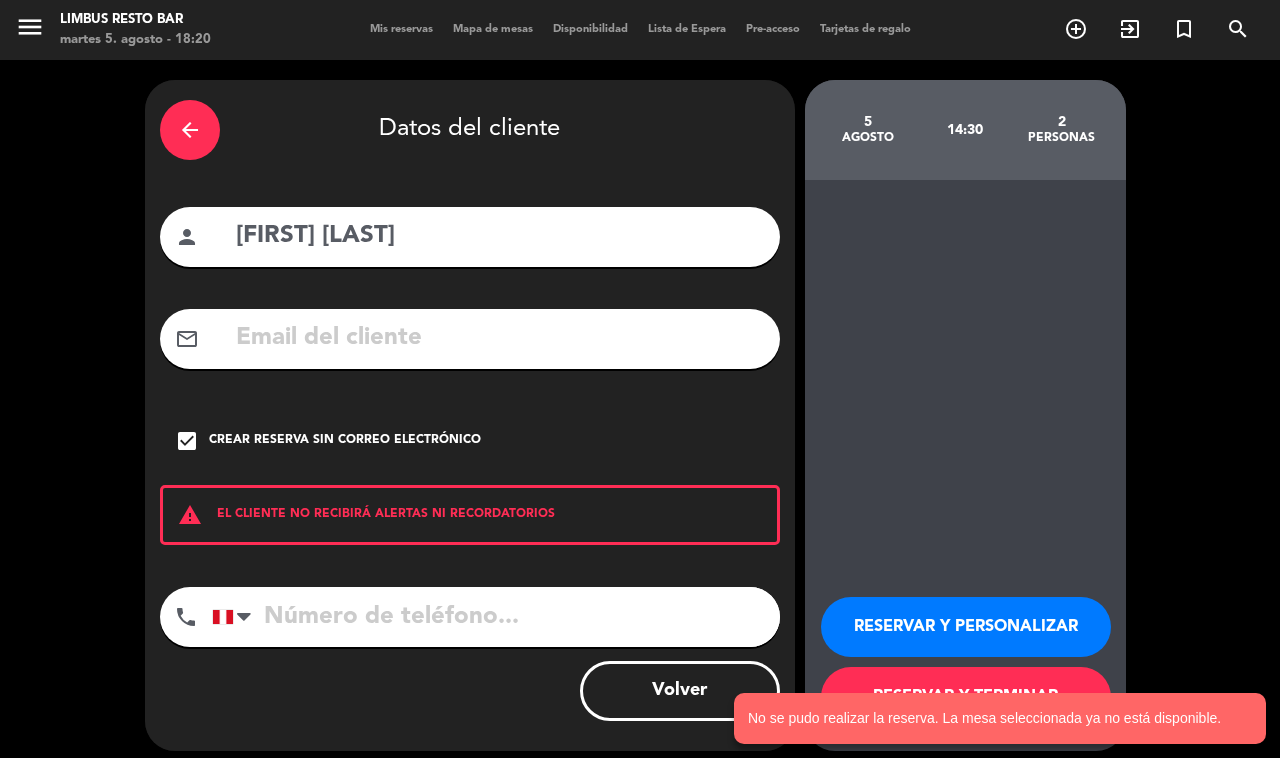 click on "arrow_back" at bounding box center (190, 130) 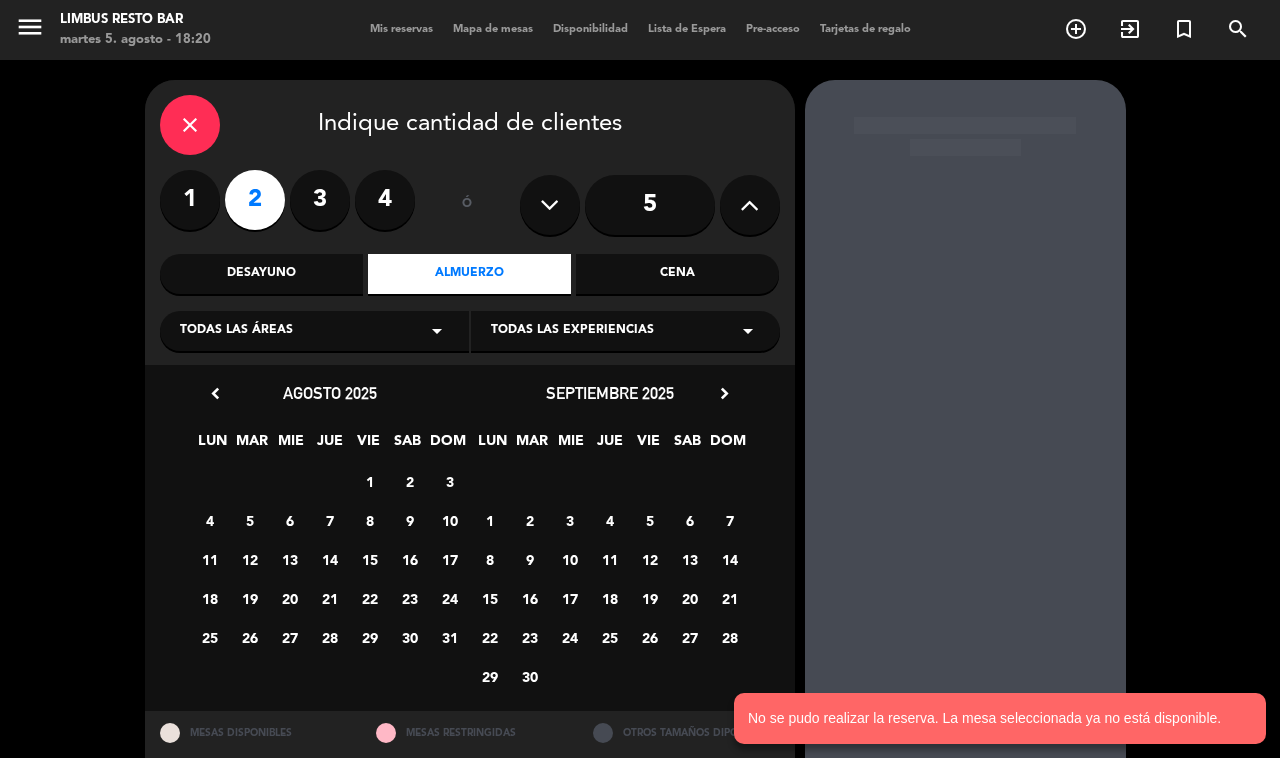 click on "close" at bounding box center [190, 125] 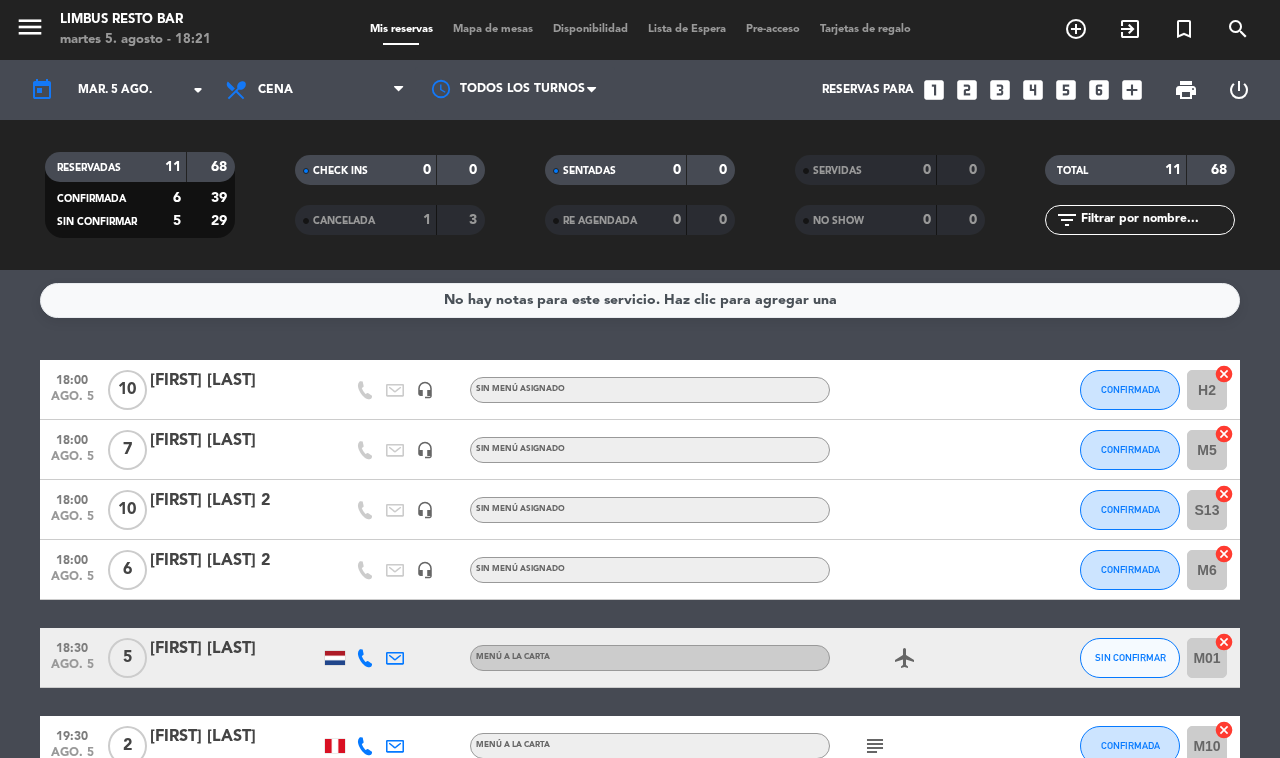 scroll, scrollTop: 0, scrollLeft: 0, axis: both 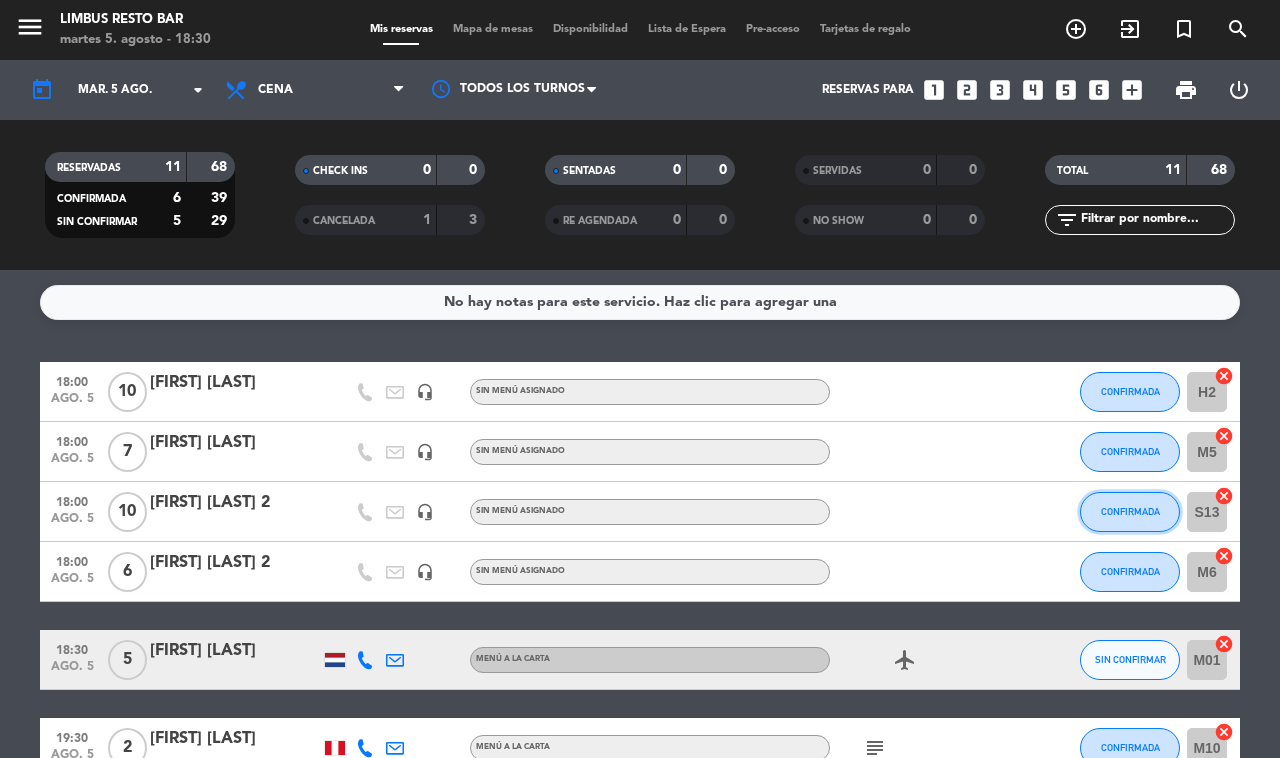 click on "CONFIRMADA" 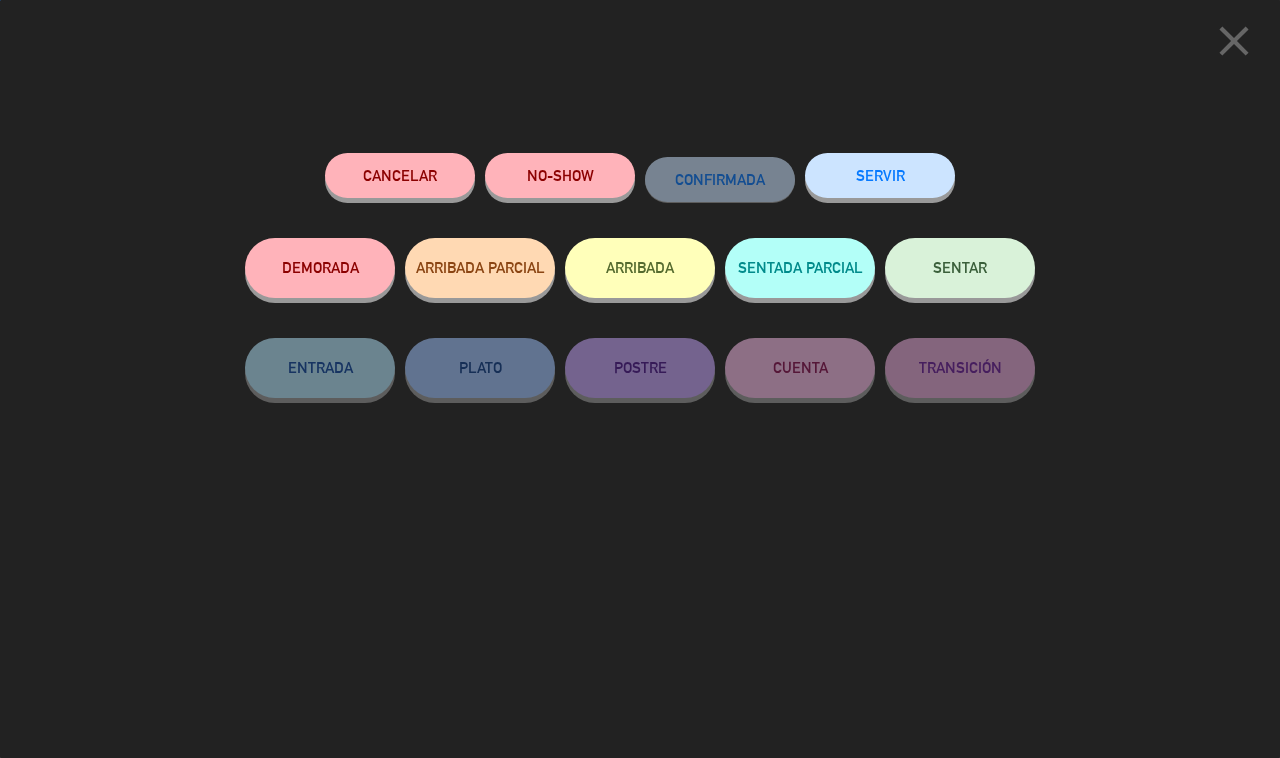 click on "SERVIR" 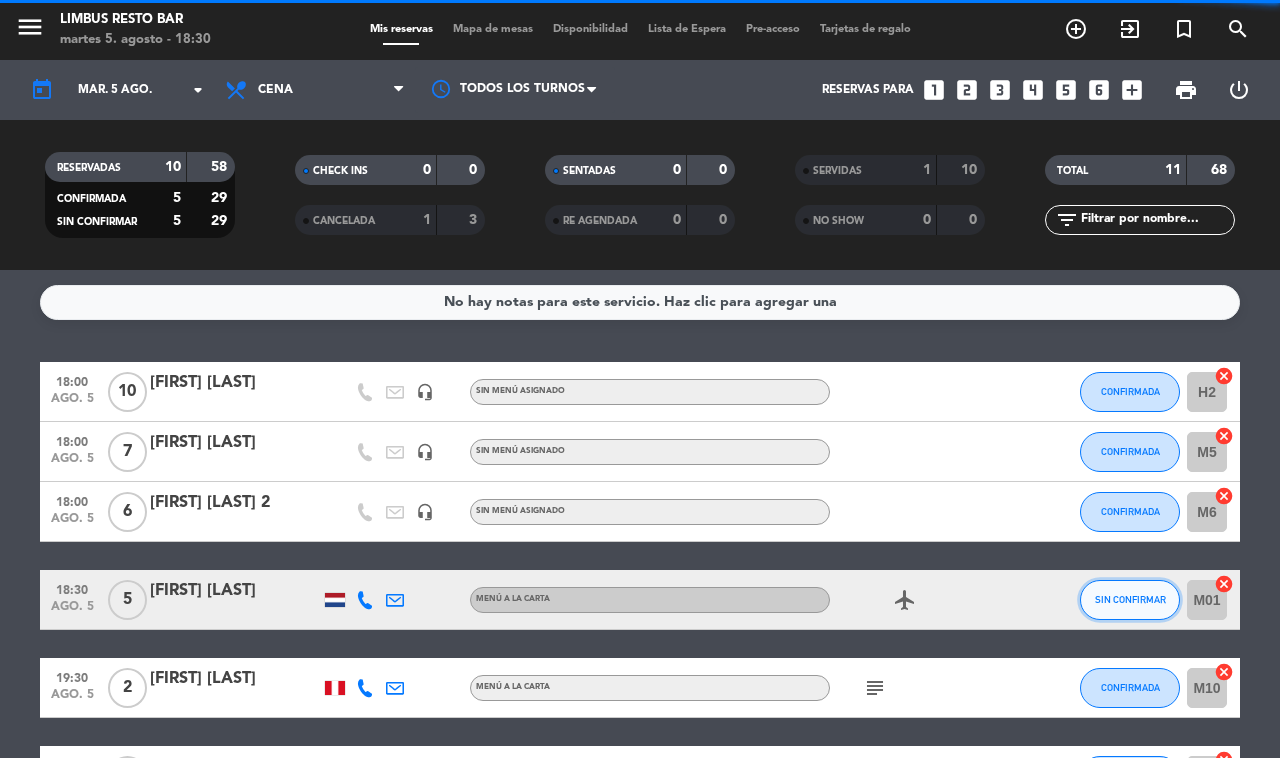 click on "SIN CONFIRMAR" 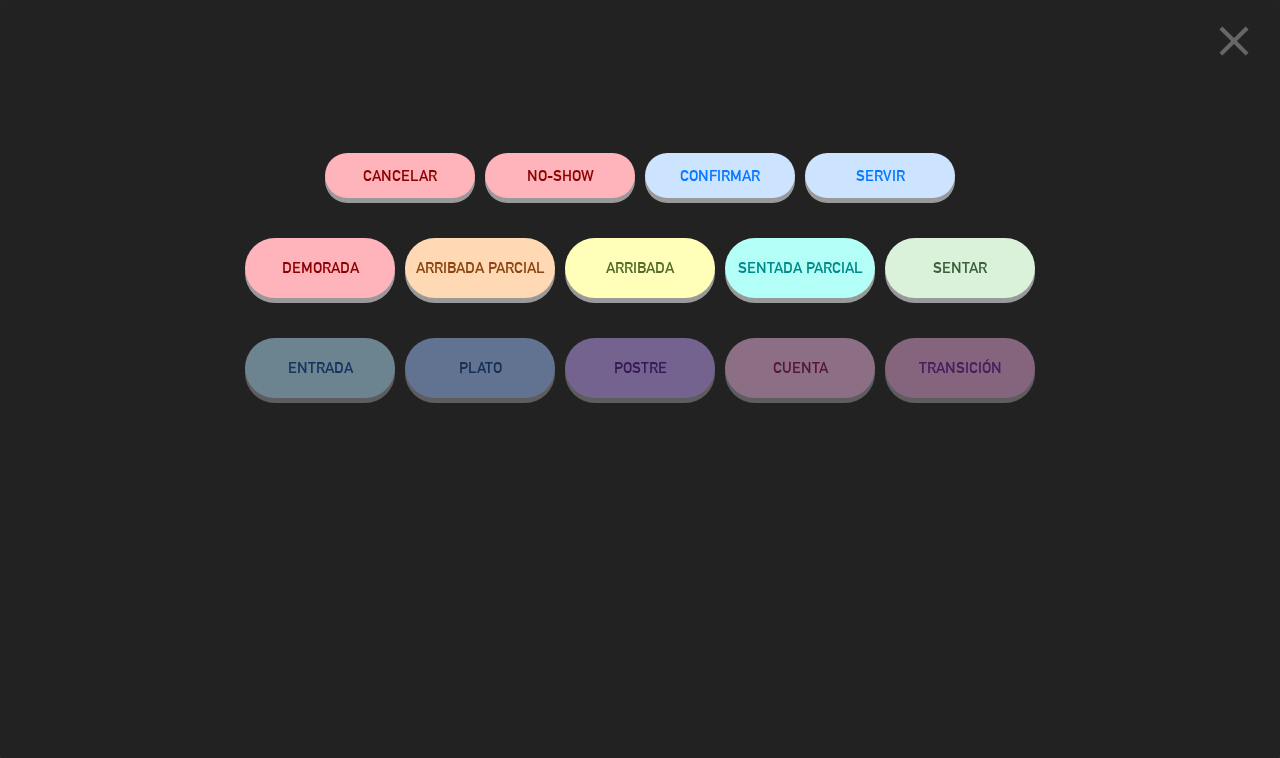 click on "SERVIR" 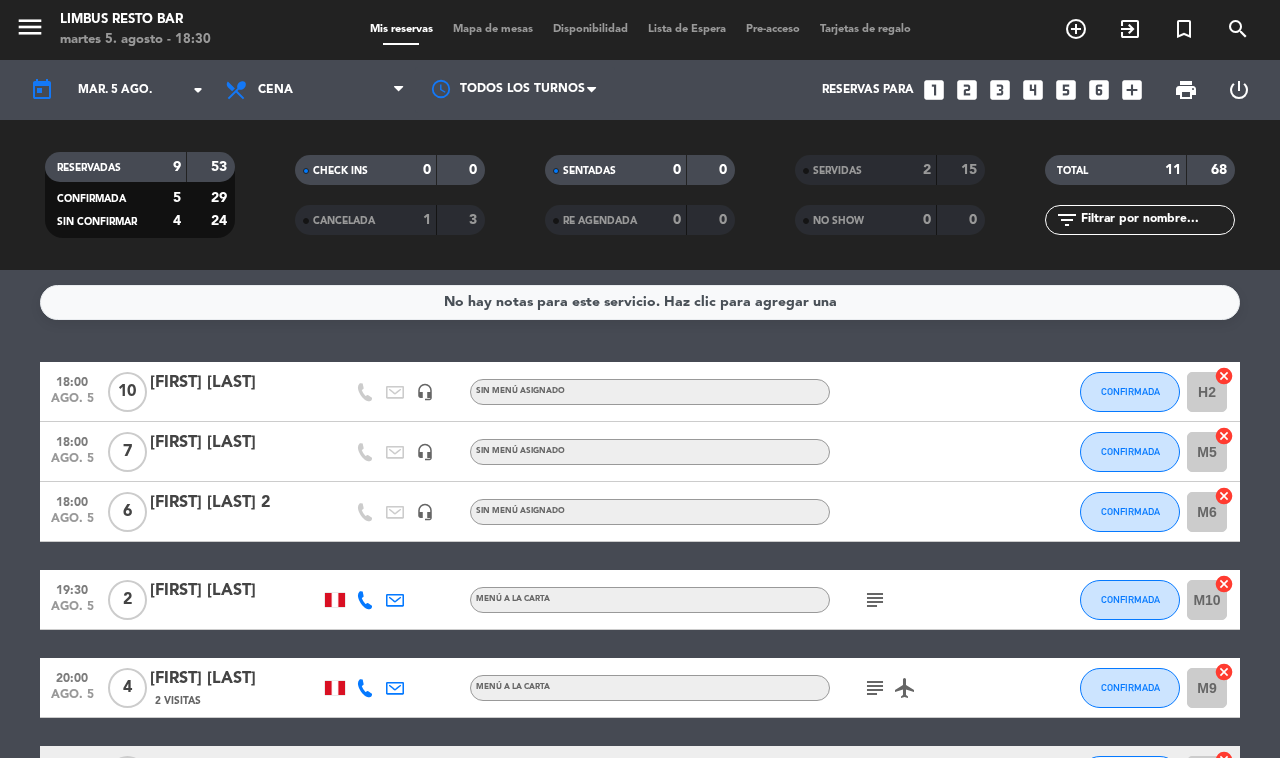 click on "SERVIDAS" 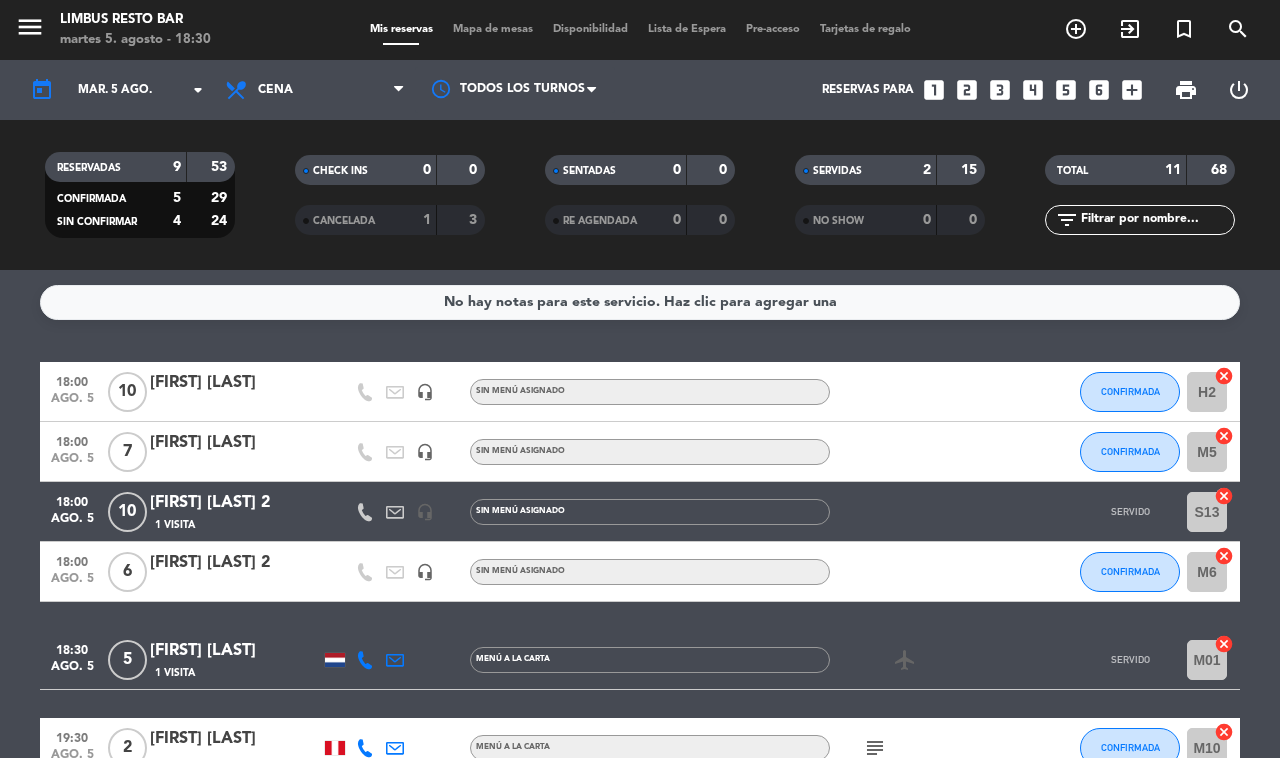 click on "1 Visita" 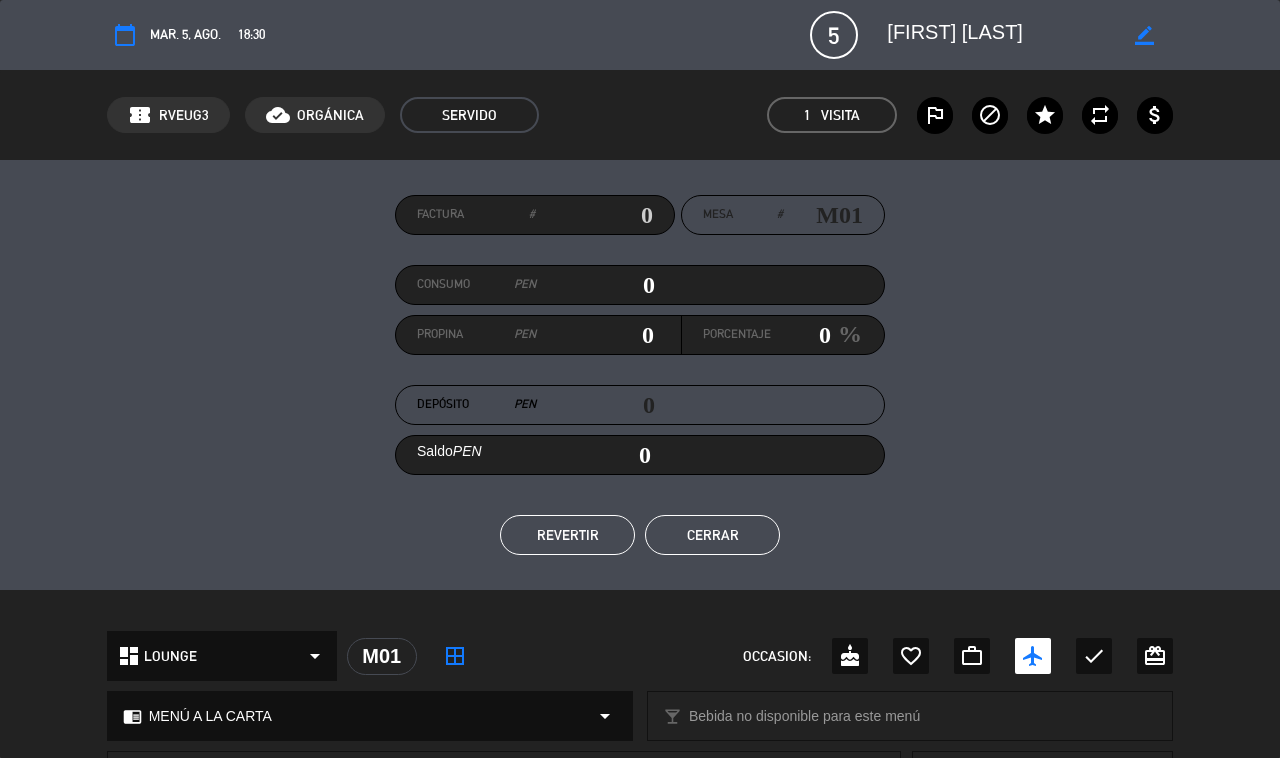 click on "REVERTIR" 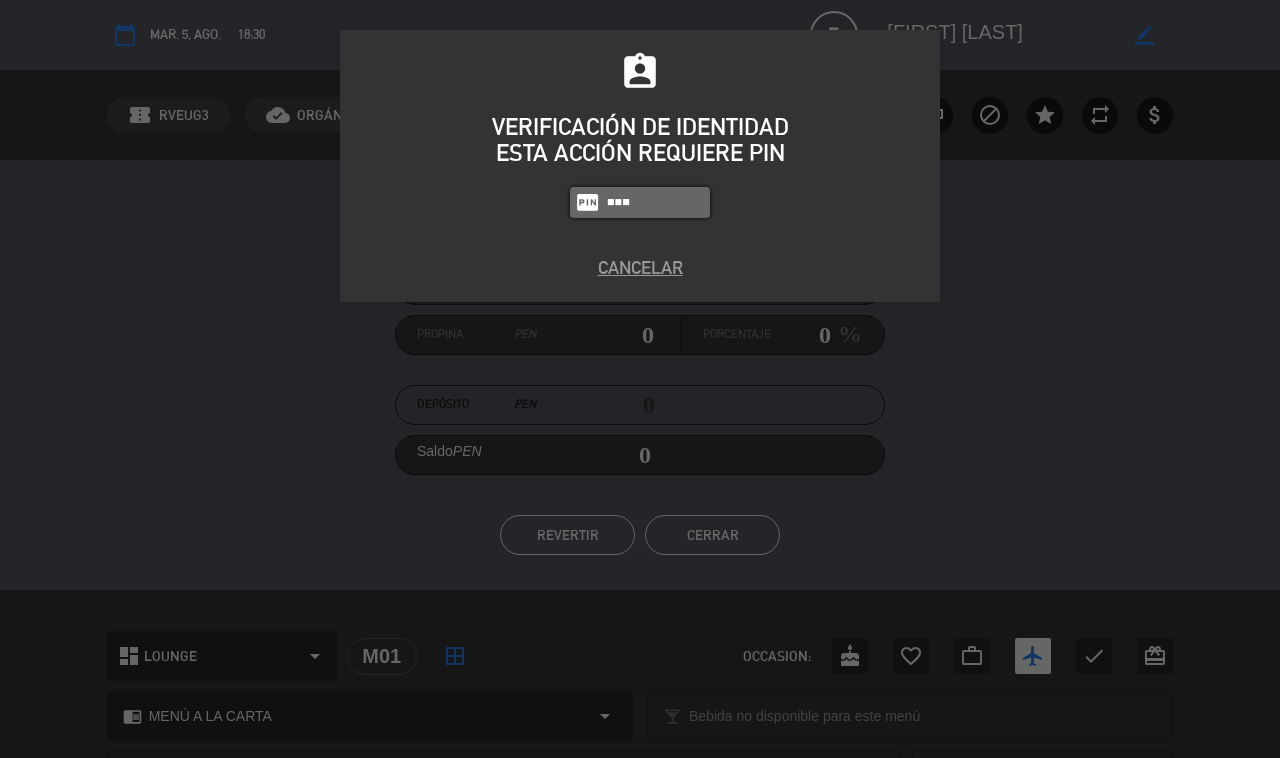 type on "8995" 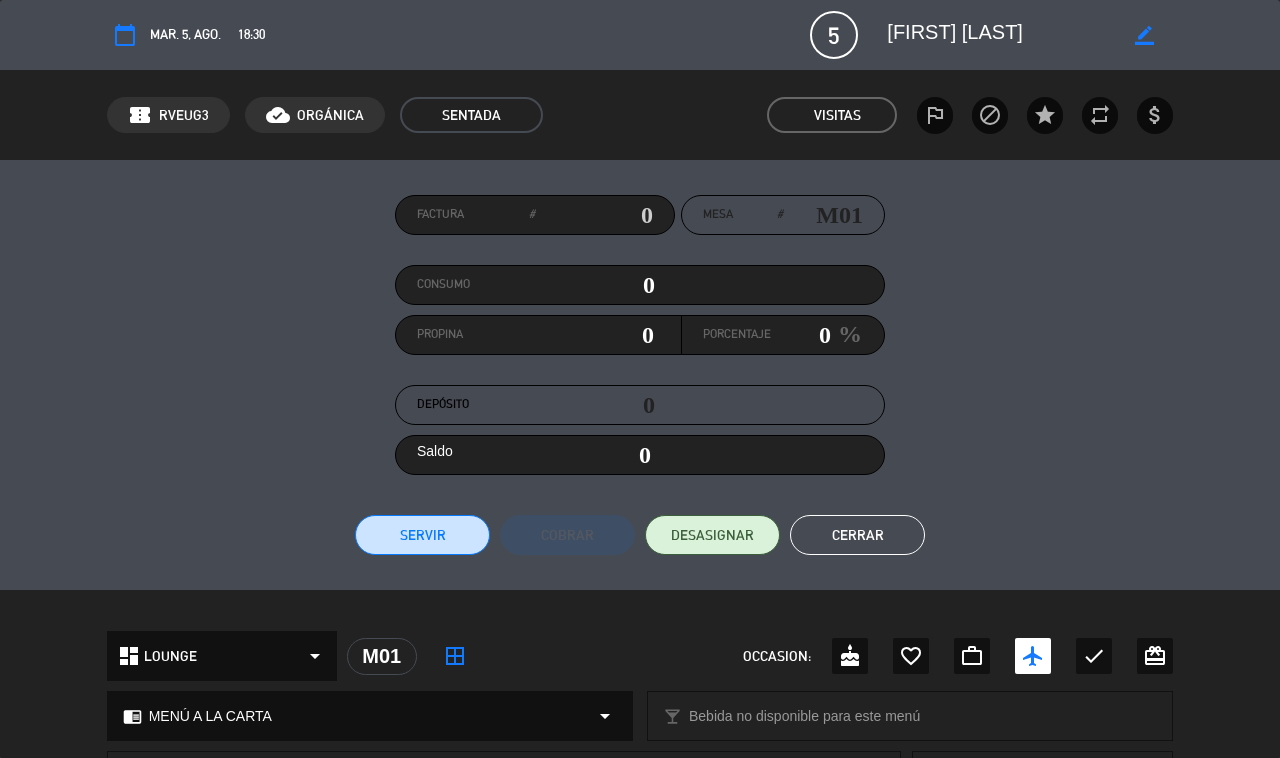 click on "Cerrar" 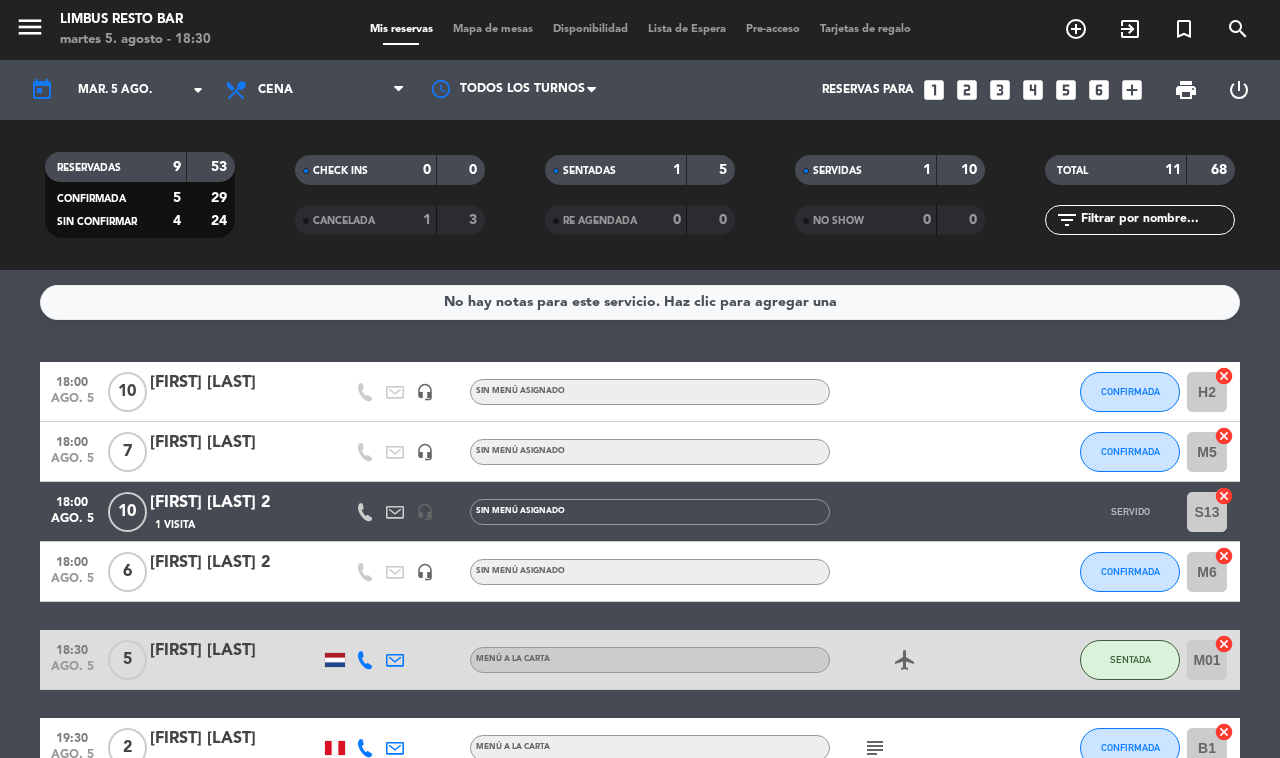 click on "MENÚ  A LA CARTA" 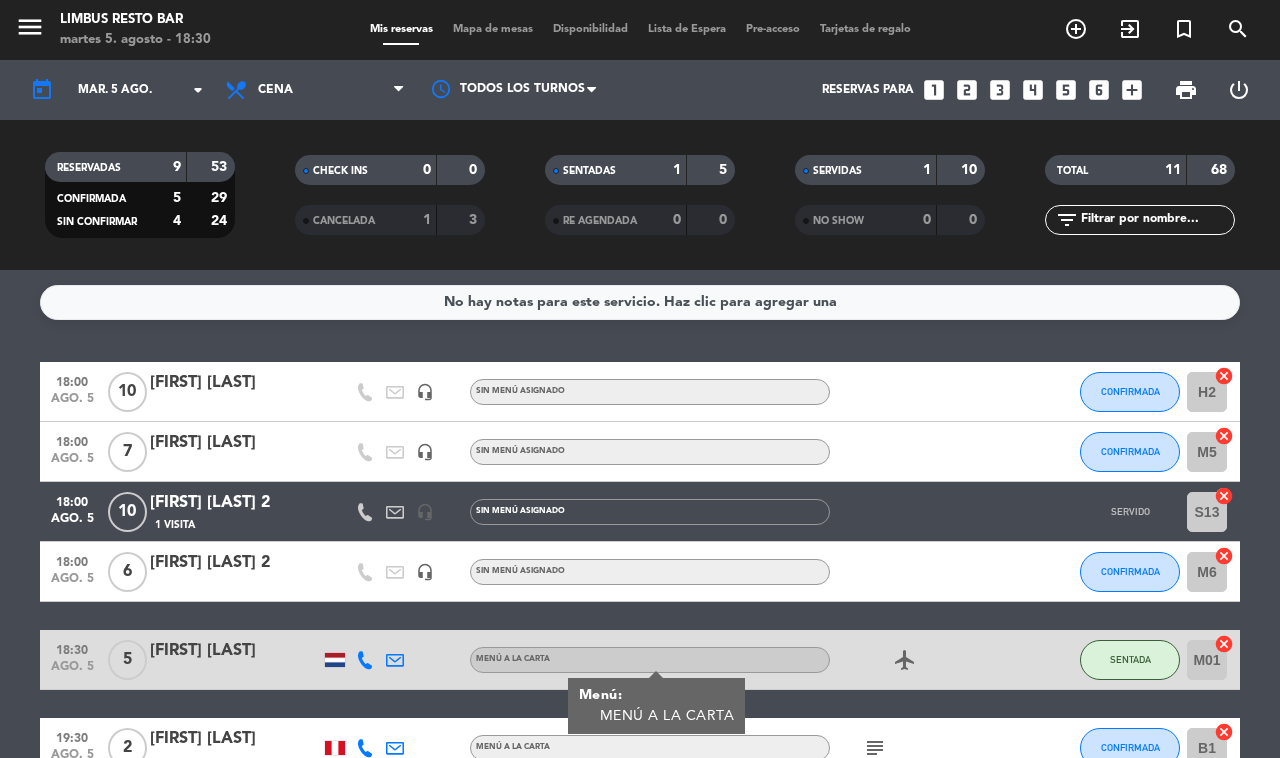 click 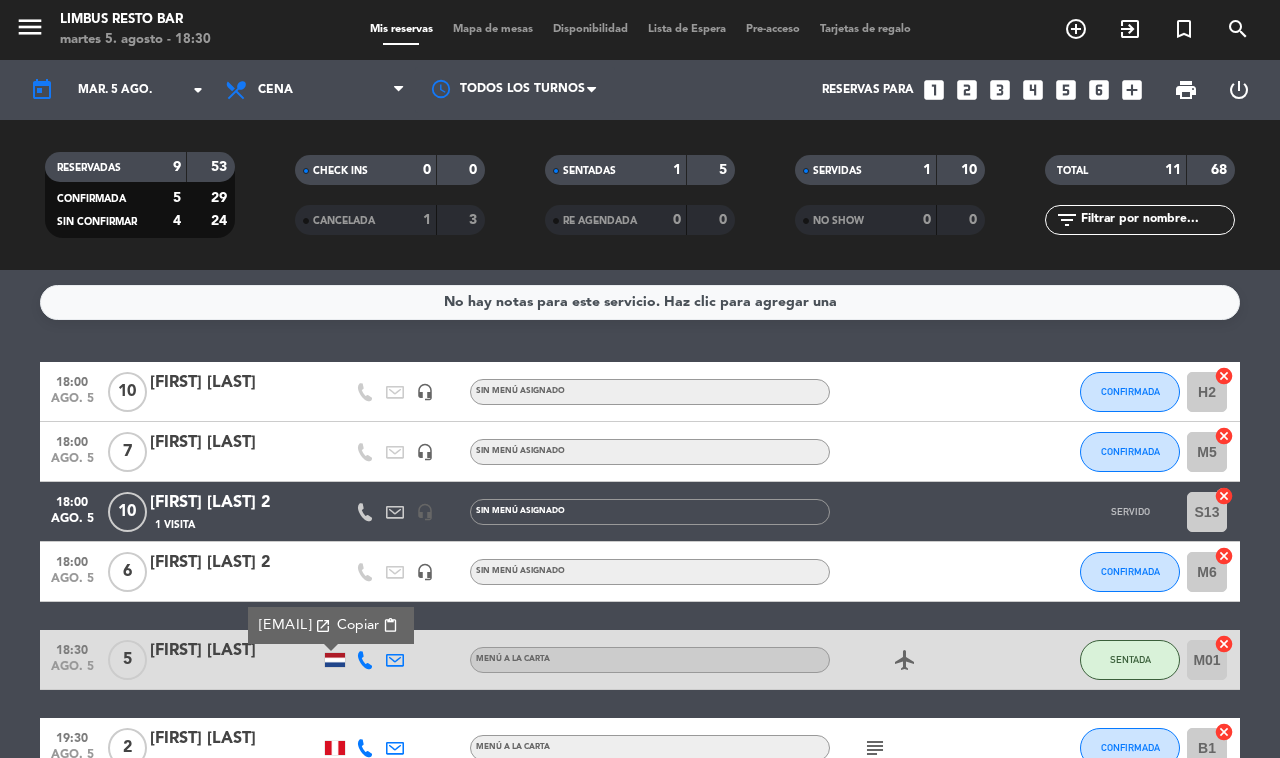 click 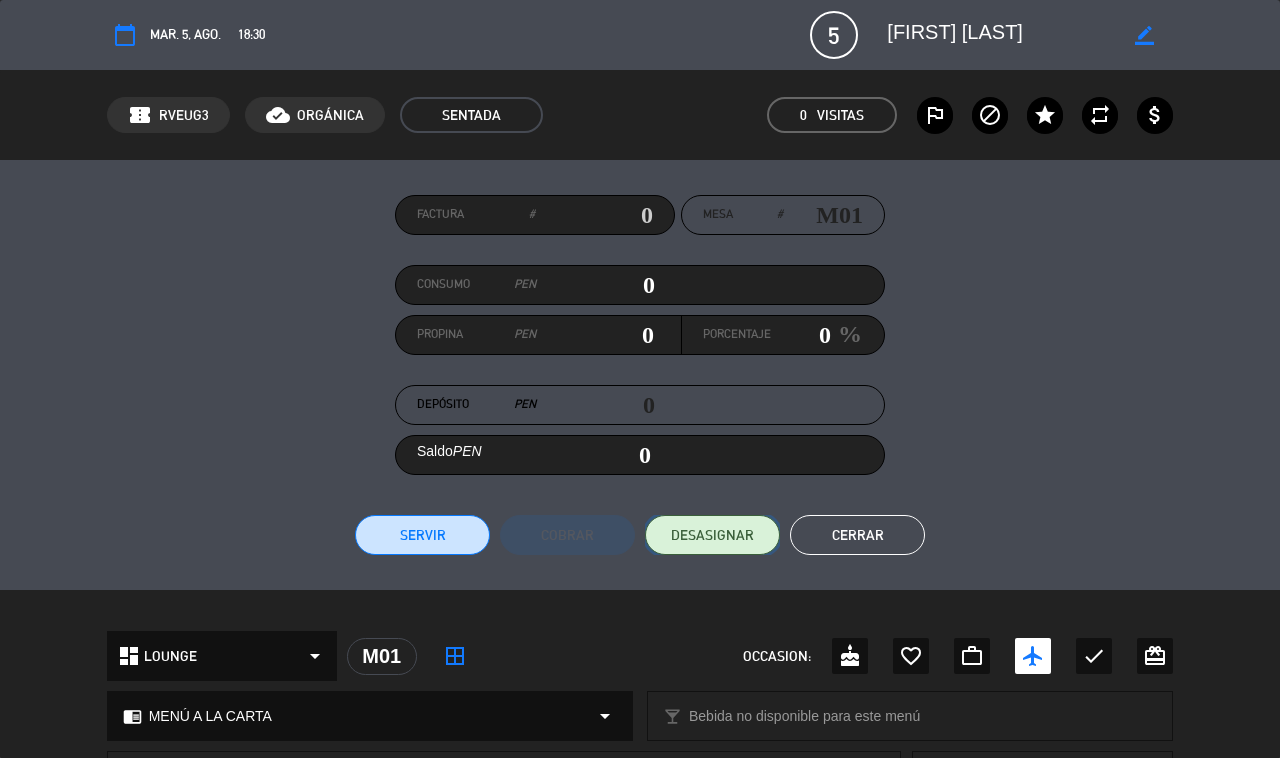 click on "DESASIGNAR" at bounding box center (712, 535) 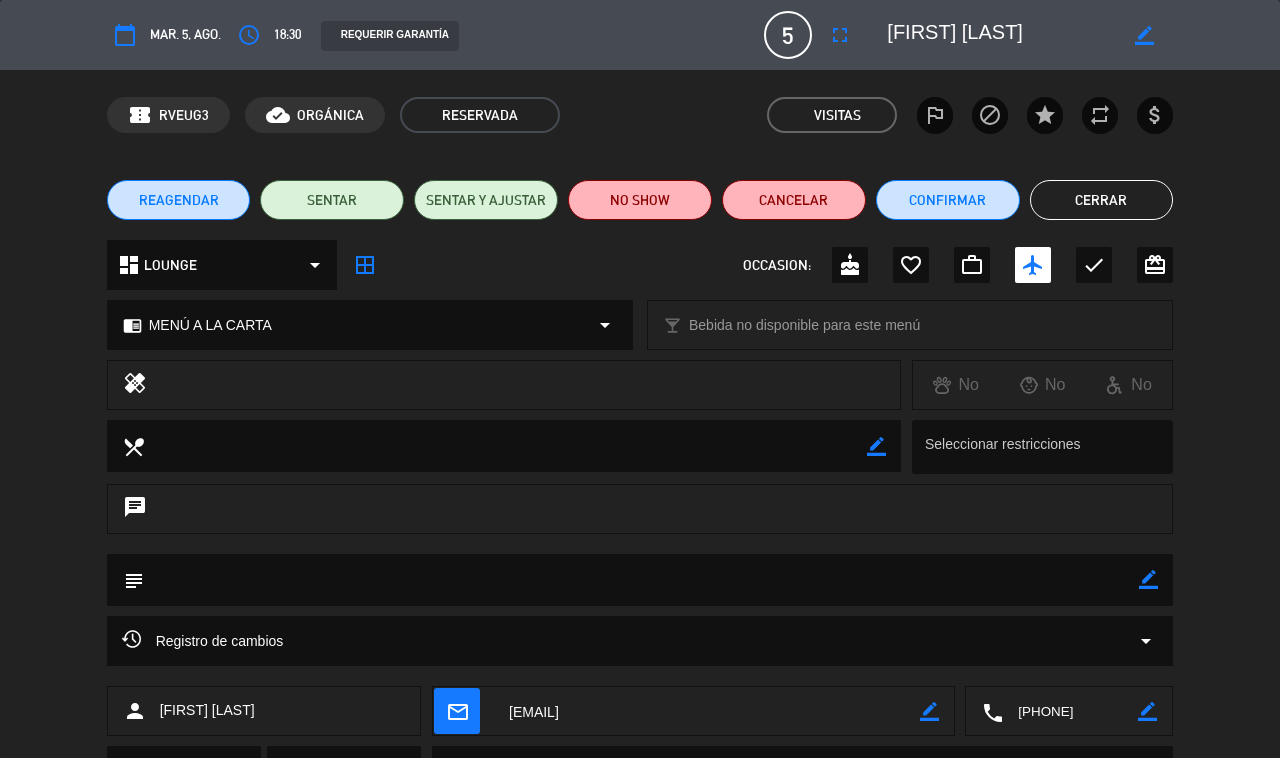 click on "Cerrar" 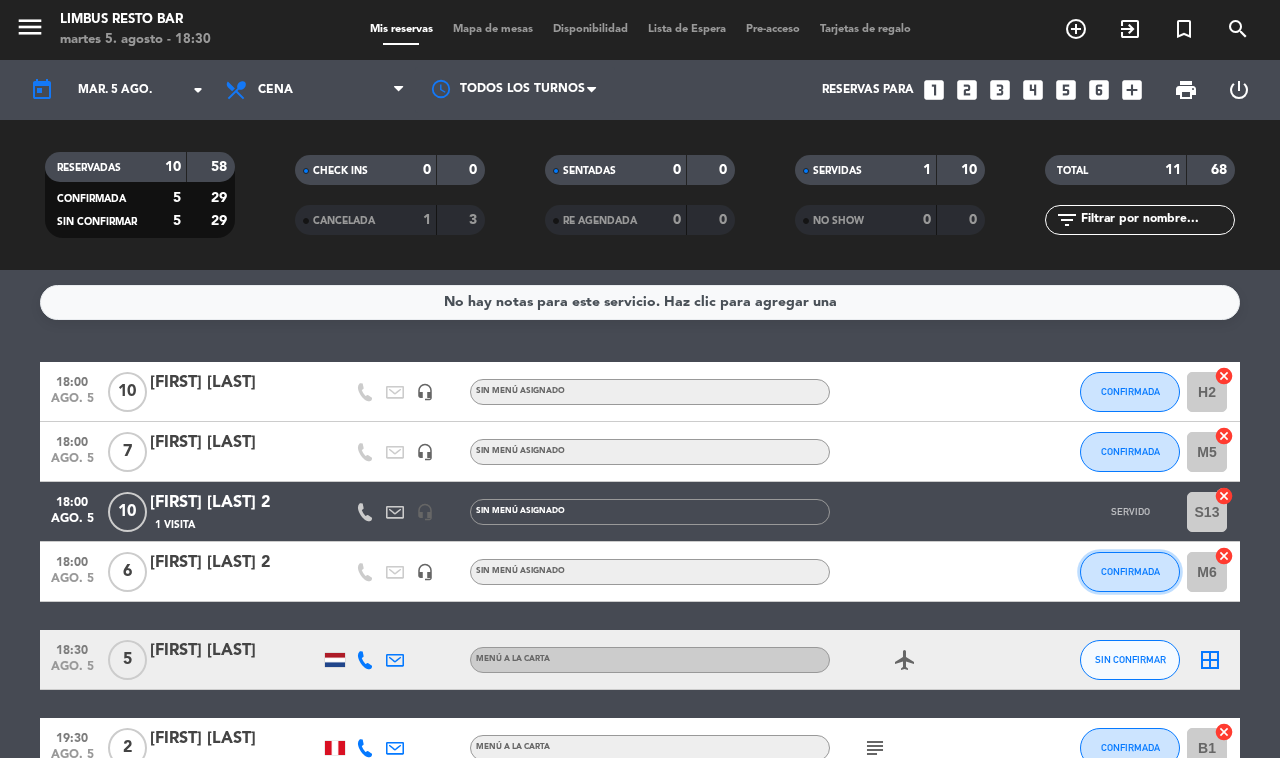 click on "CONFIRMADA" 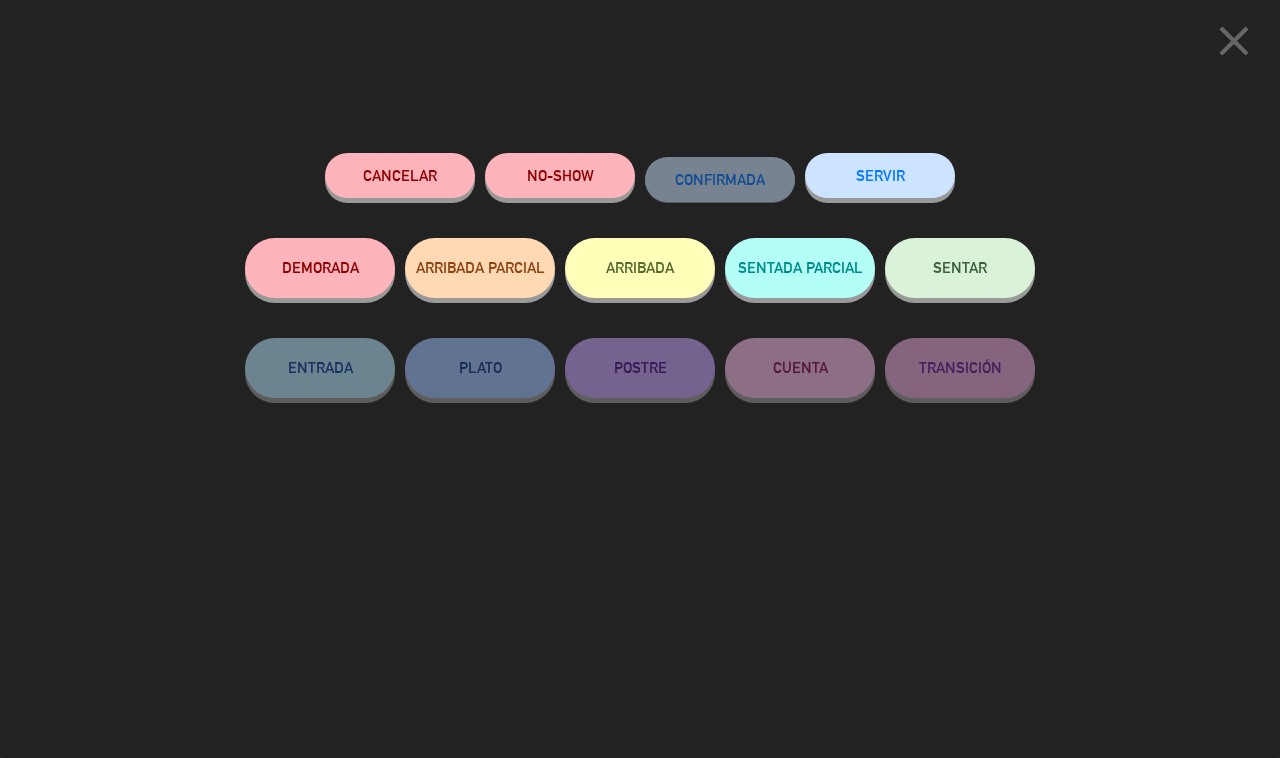 click on "SERVIR" 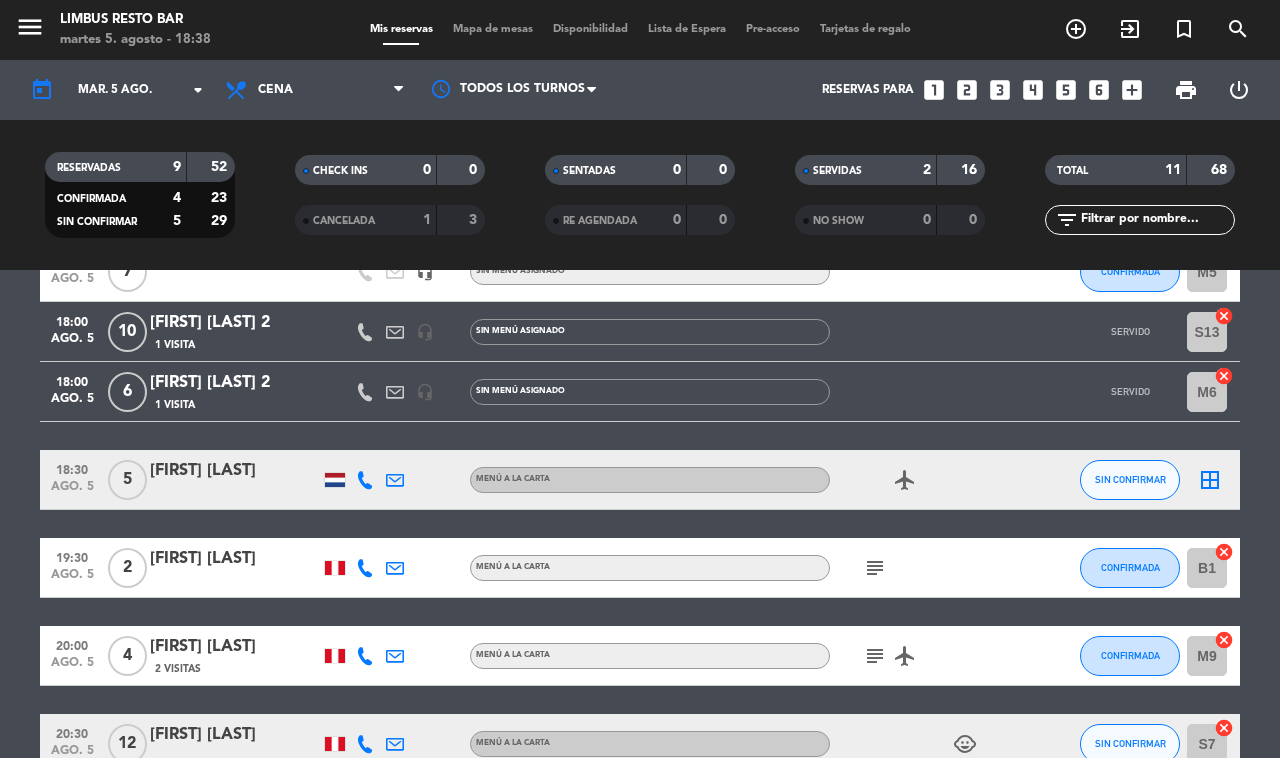 scroll, scrollTop: 0, scrollLeft: 0, axis: both 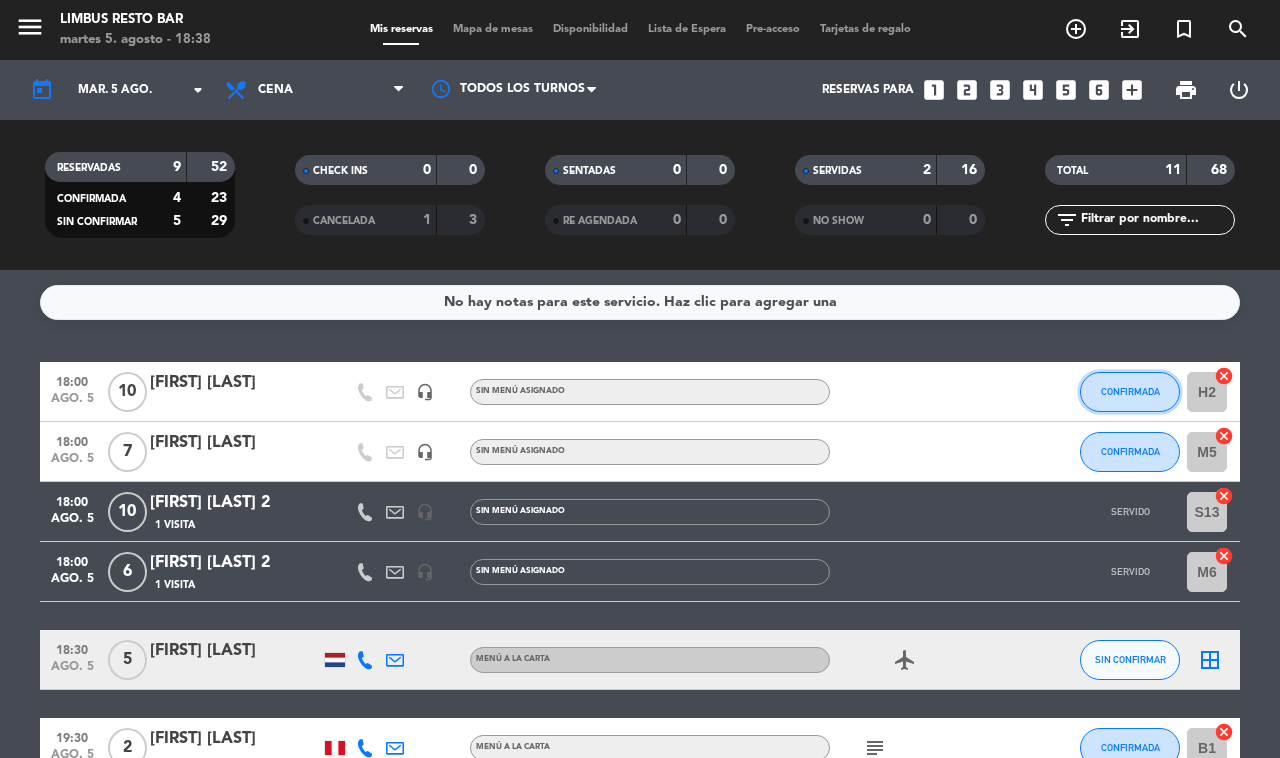 click on "CONFIRMADA" 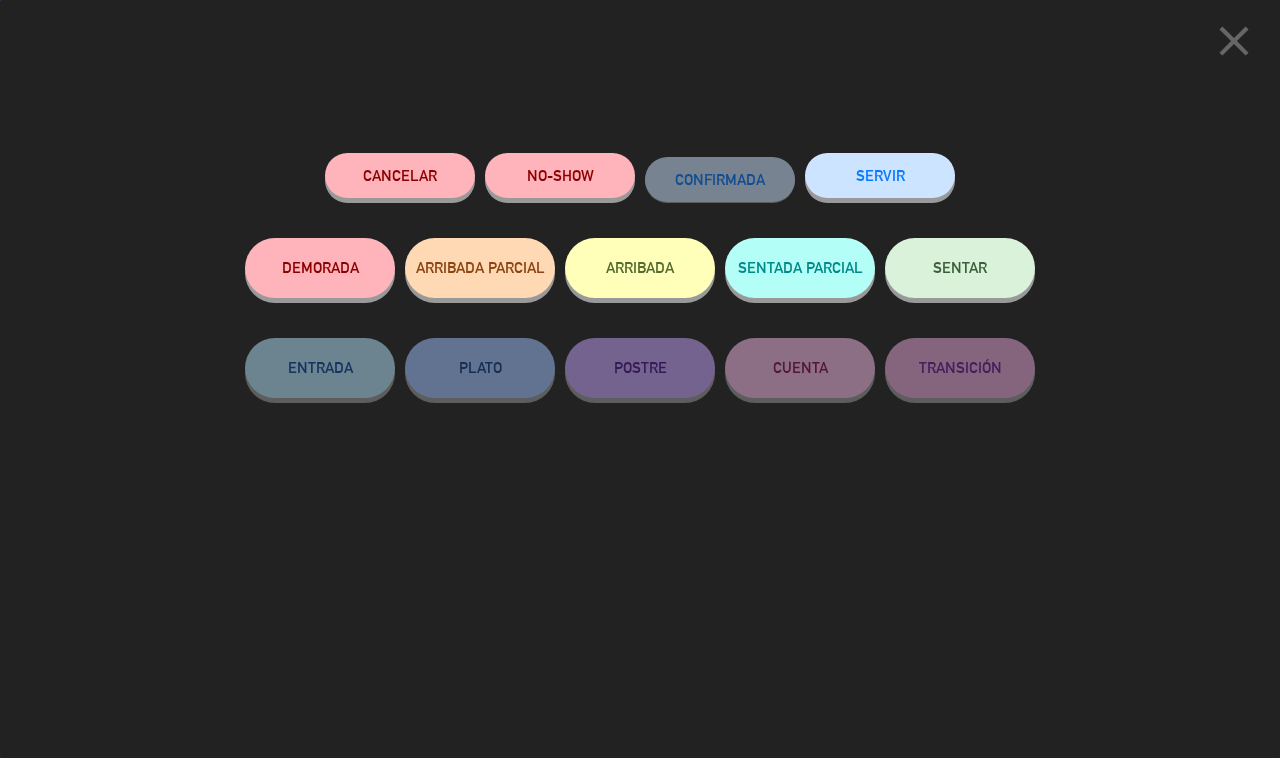click on "SERVIR" 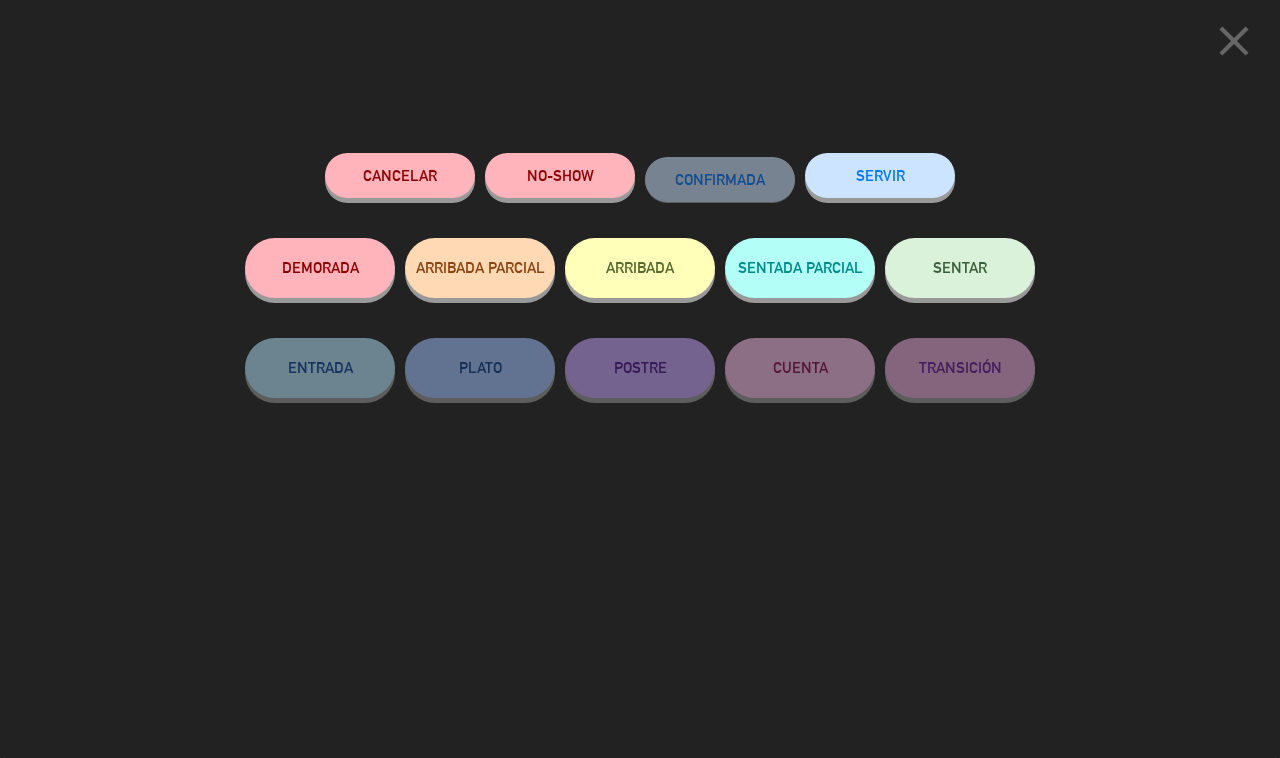 click on "SERVIR" 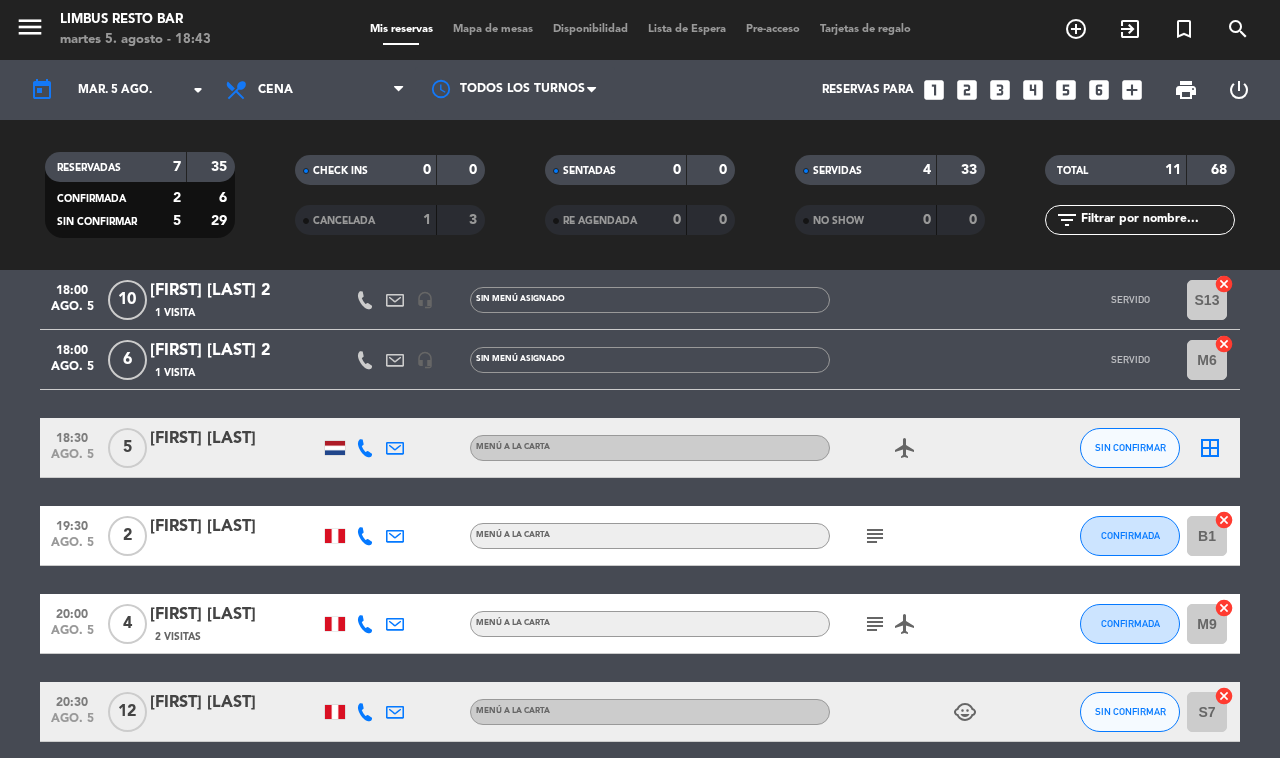 scroll, scrollTop: 213, scrollLeft: 0, axis: vertical 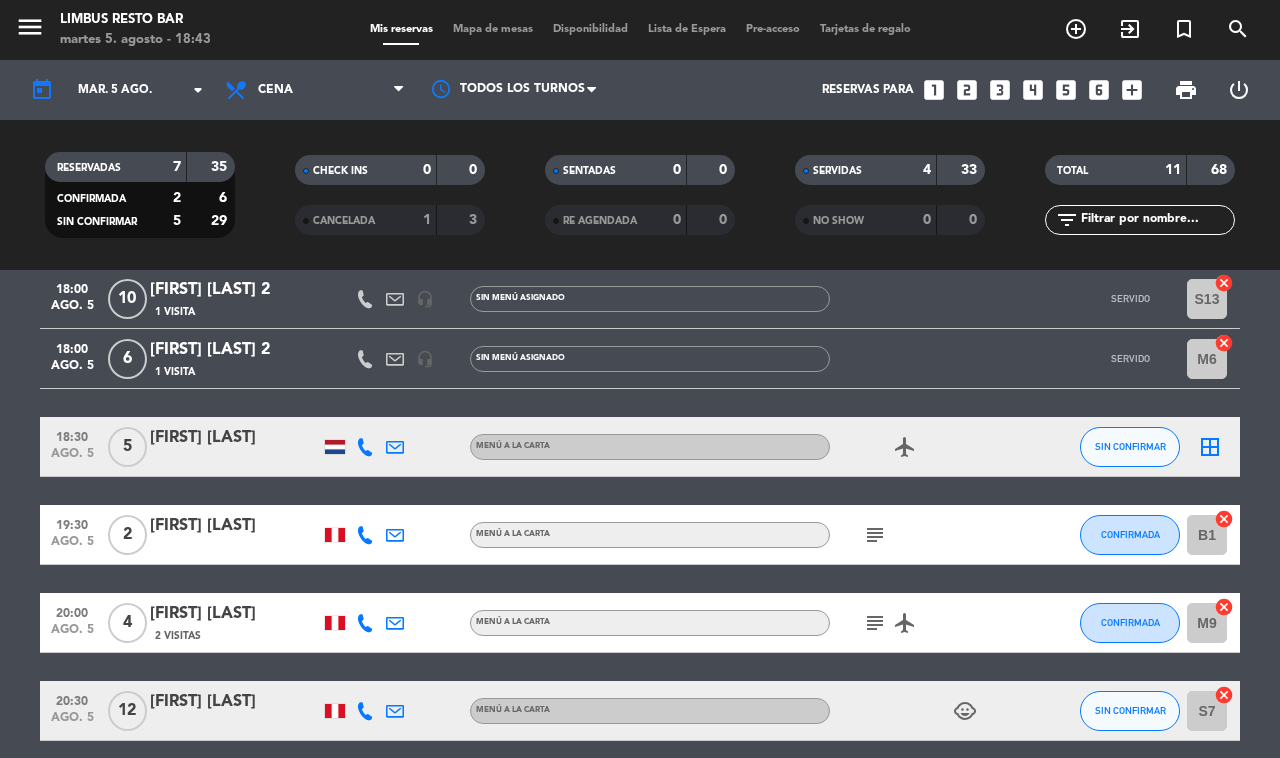 click on "ago. 5" 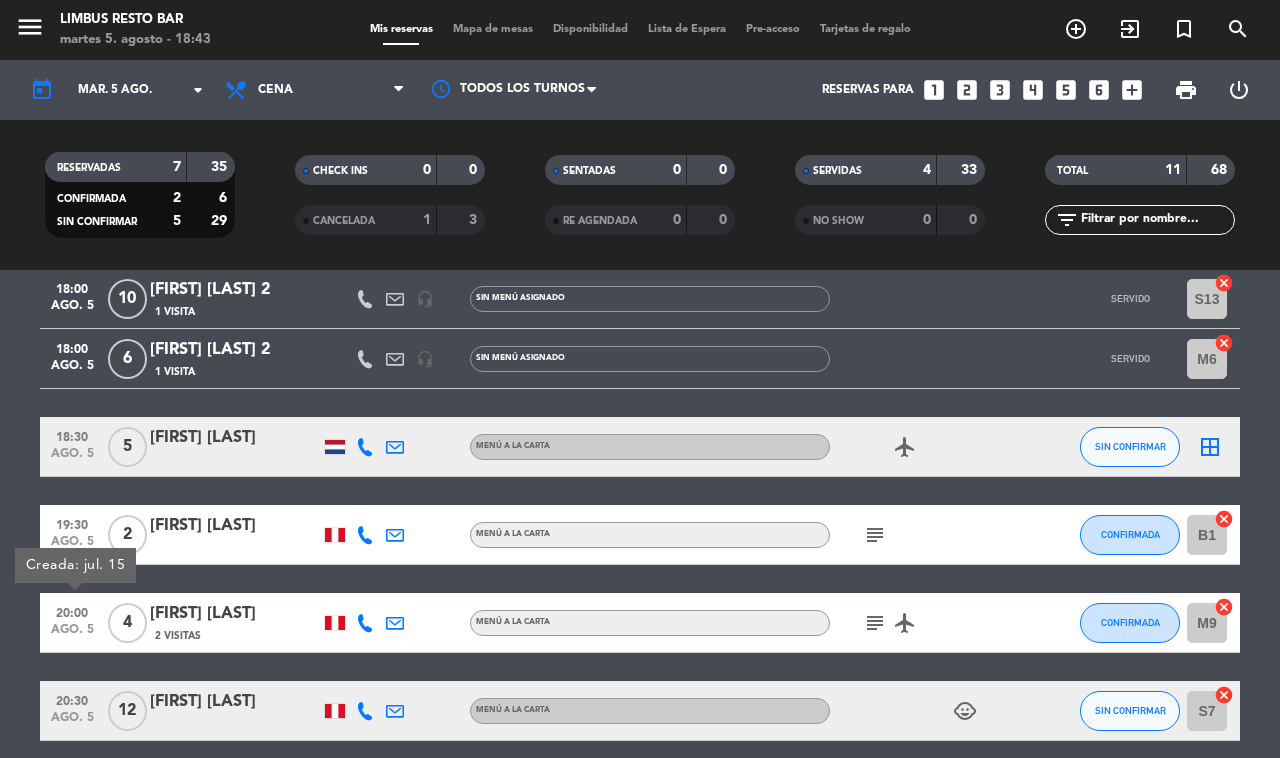 click on "[FIRST] [LAST]" 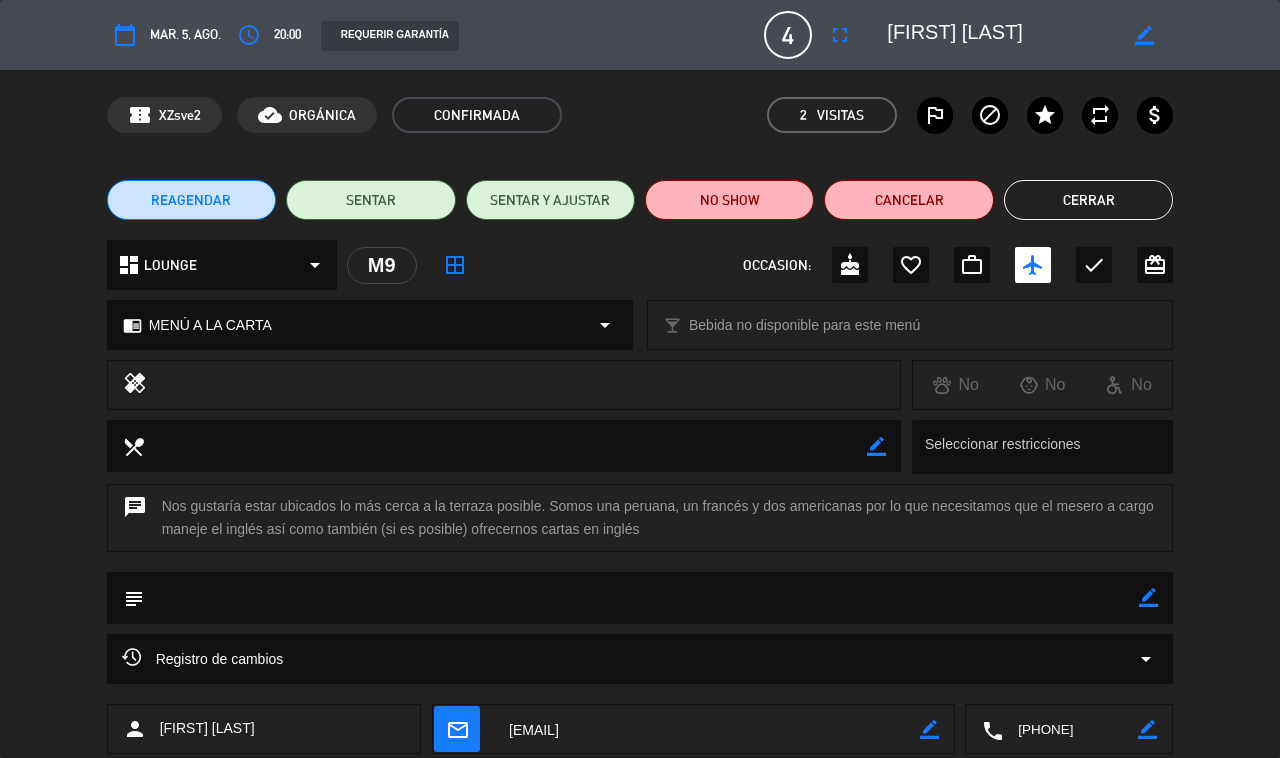click on "access_time" at bounding box center (249, 35) 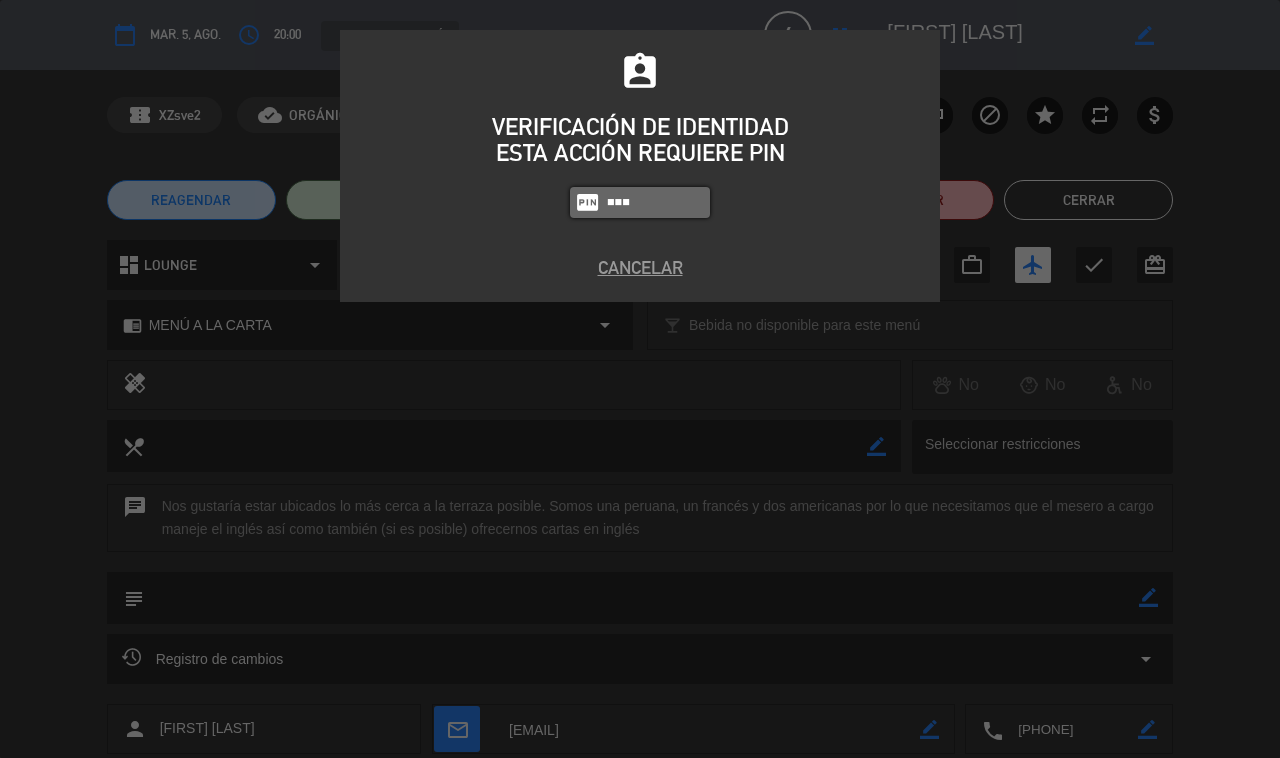 type on "8995" 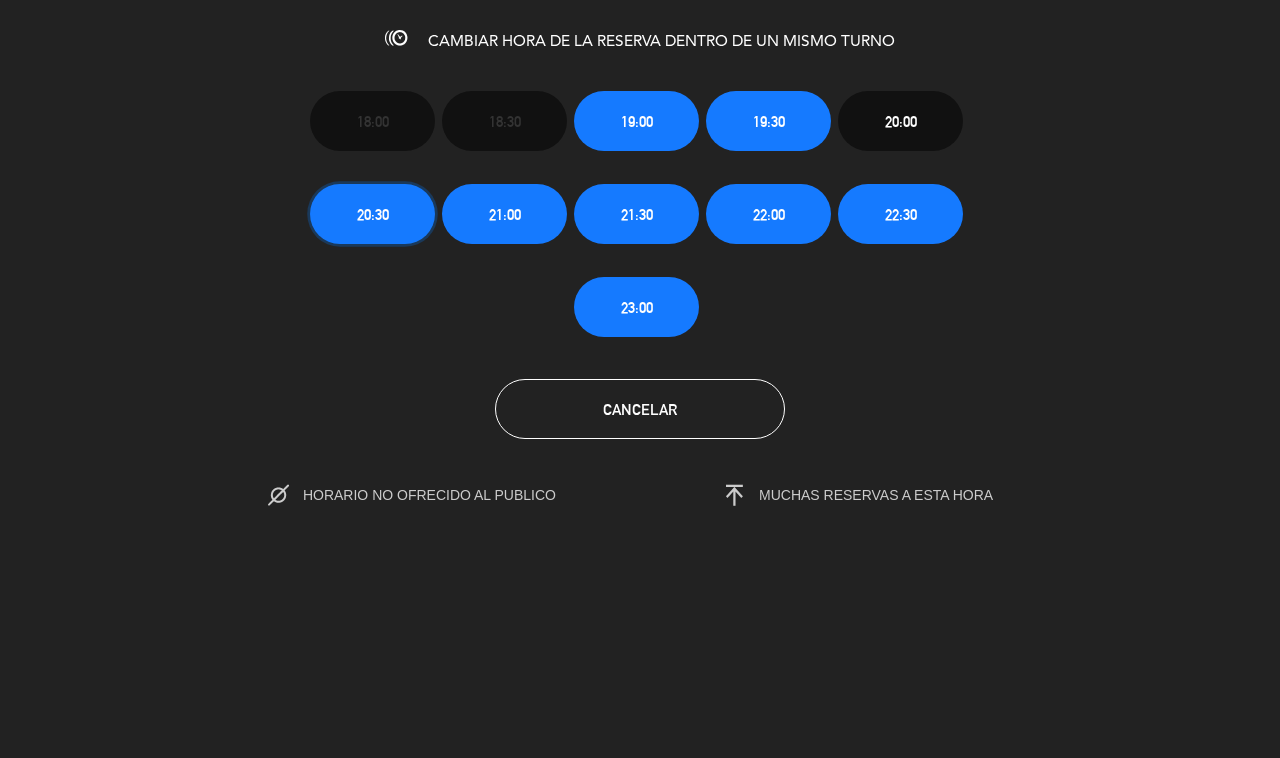 click on "20:30" 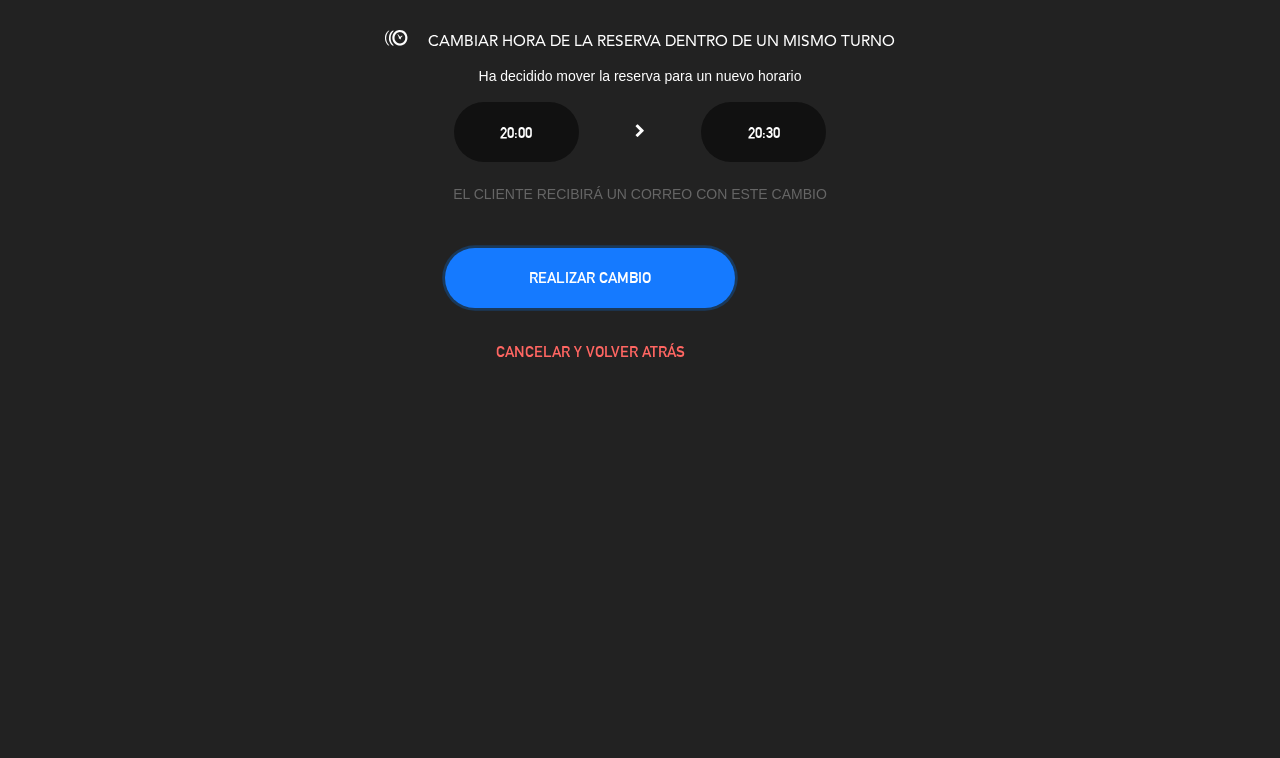 click on "REALIZAR CAMBIO" 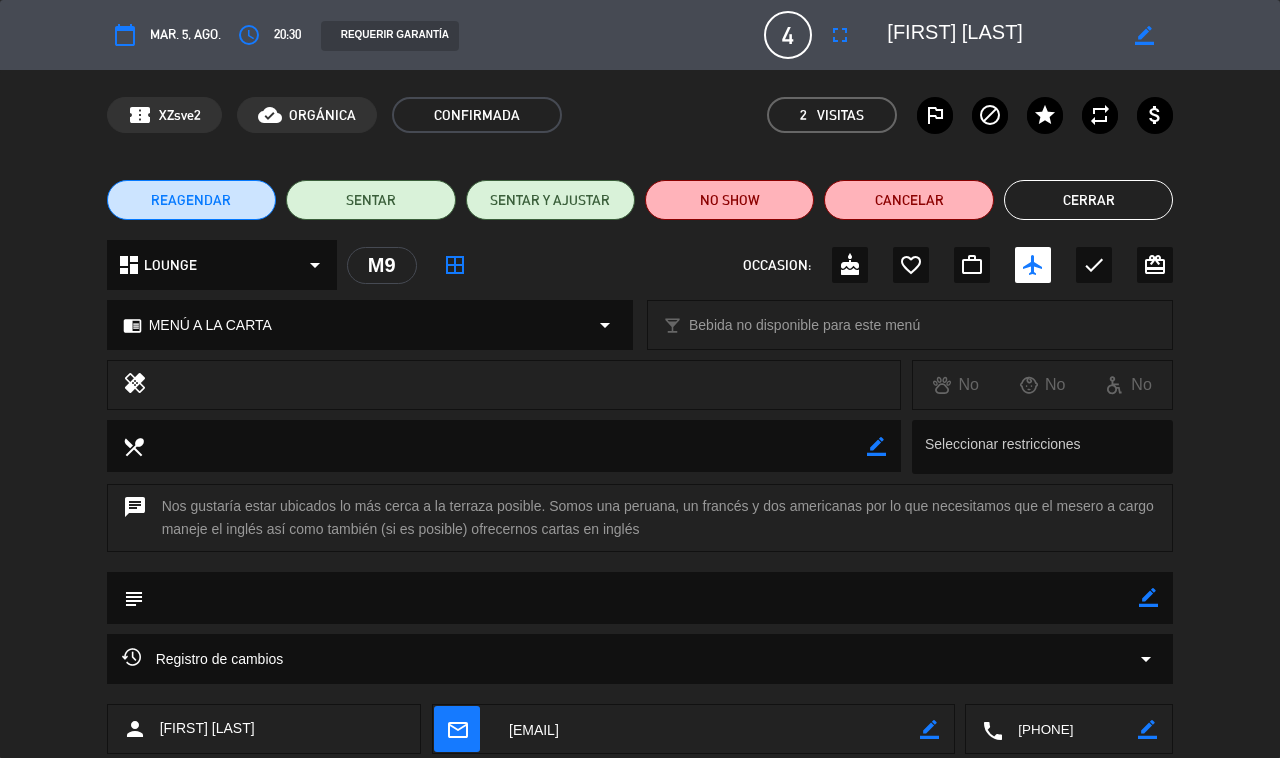click on "Cerrar" 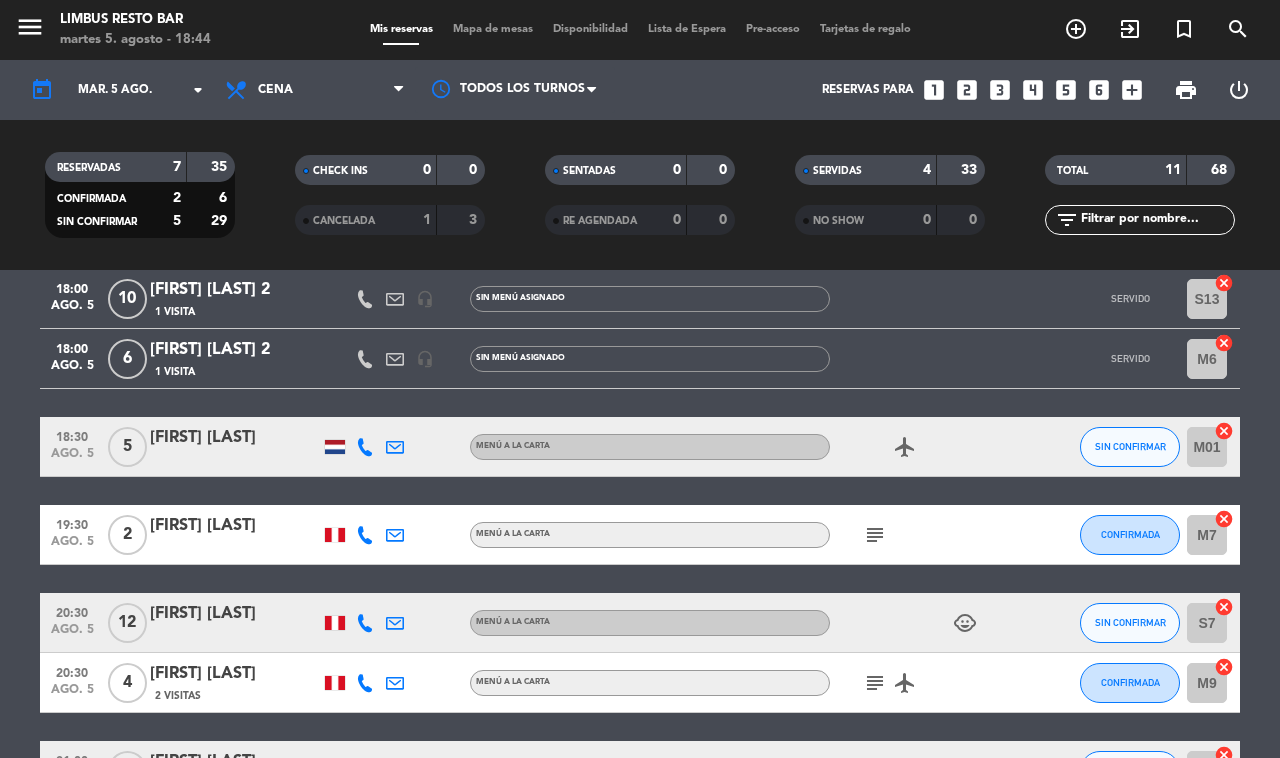 click on "SERVIDAS" 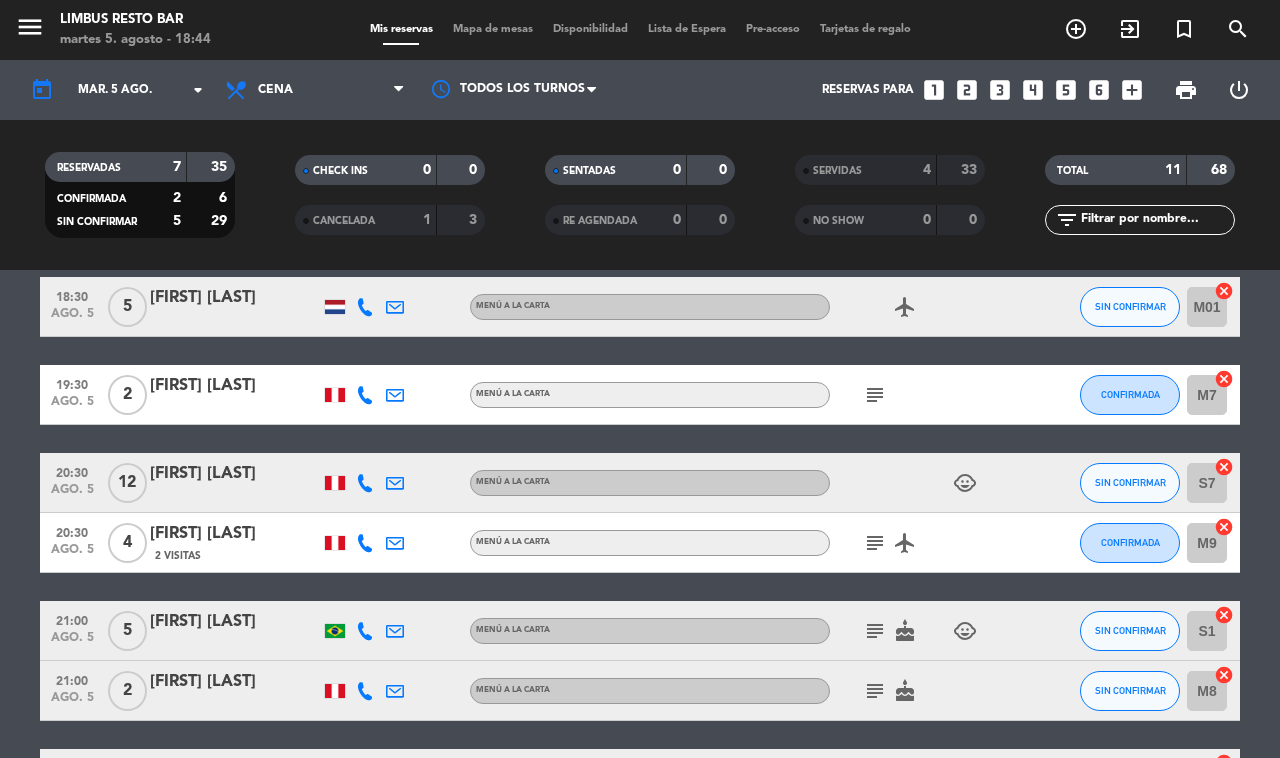 scroll, scrollTop: 81, scrollLeft: 0, axis: vertical 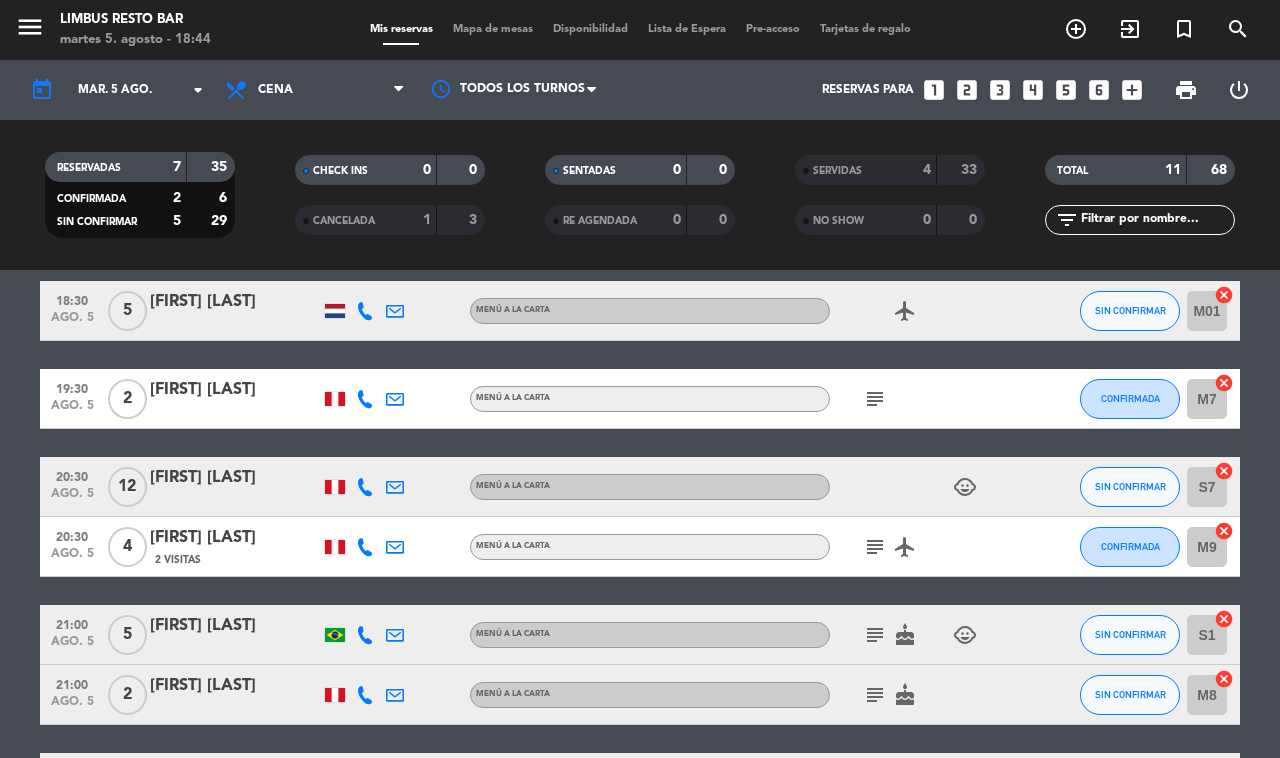 click 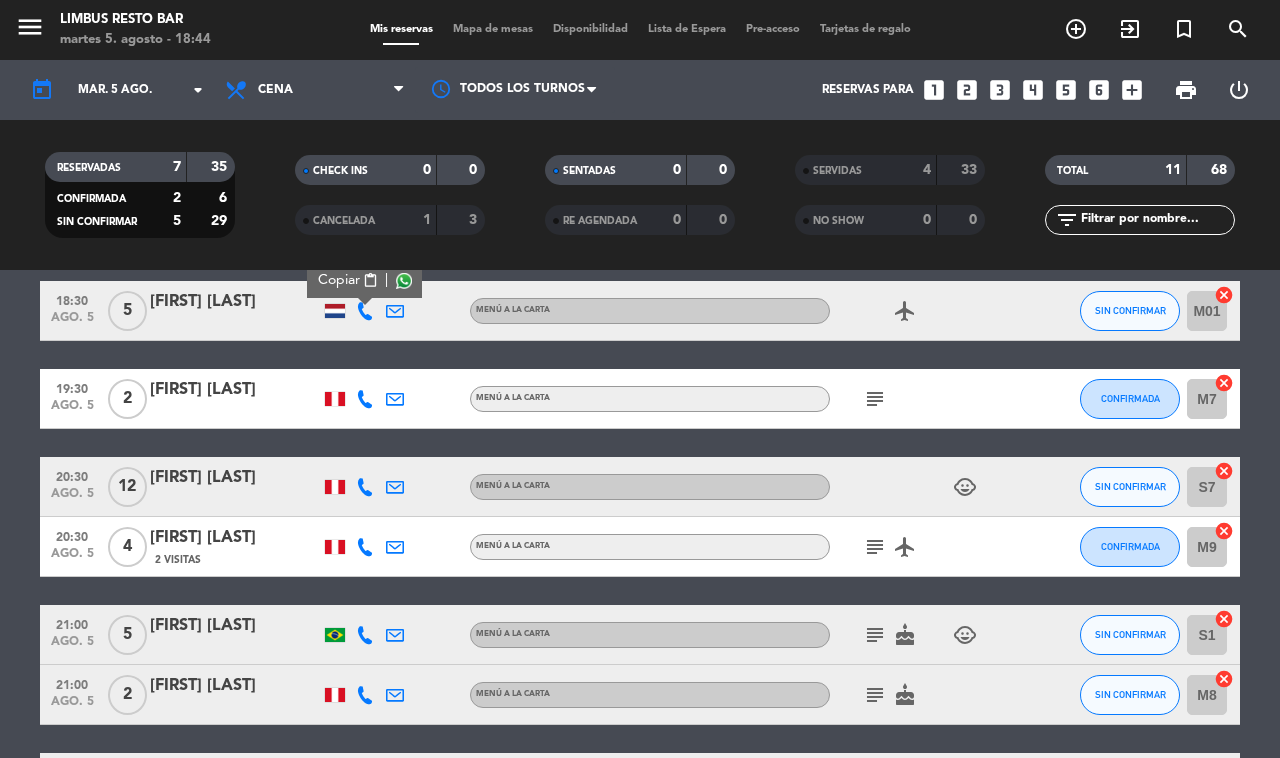 click at bounding box center [404, 281] 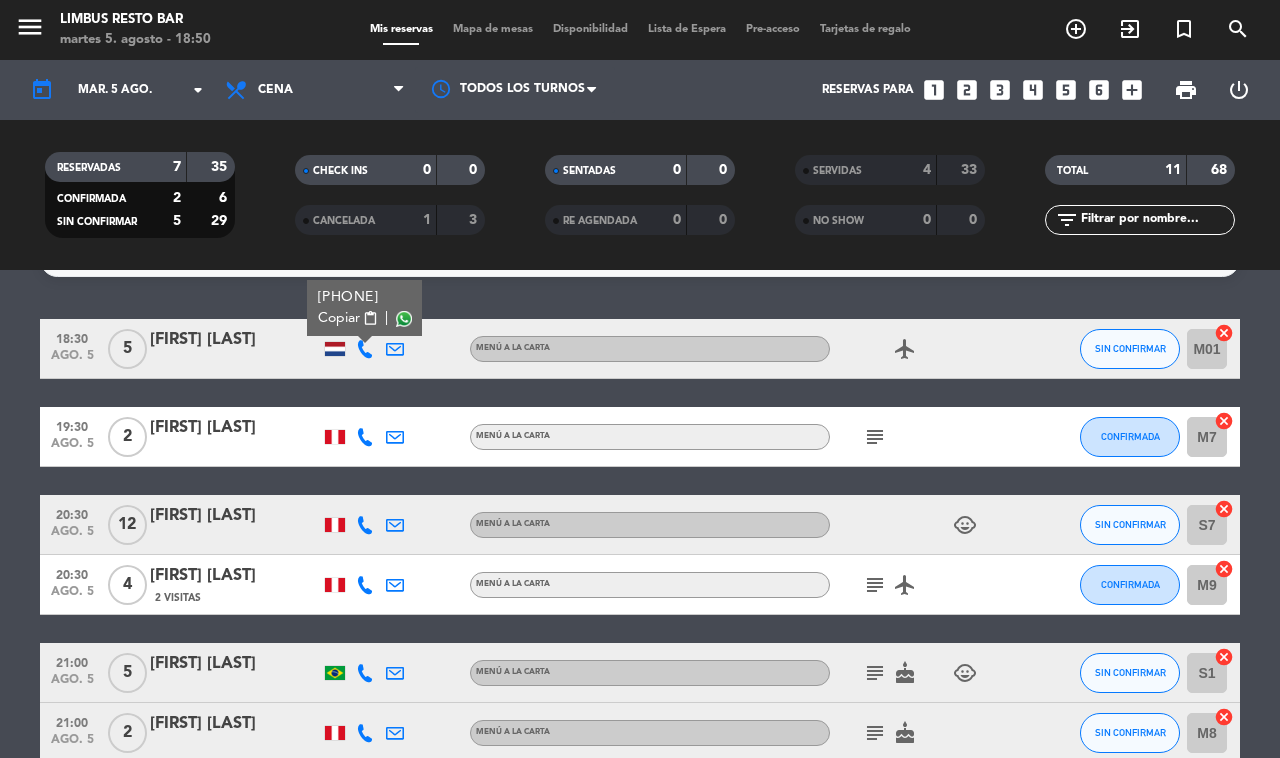 scroll, scrollTop: 27, scrollLeft: 0, axis: vertical 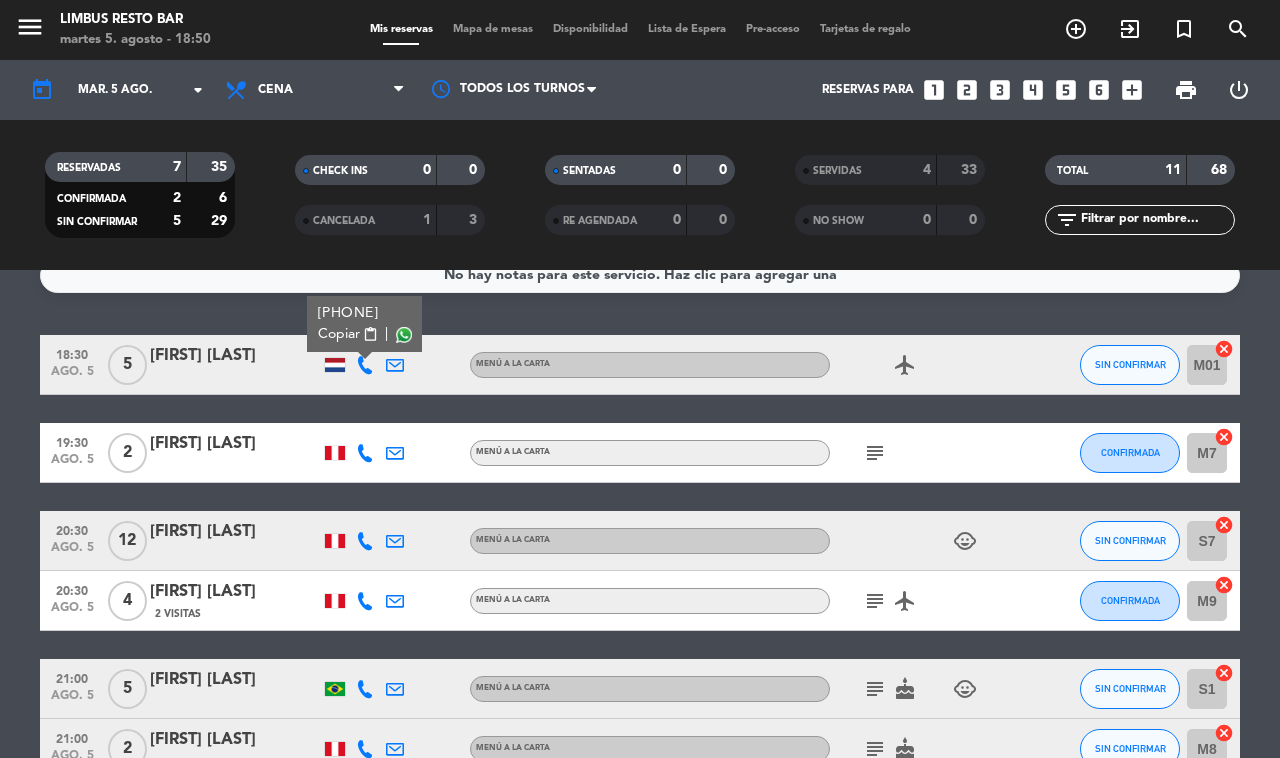 click on "add_circle_outline" at bounding box center [1076, 29] 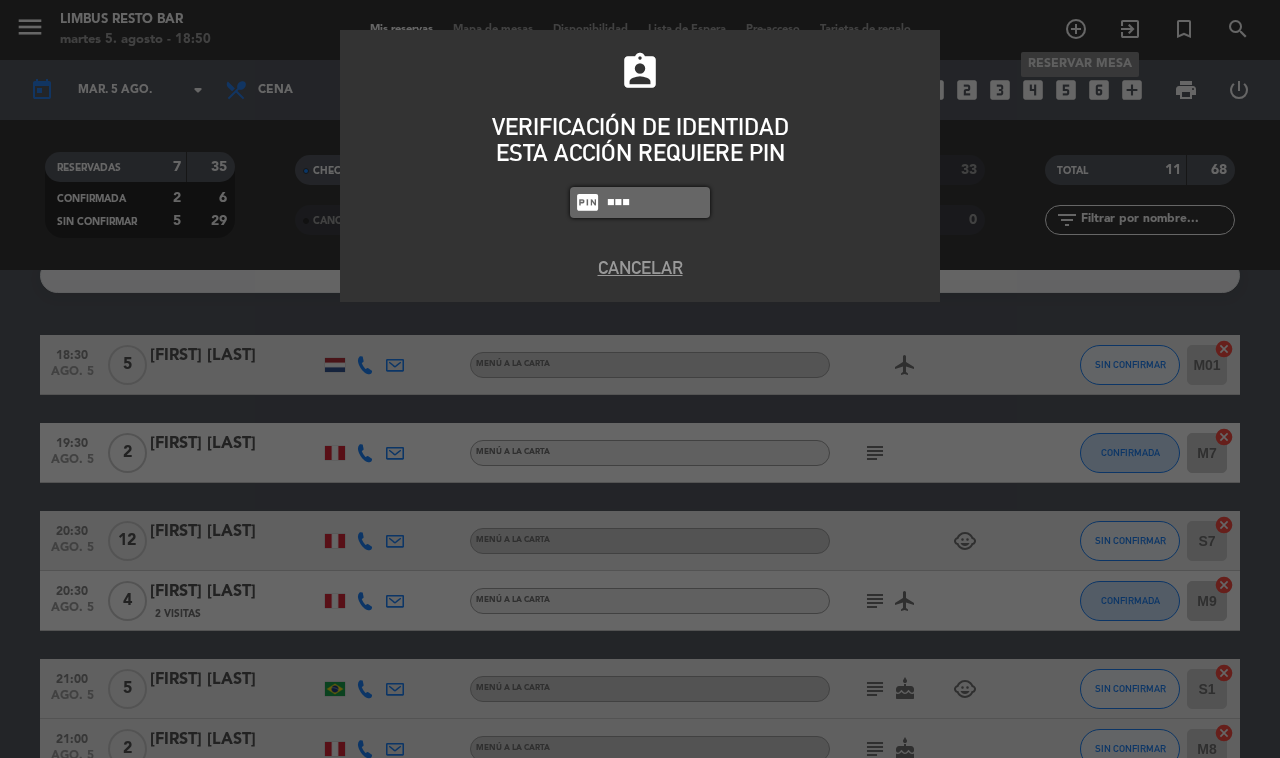 type on "8995" 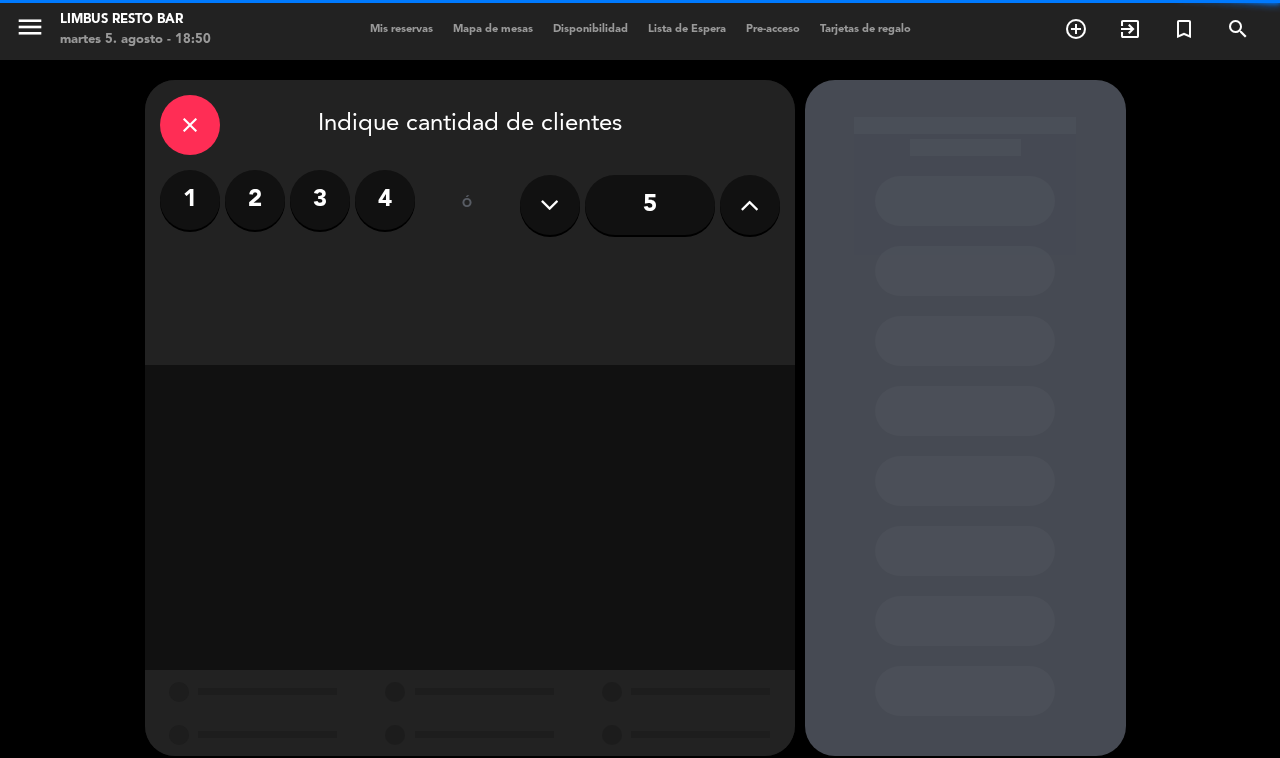 click on "4" at bounding box center [385, 200] 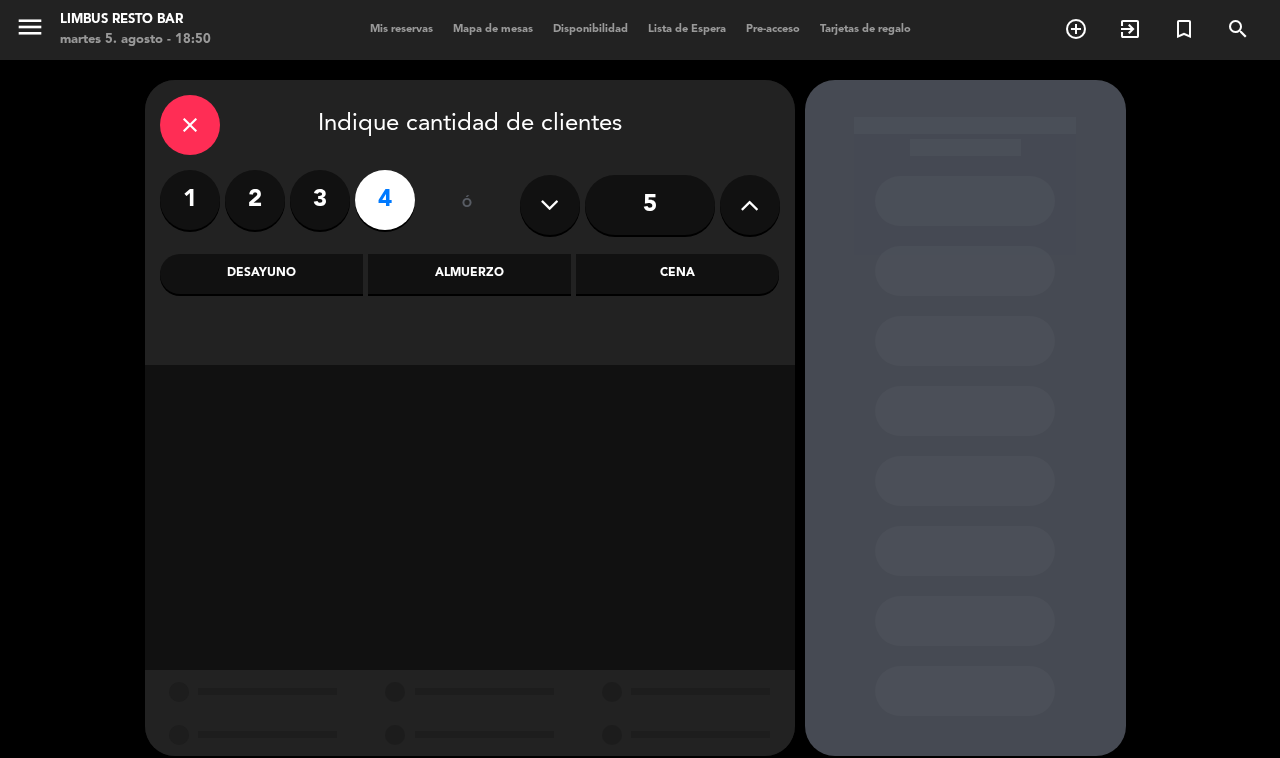 click on "Cena" at bounding box center [677, 274] 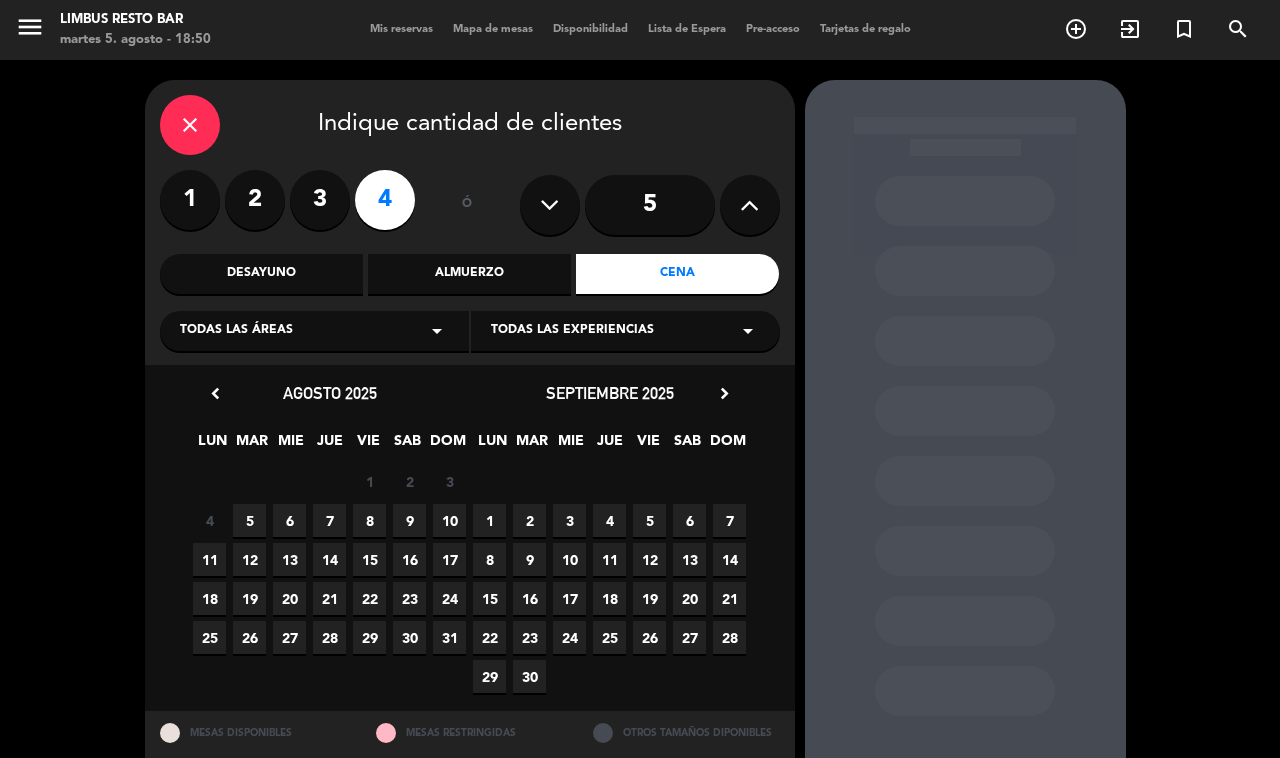 click on "5" at bounding box center (249, 520) 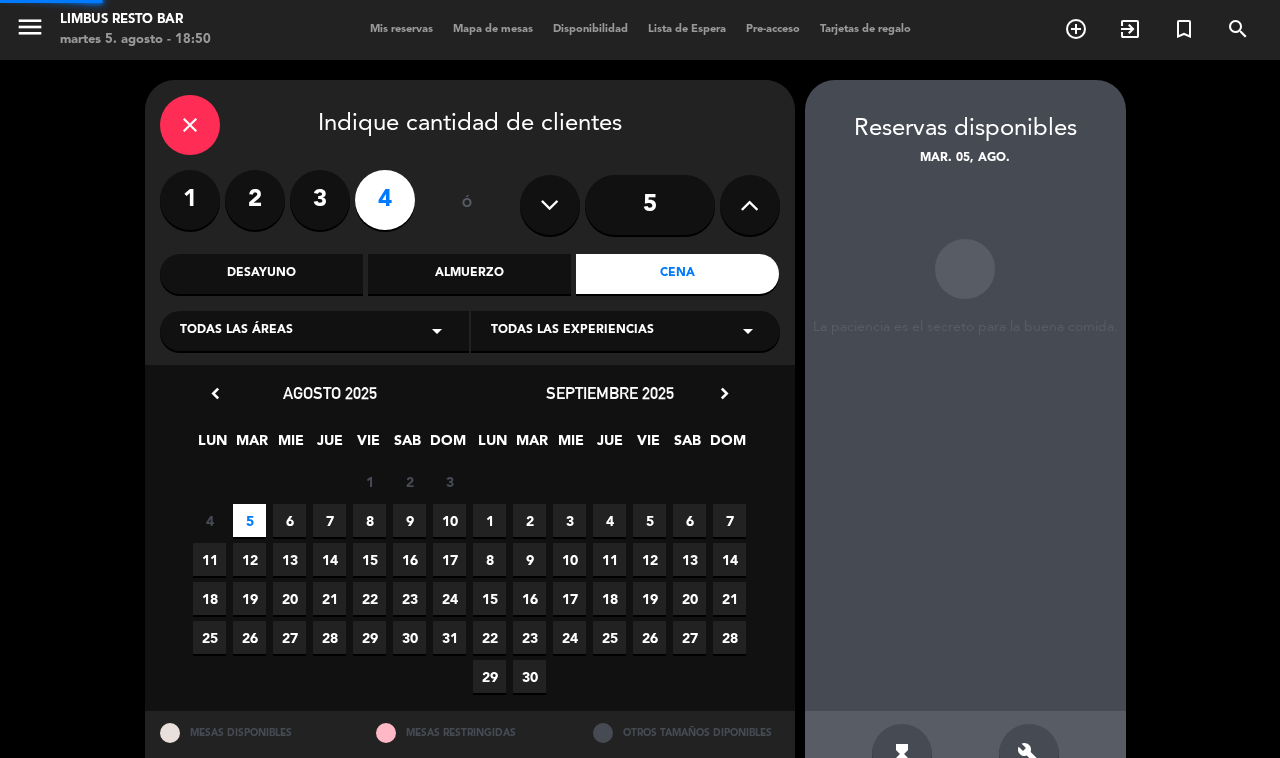scroll, scrollTop: 55, scrollLeft: 0, axis: vertical 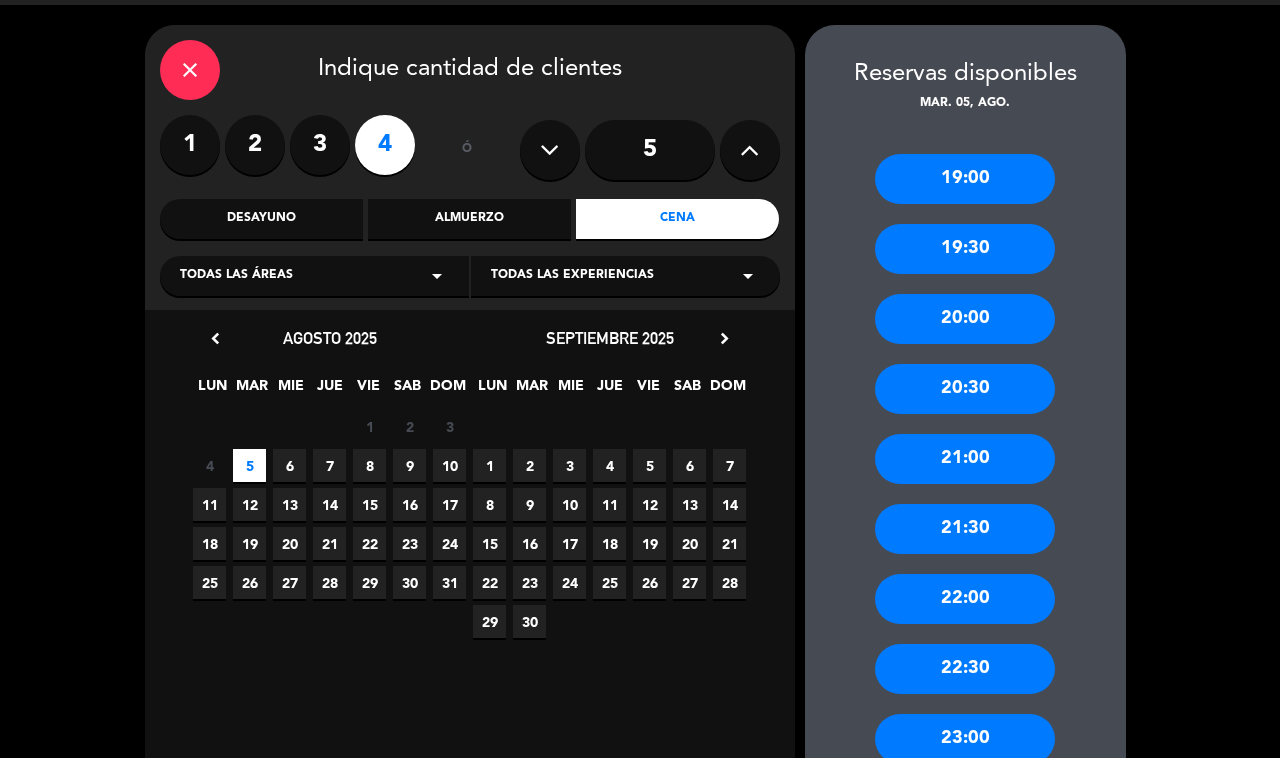 click on "19:30" at bounding box center [965, 249] 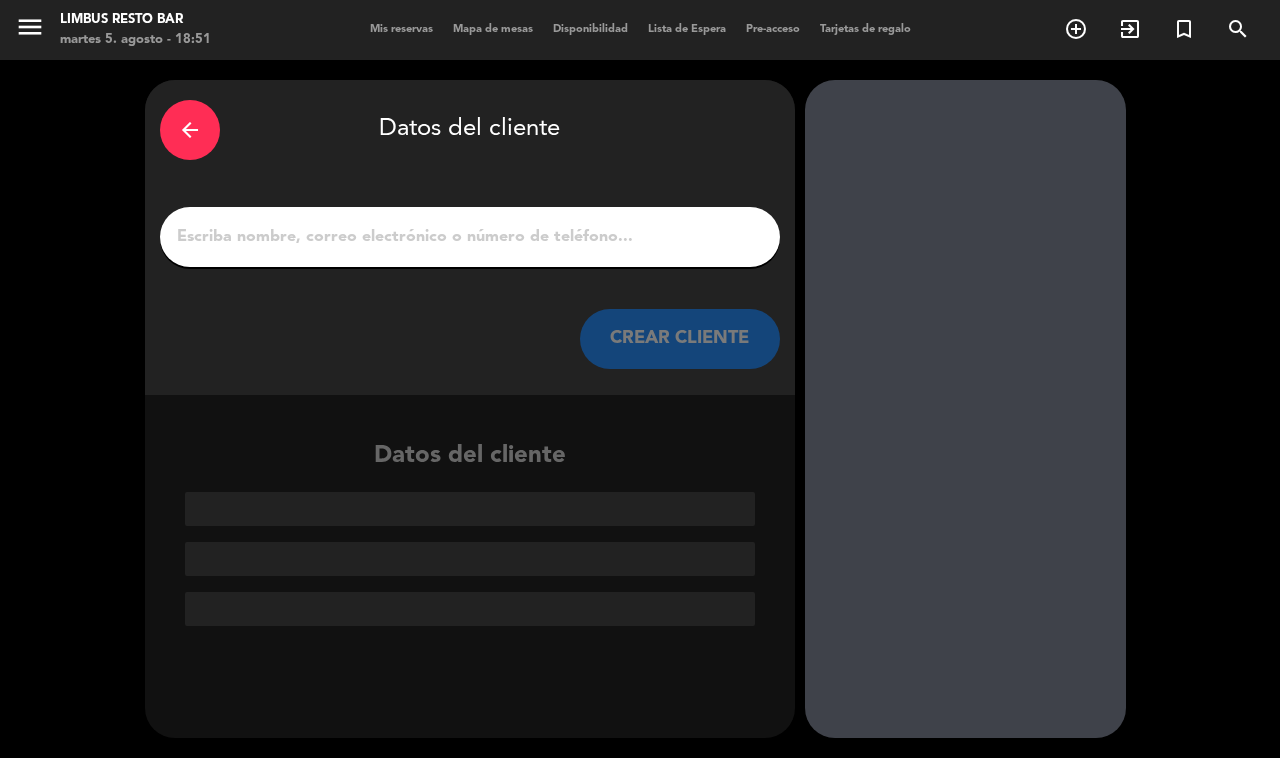 scroll, scrollTop: 0, scrollLeft: 0, axis: both 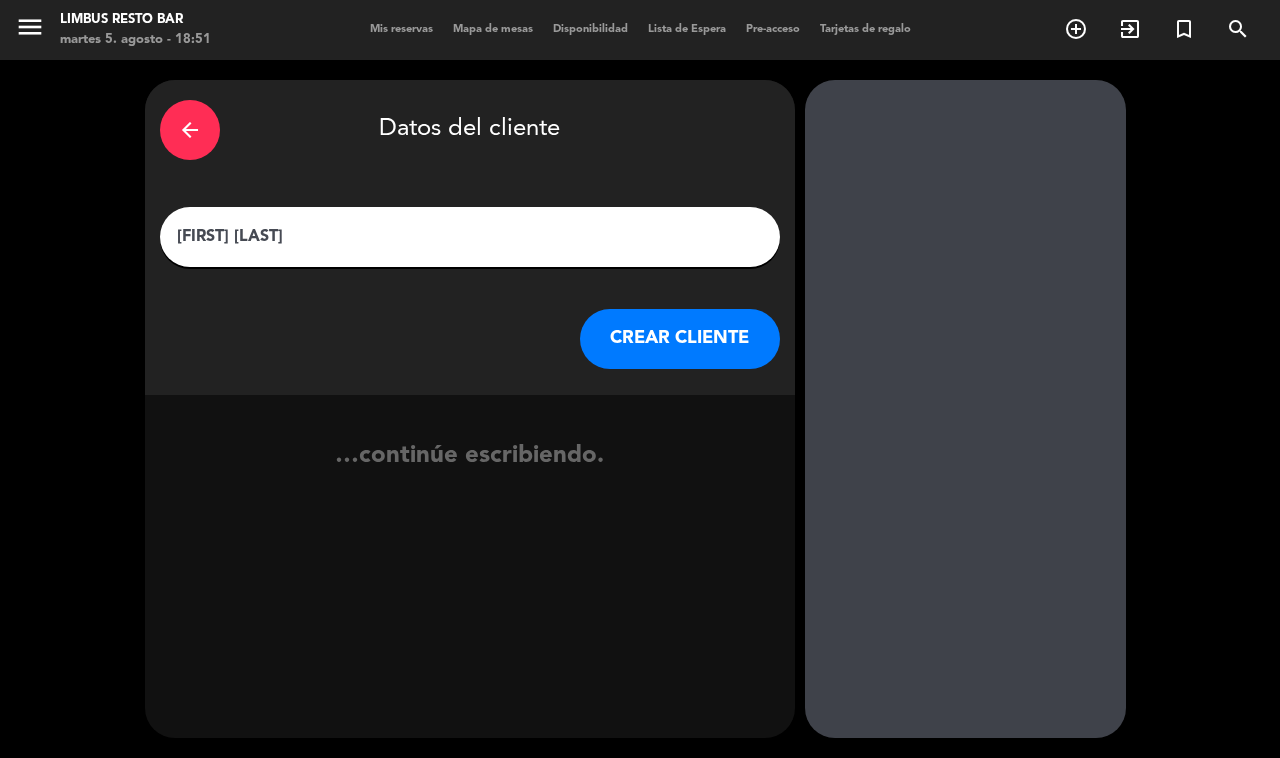 type on "[FIRST] [LAST]" 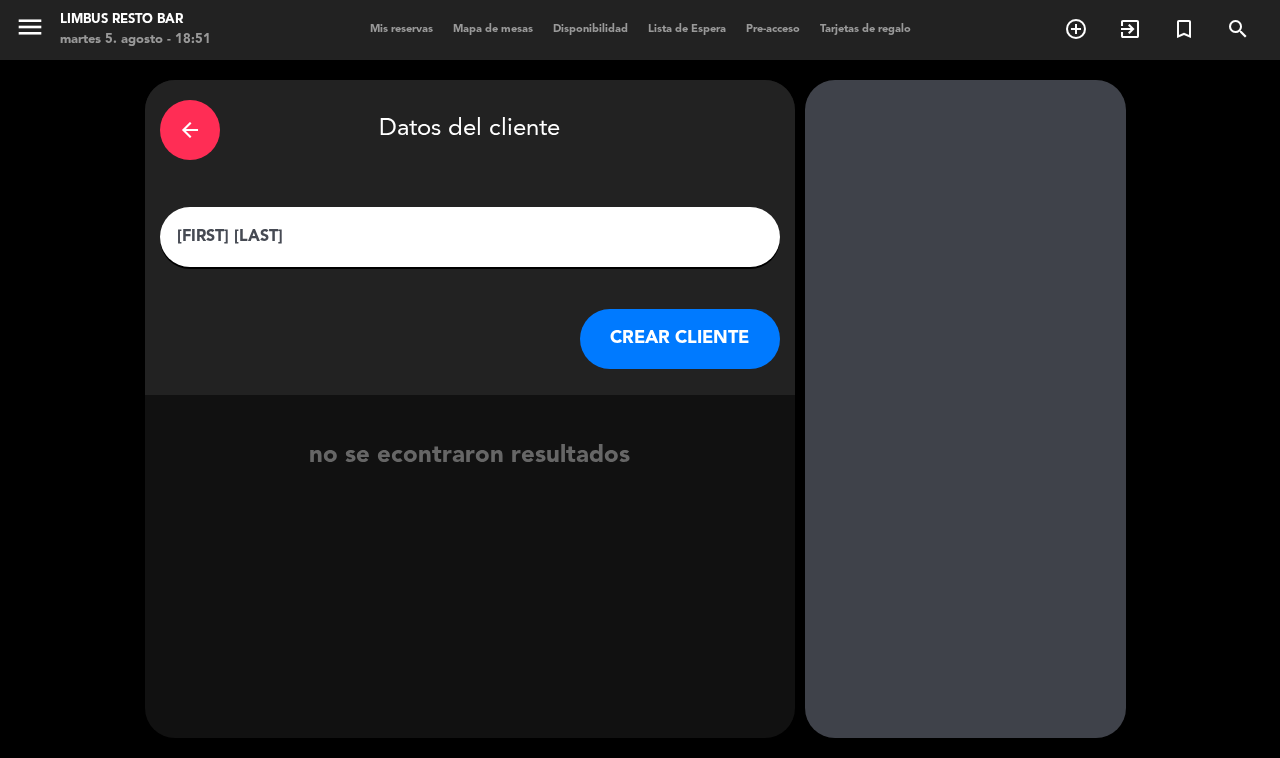 click on "CREAR CLIENTE" at bounding box center (680, 339) 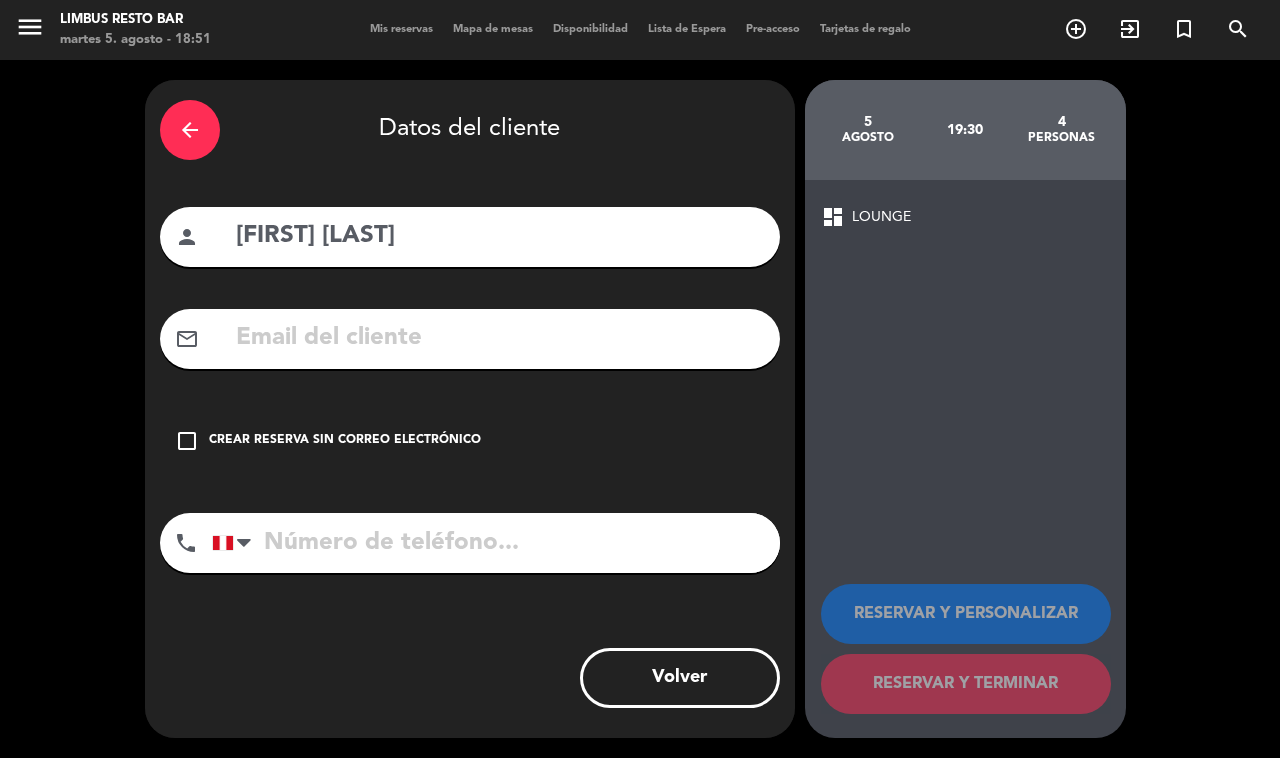 click on "check_box_outline_blank   Crear reserva sin correo electrónico" at bounding box center [470, 441] 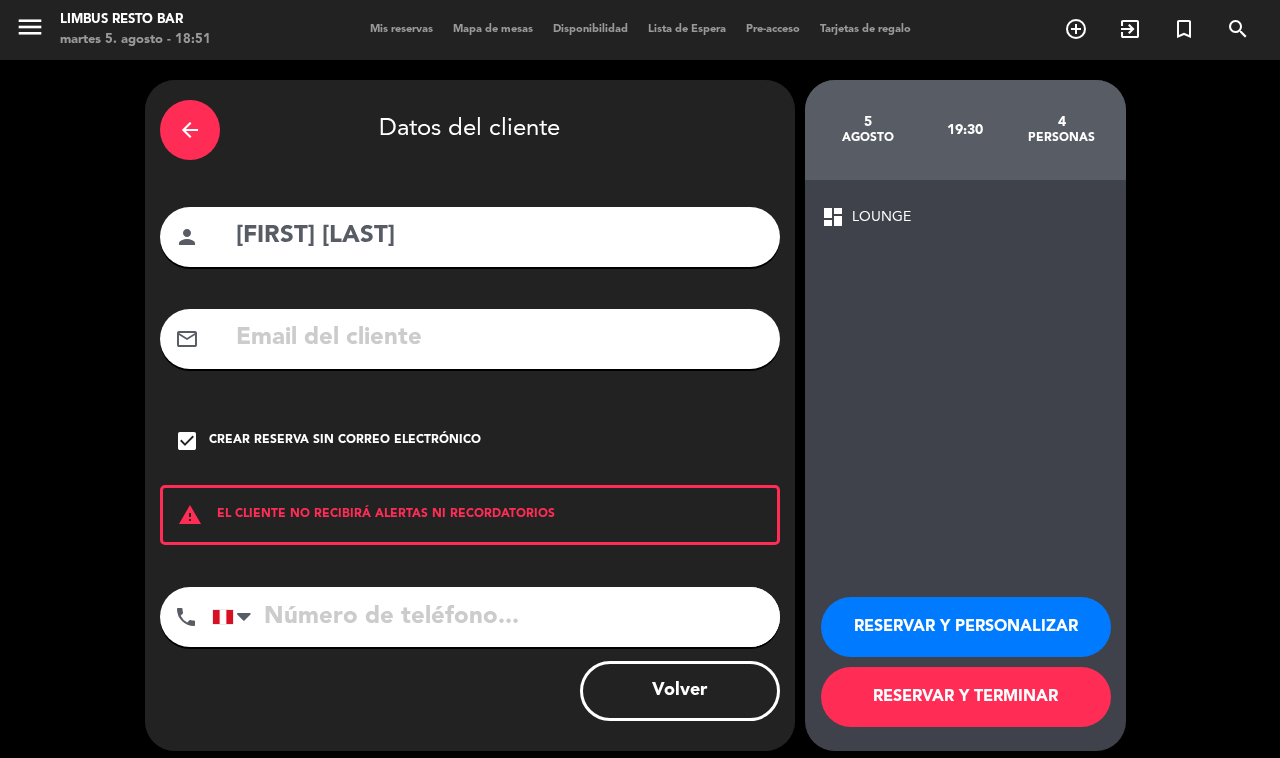 click at bounding box center (496, 617) 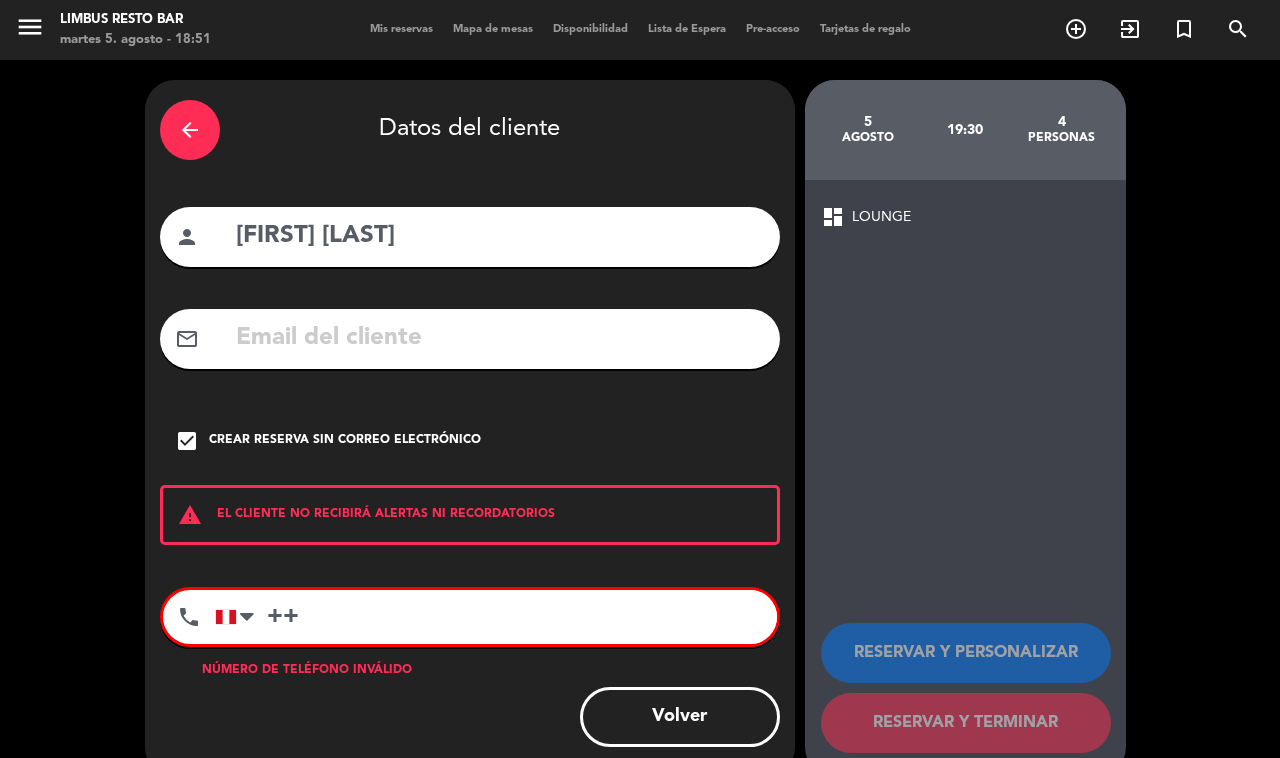 type on "+" 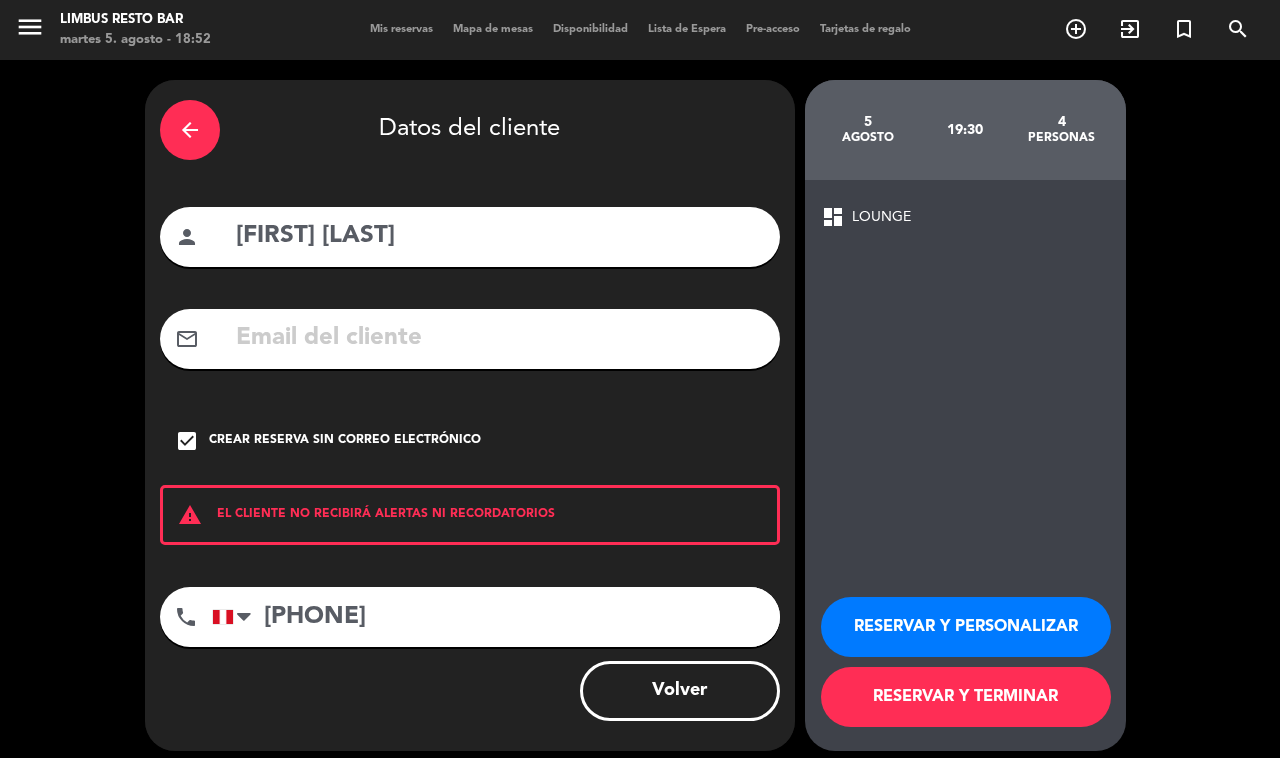 type on "[PHONE]" 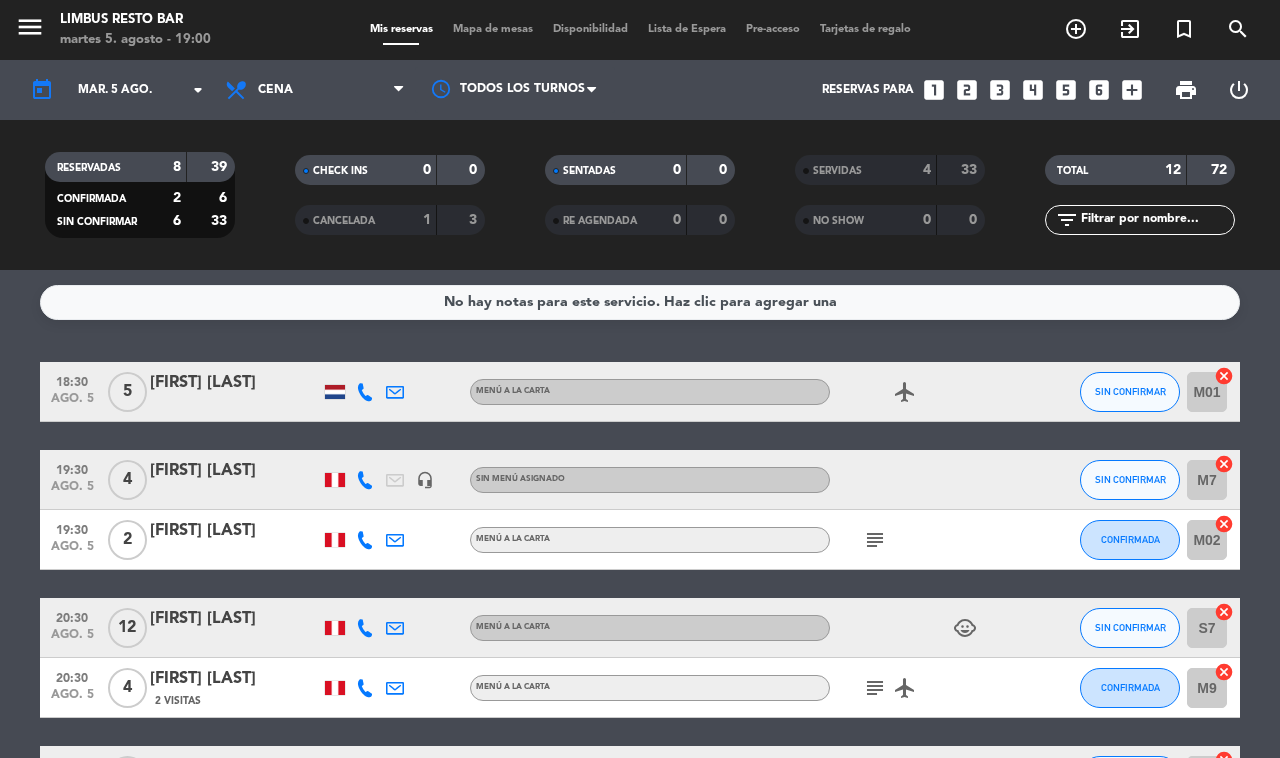 click on "add_circle_outline" at bounding box center (1076, 29) 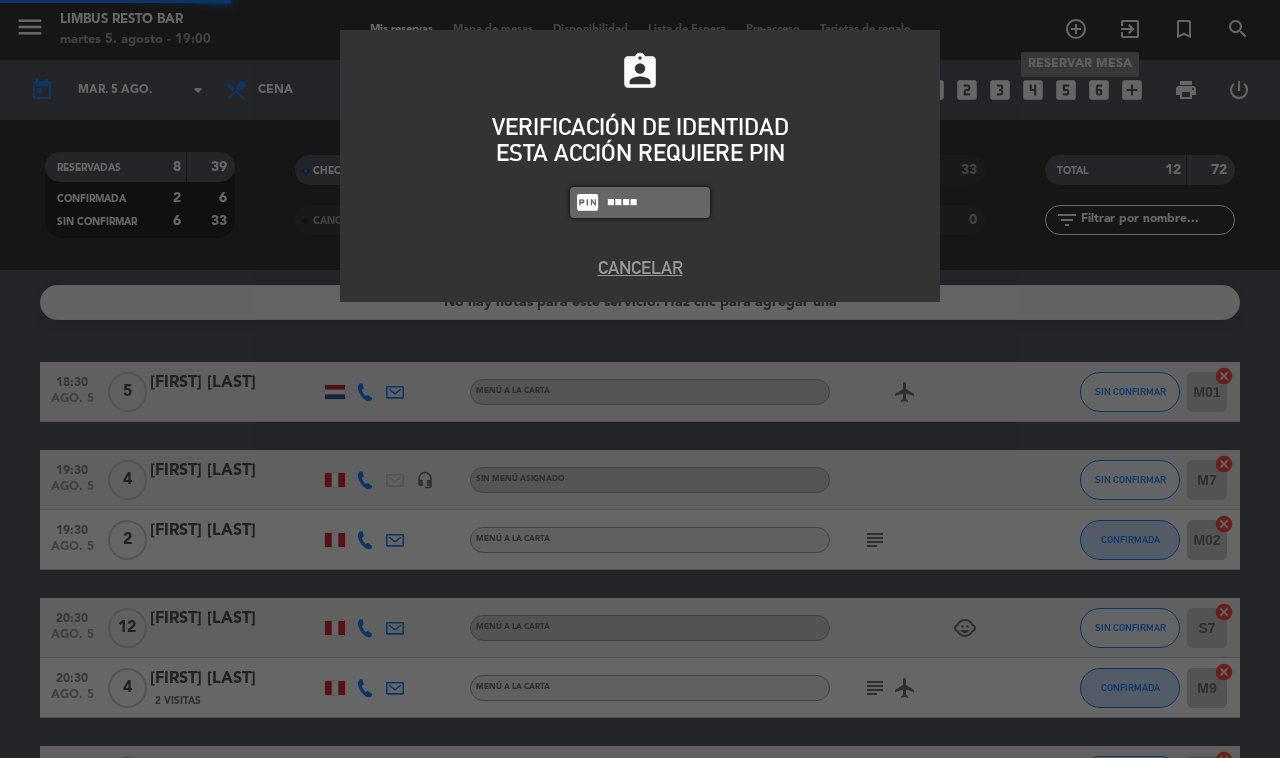 type on "8995" 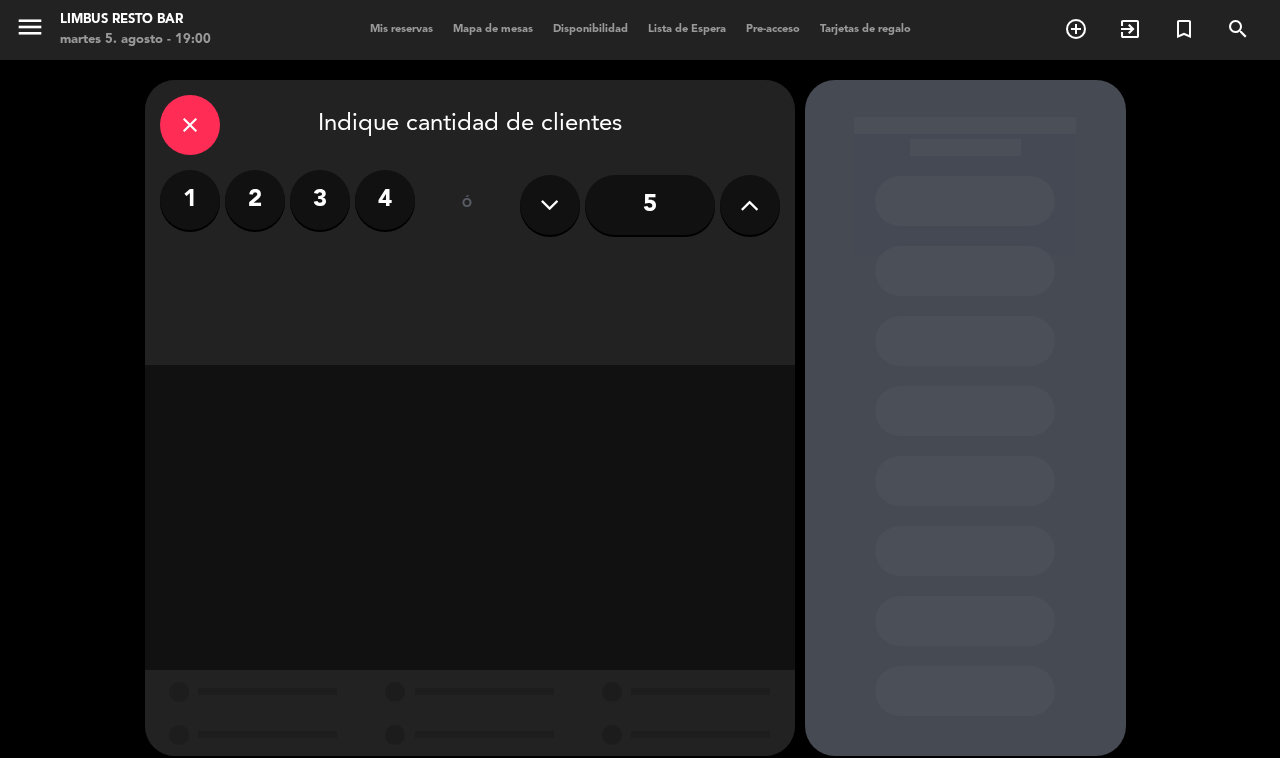 click on "3" at bounding box center (320, 200) 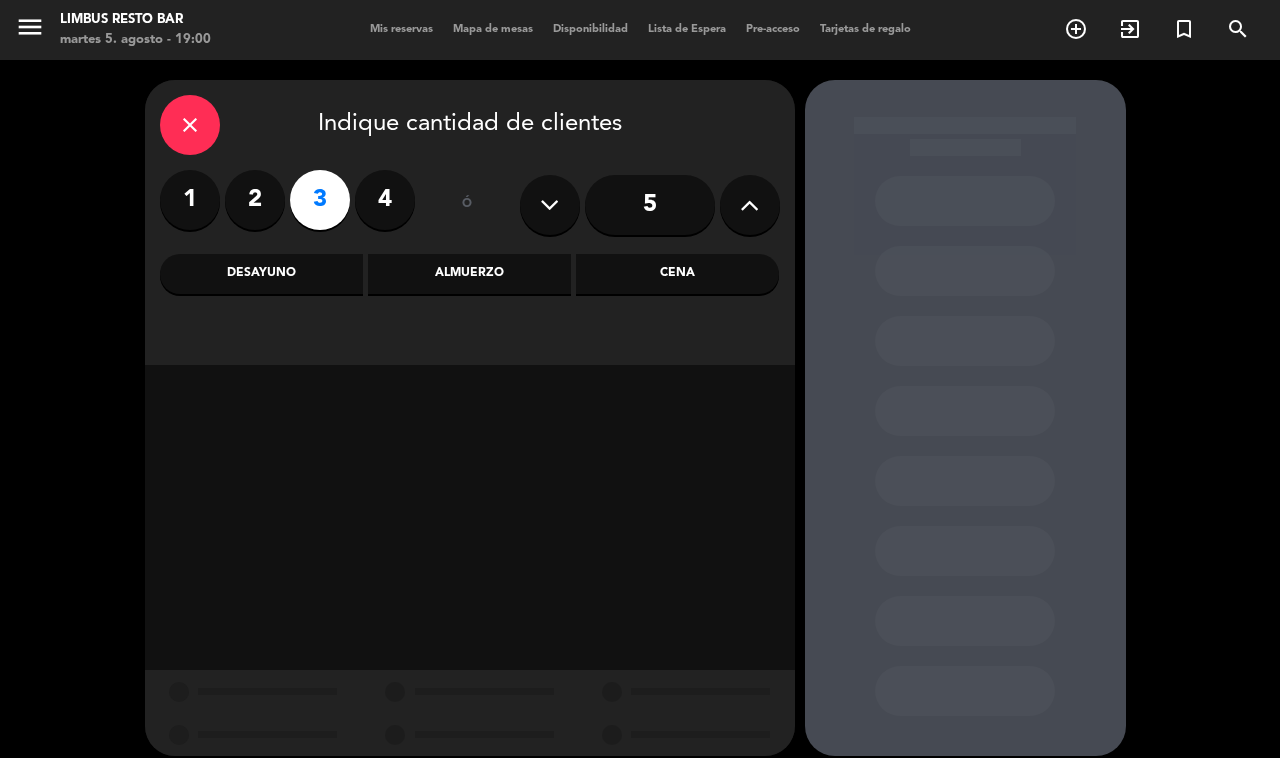 click on "Cena" at bounding box center (677, 274) 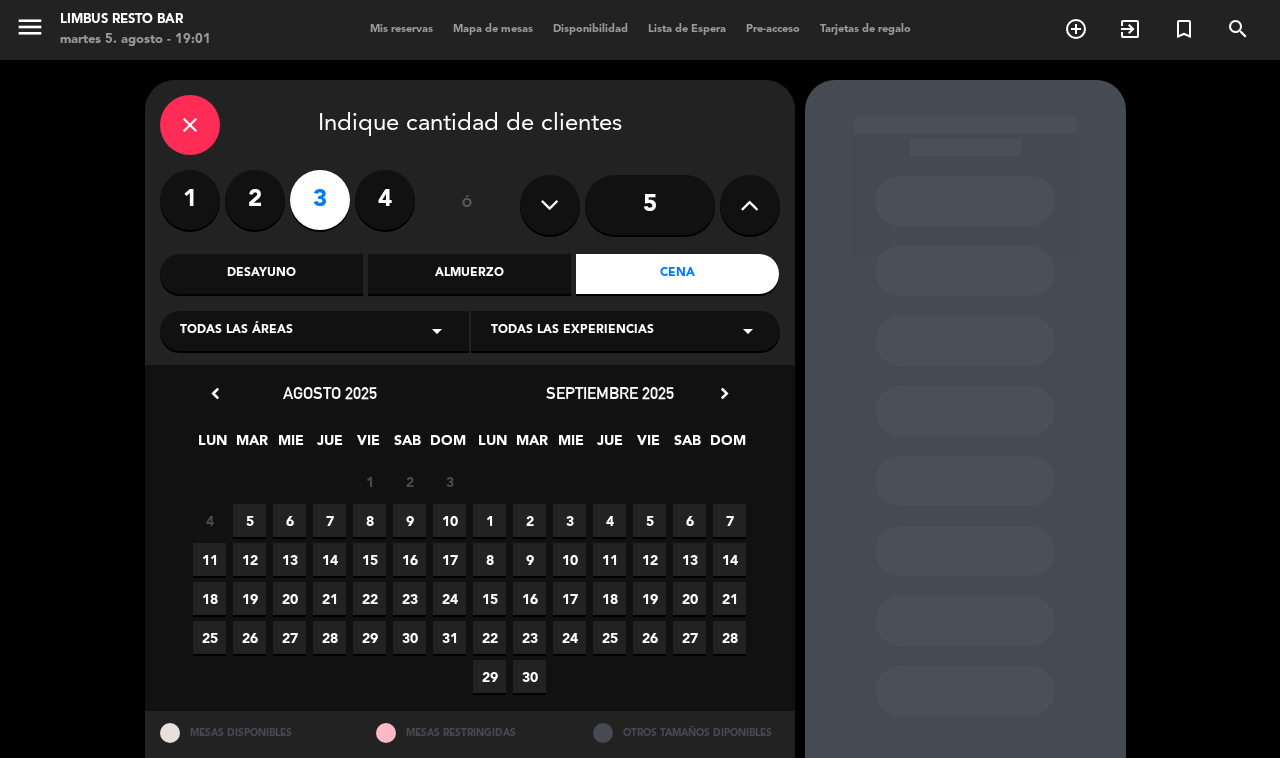 click on "5" at bounding box center (249, 520) 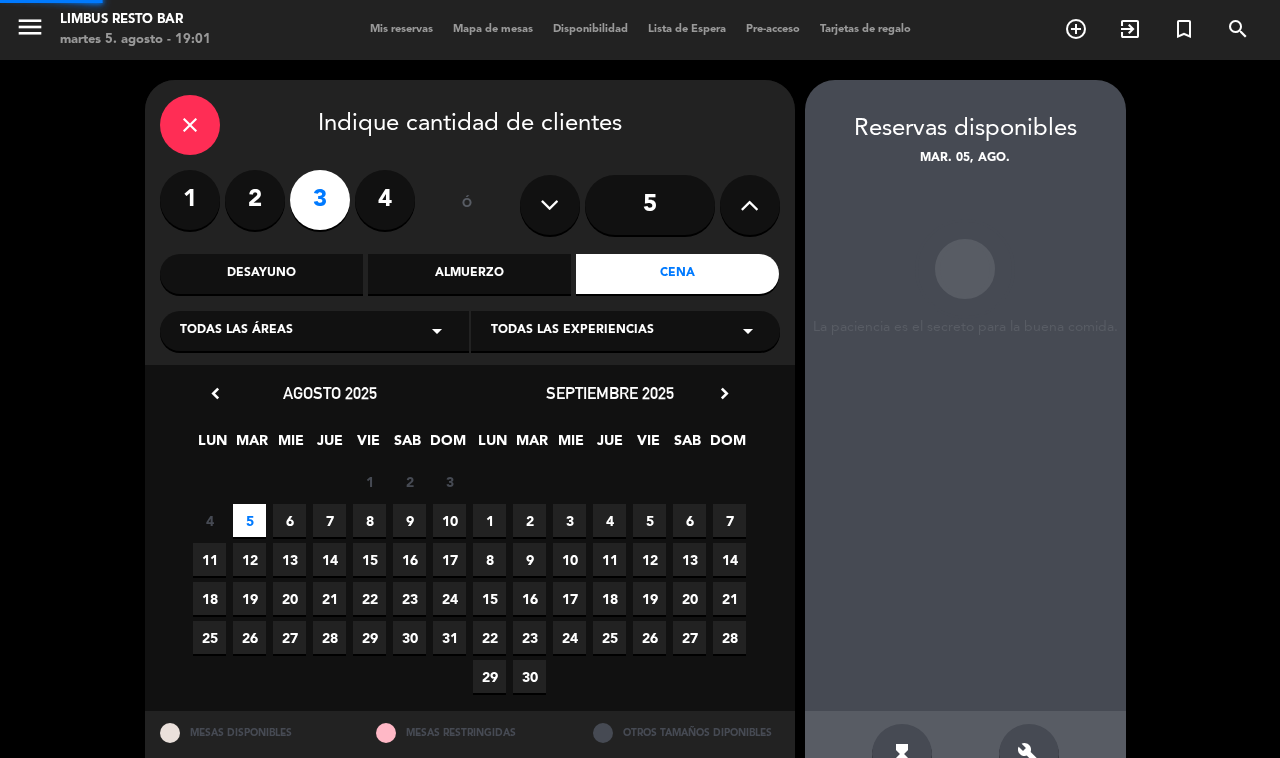 scroll, scrollTop: 55, scrollLeft: 0, axis: vertical 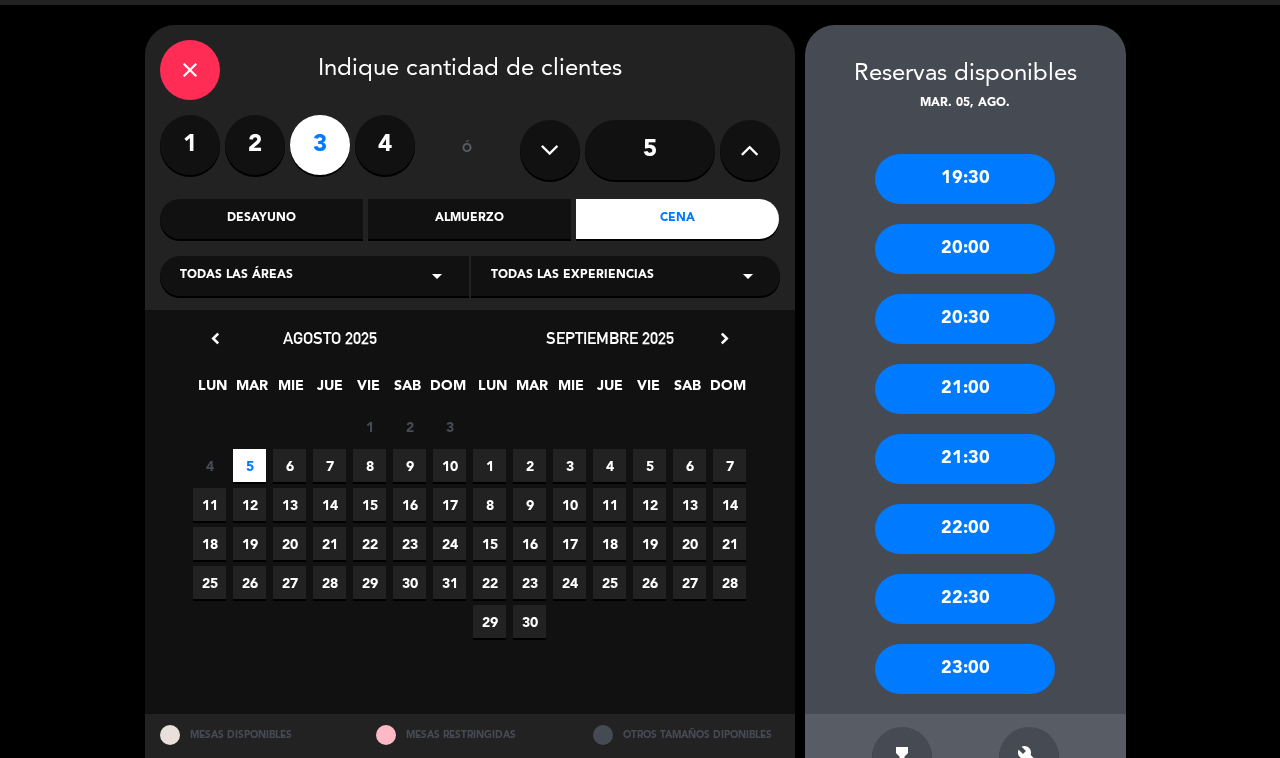 click on "19:30" at bounding box center (965, 179) 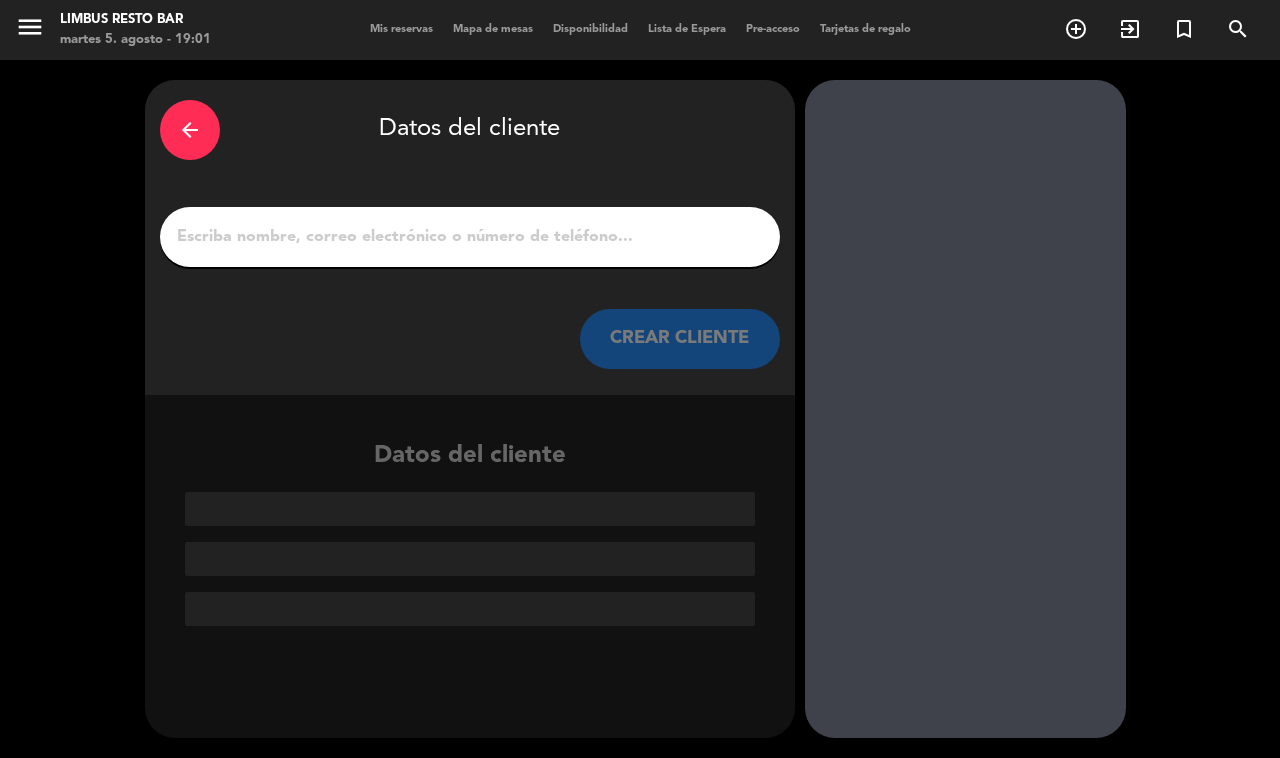 scroll, scrollTop: 0, scrollLeft: 0, axis: both 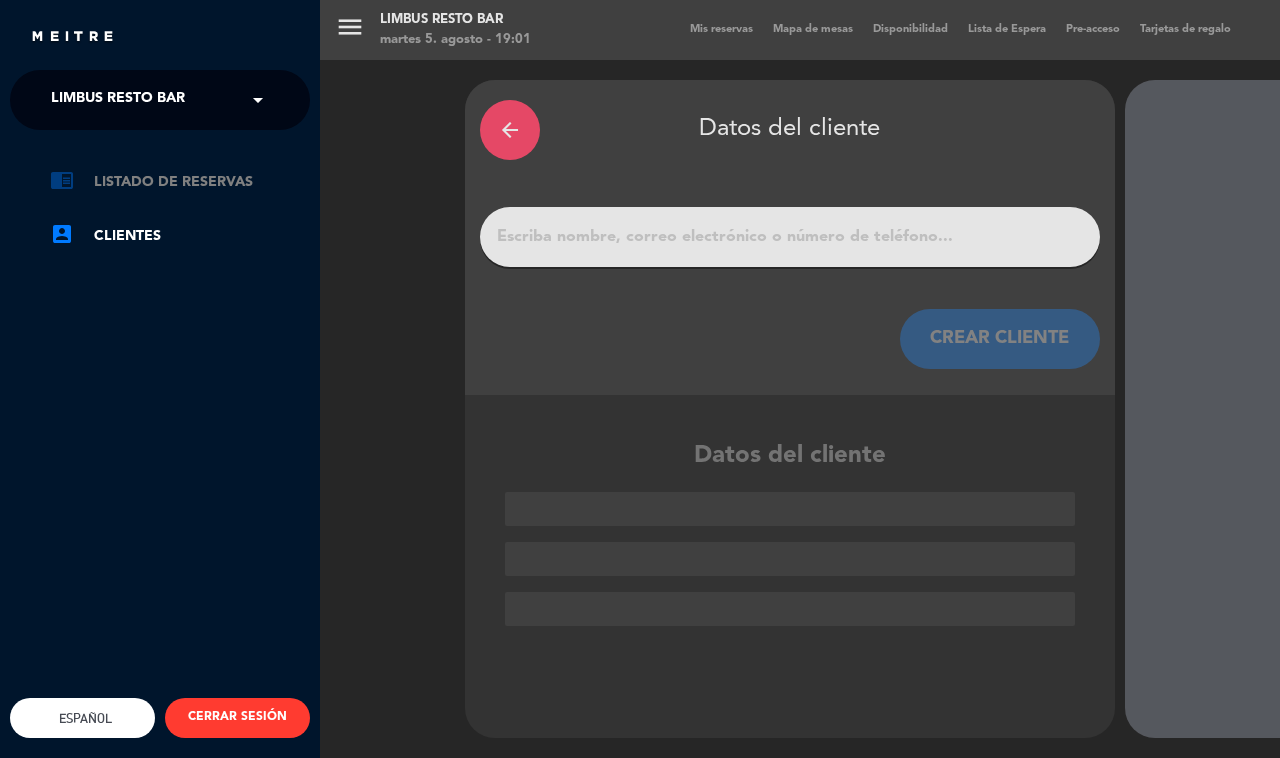click on "chrome_reader_mode   Listado de Reservas" 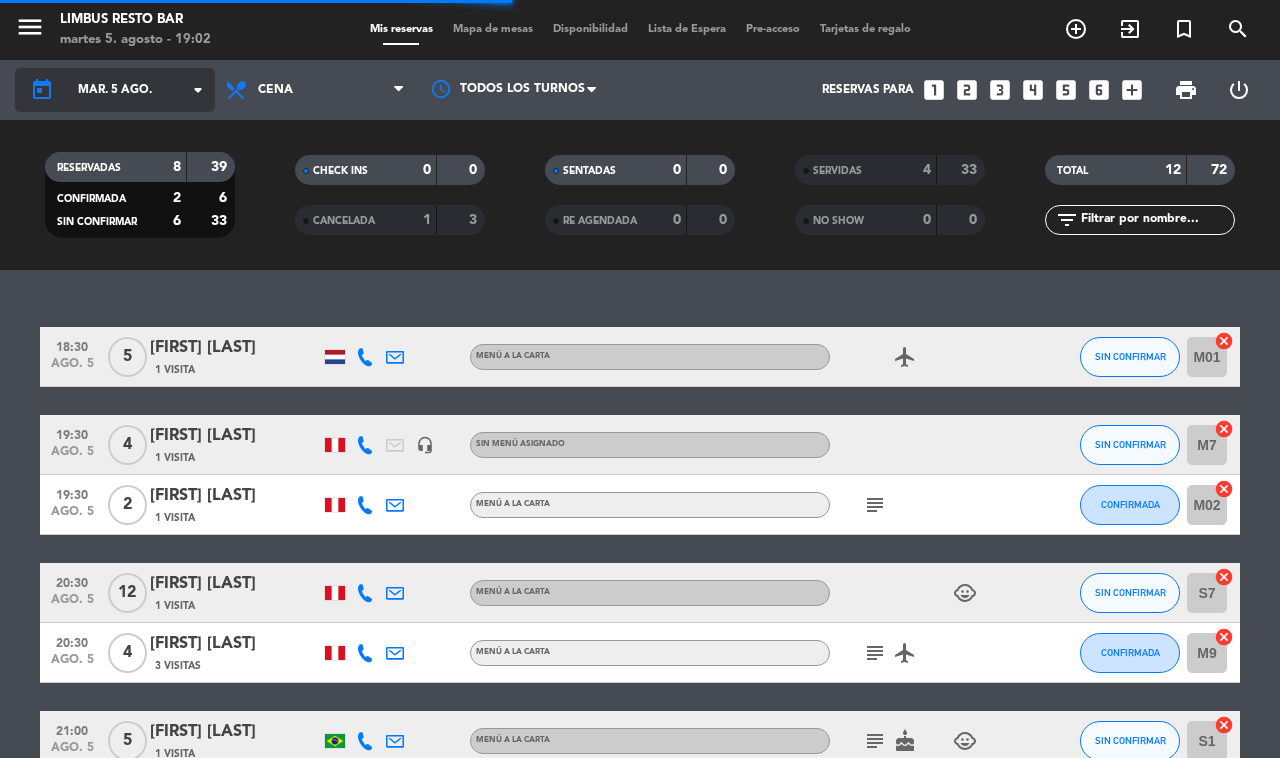 click on "mar. 5 ago." 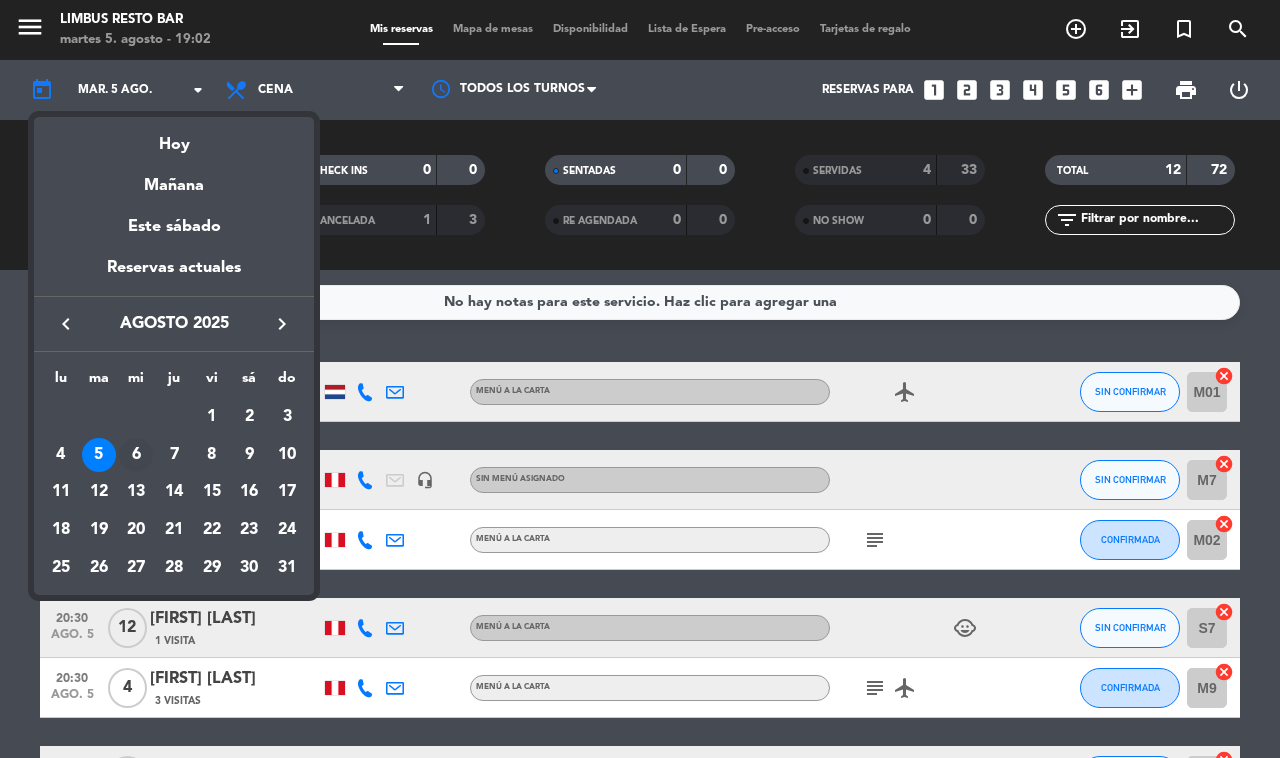 click on "6" at bounding box center [136, 455] 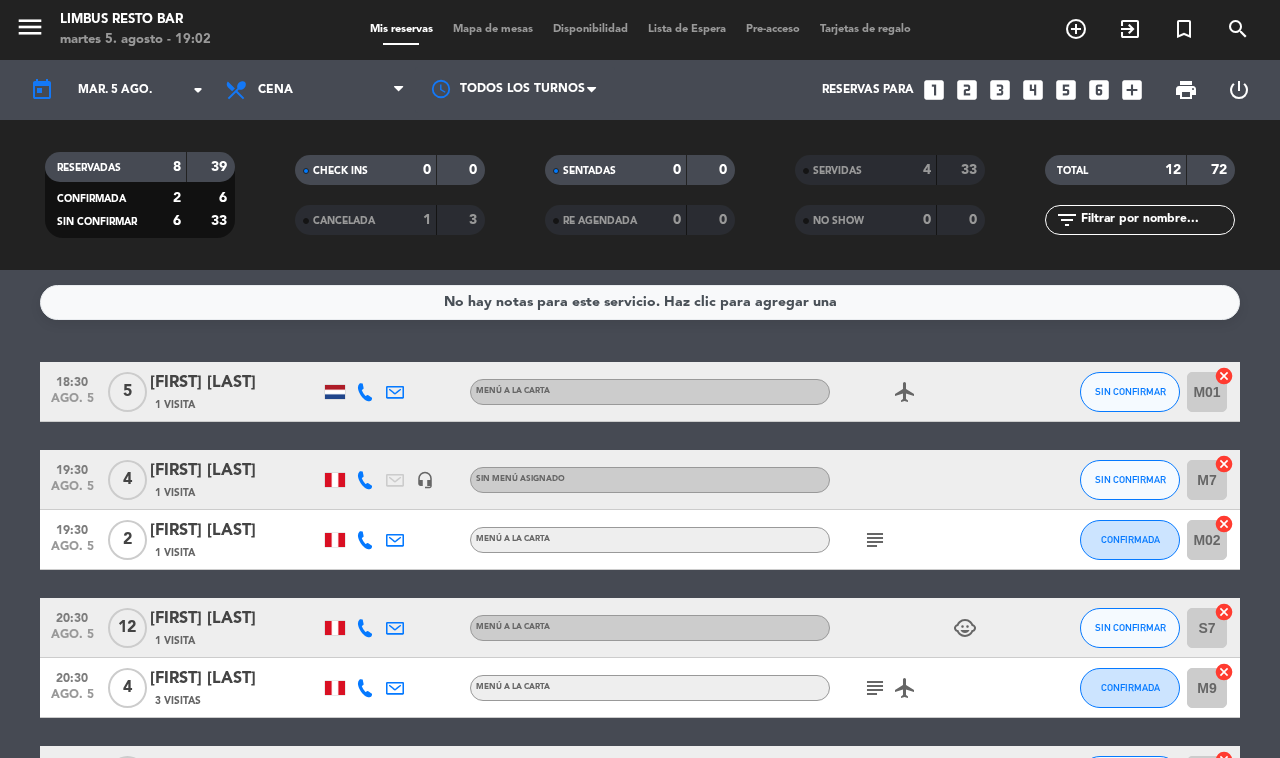 type on "mié. 6 ago." 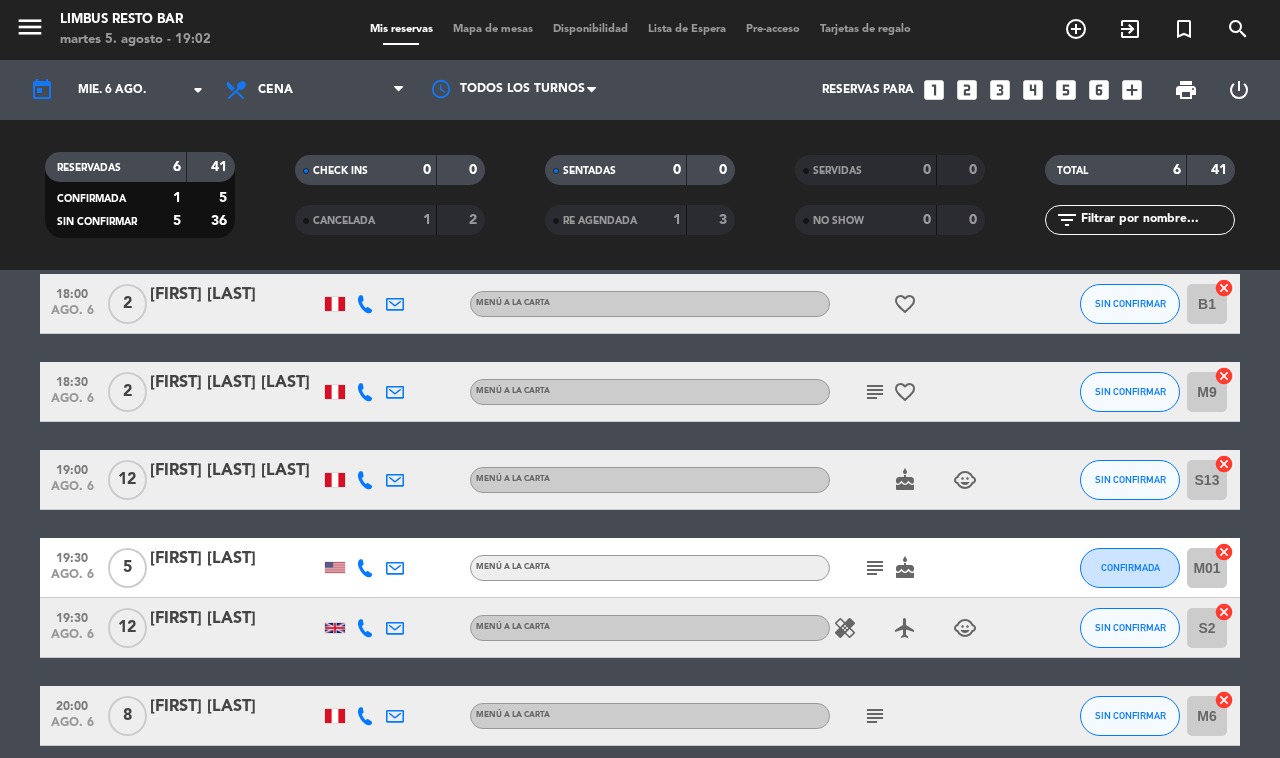 scroll, scrollTop: 0, scrollLeft: 0, axis: both 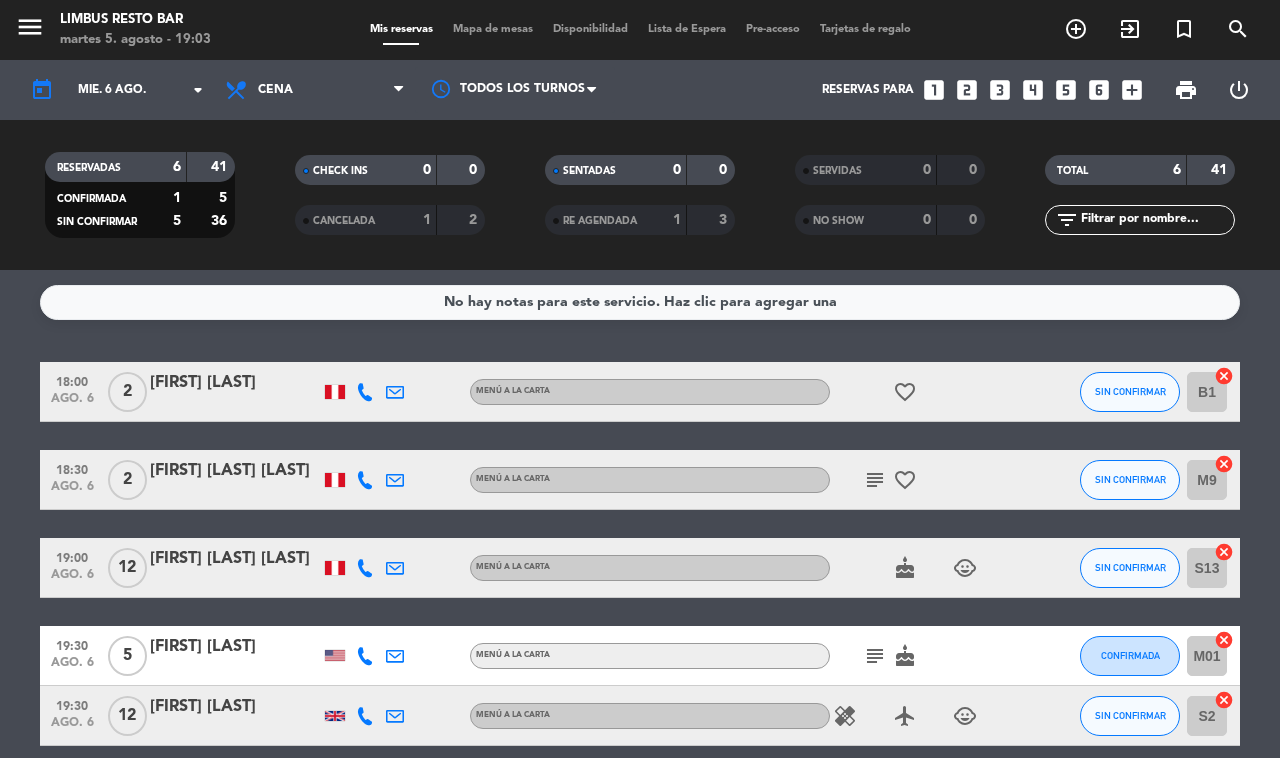 click on "add_circle_outline" at bounding box center (1076, 29) 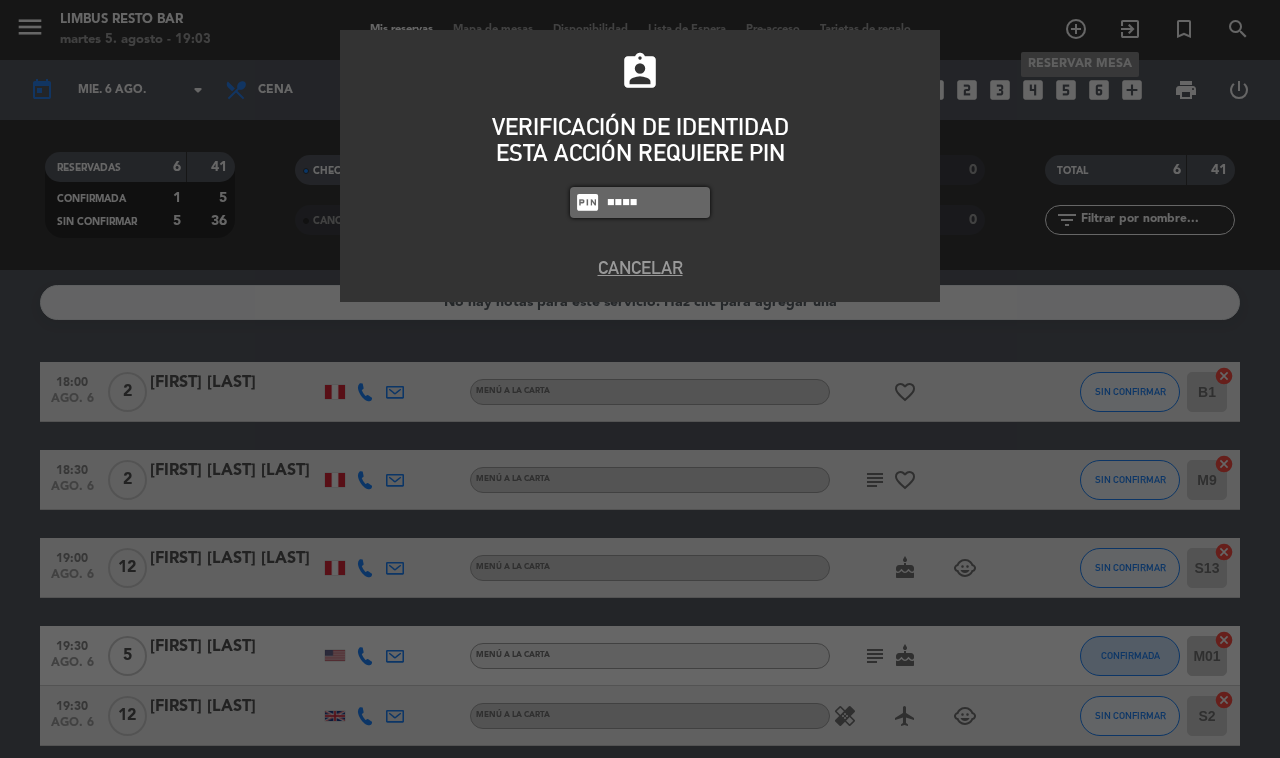 type on "8995" 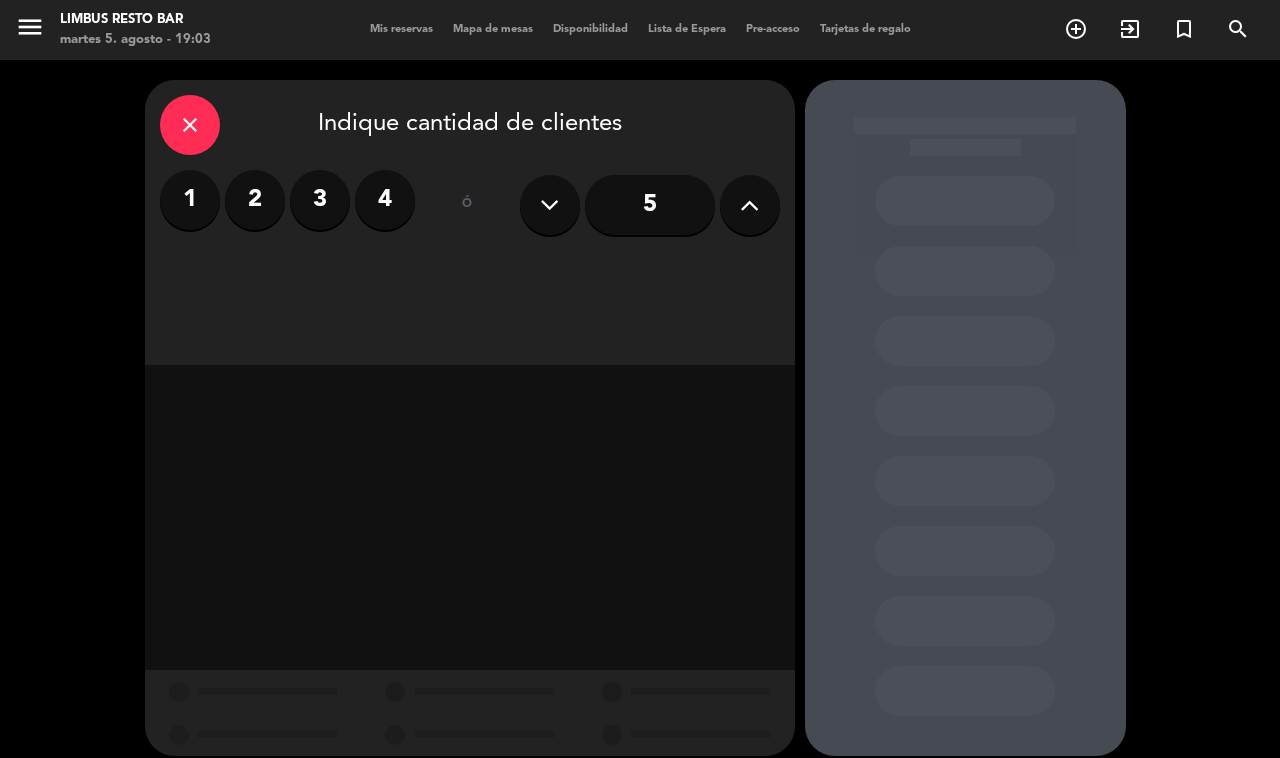 click on "3" at bounding box center (320, 200) 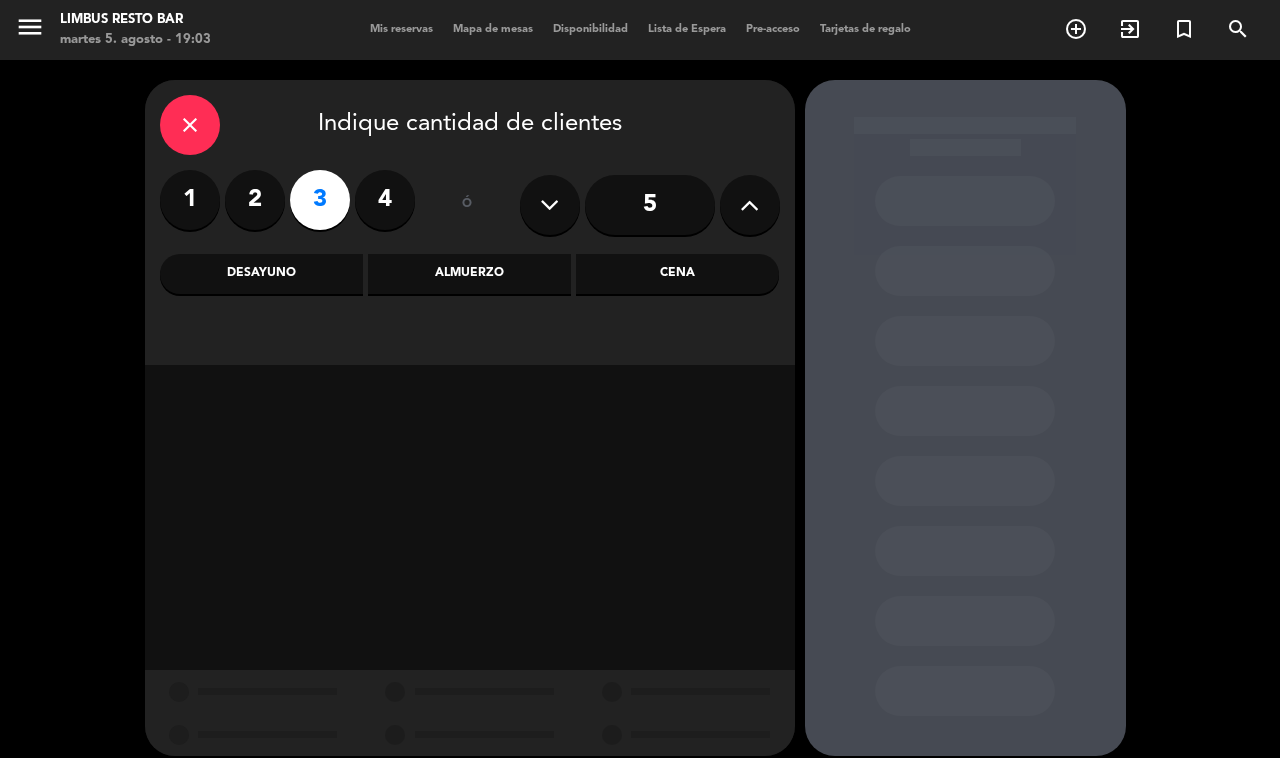 click on "Cena" at bounding box center (677, 274) 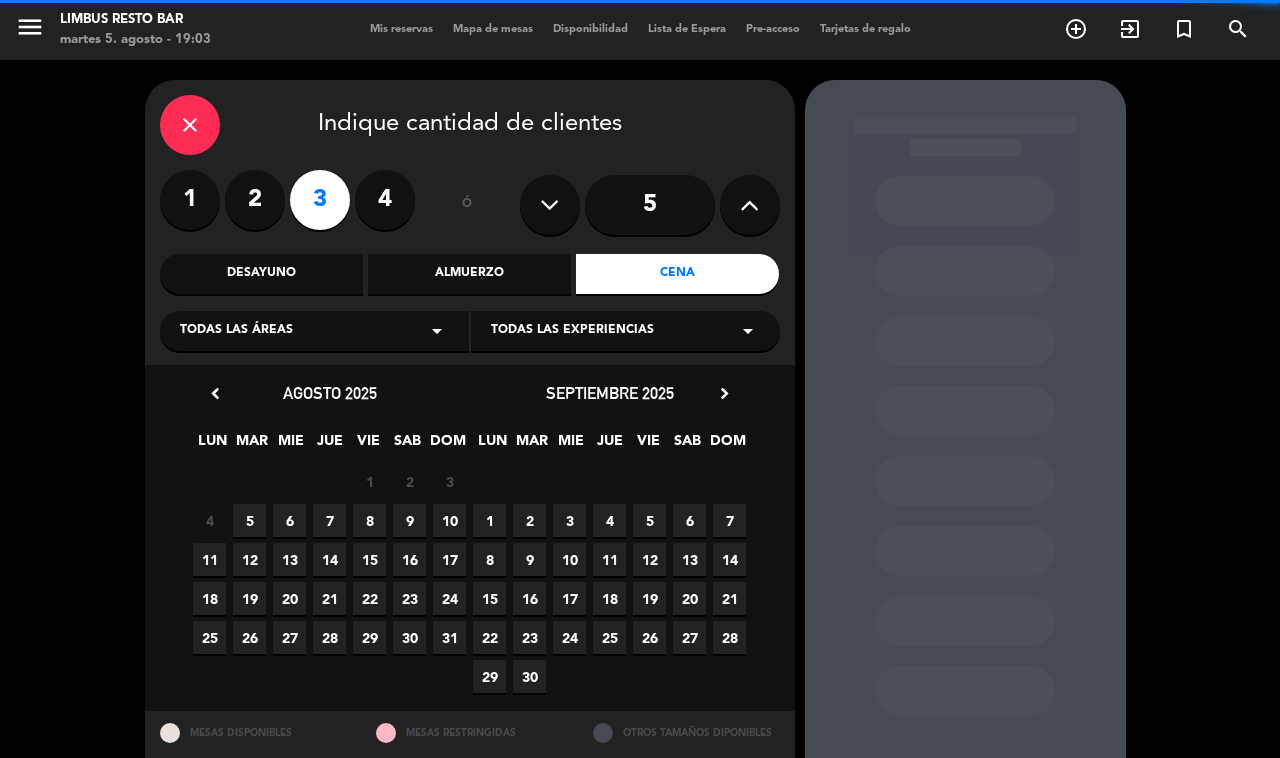 click on "5" at bounding box center (249, 520) 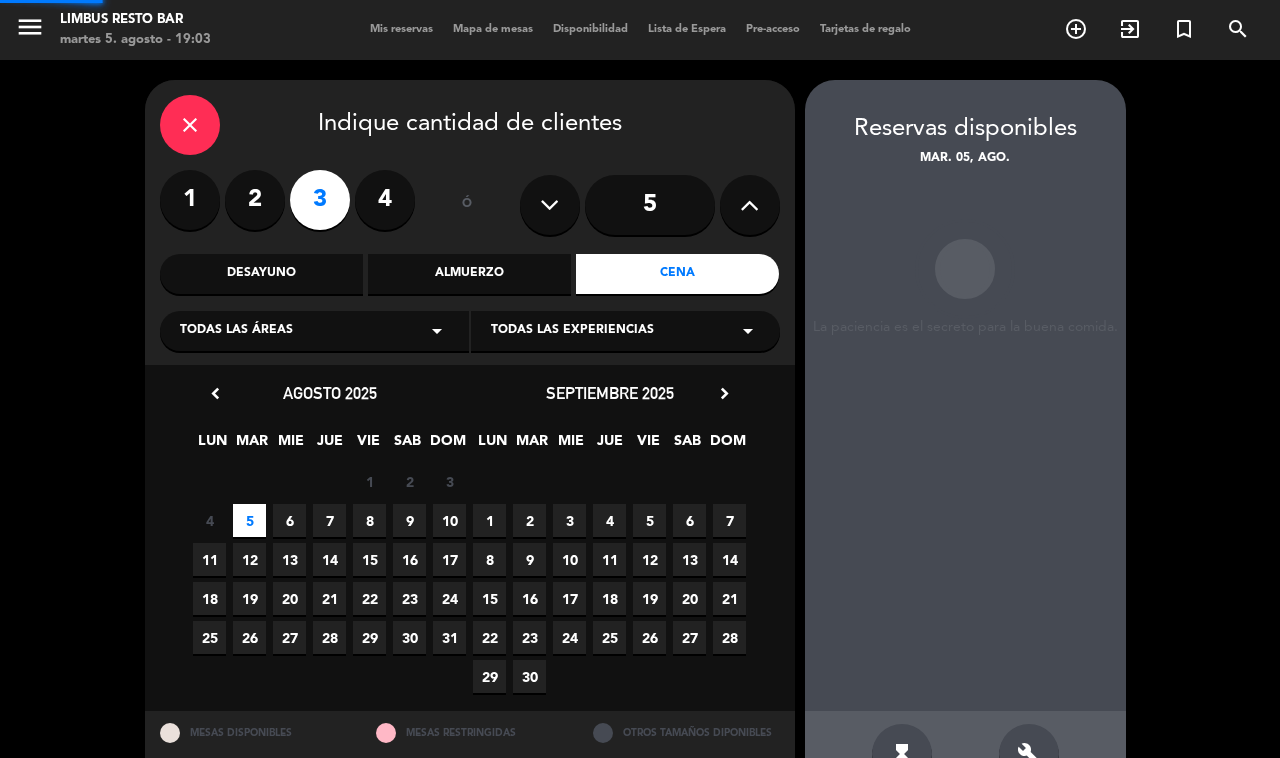 scroll, scrollTop: 55, scrollLeft: 0, axis: vertical 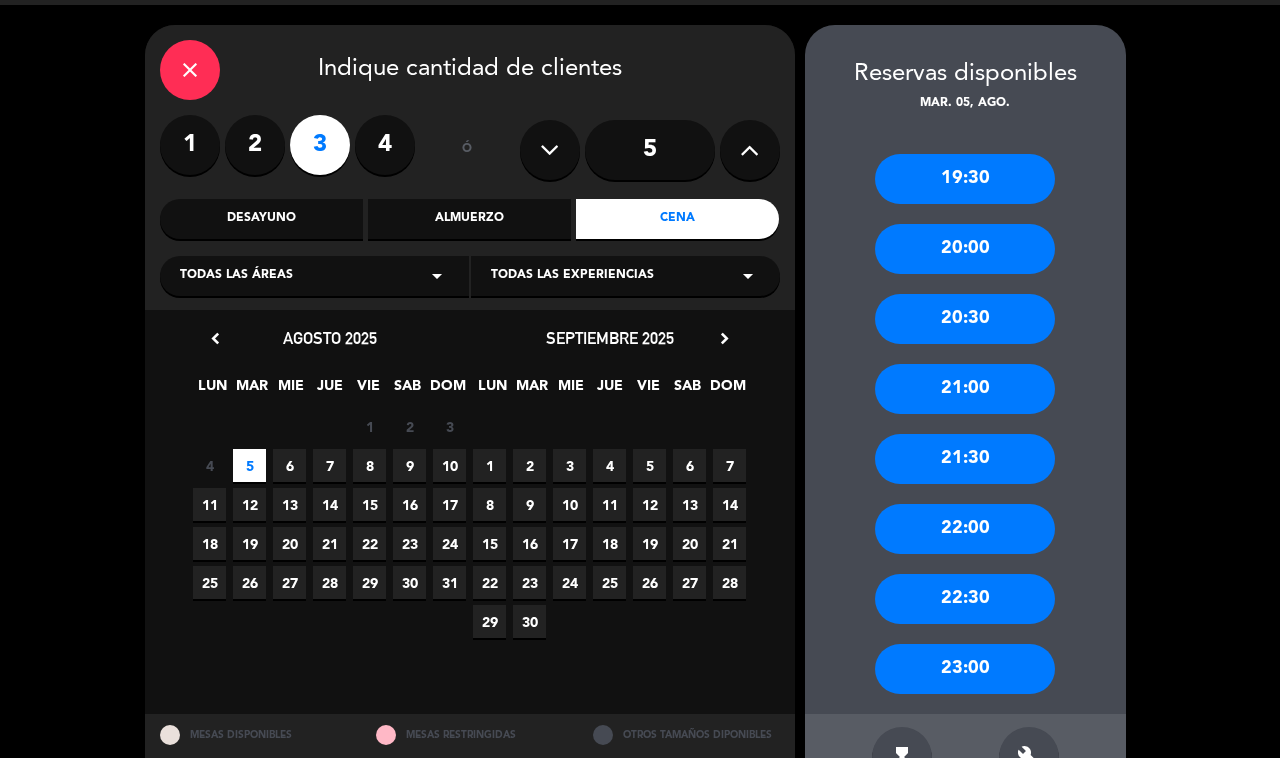 click on "19:30" at bounding box center (965, 179) 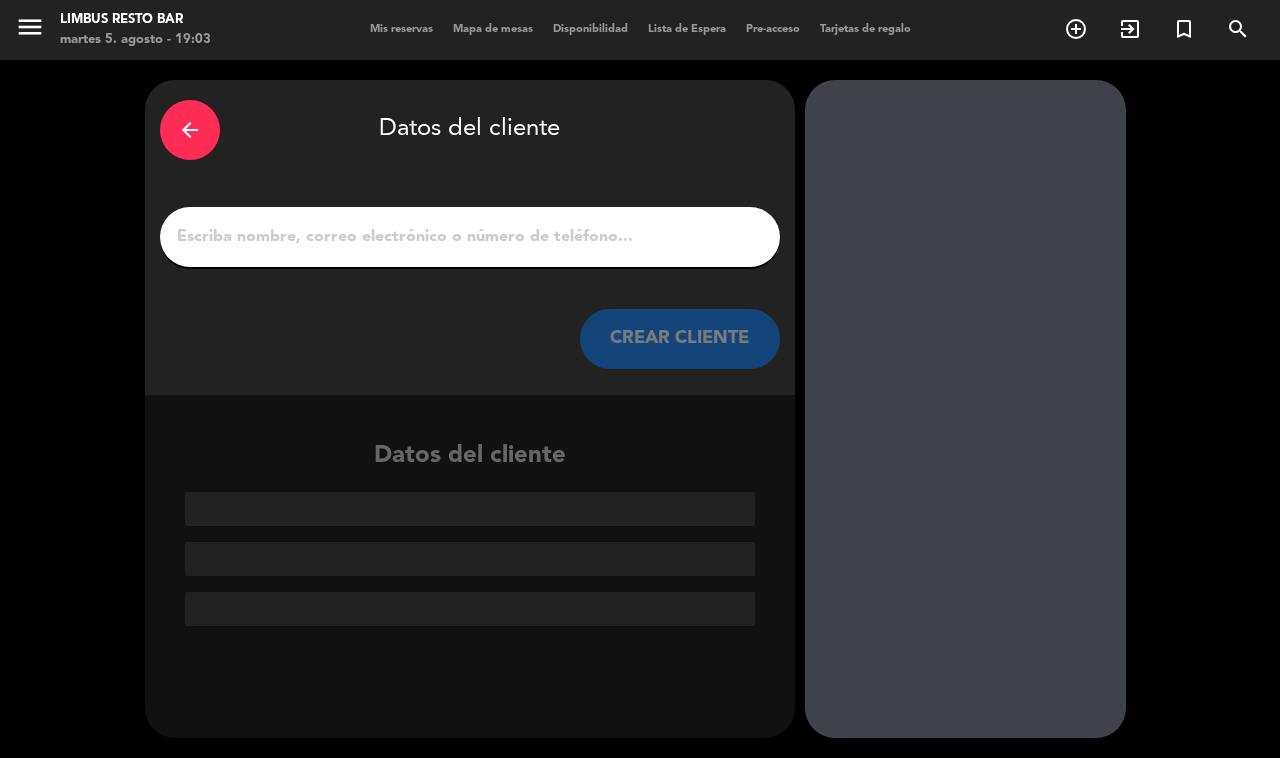 scroll, scrollTop: 0, scrollLeft: 0, axis: both 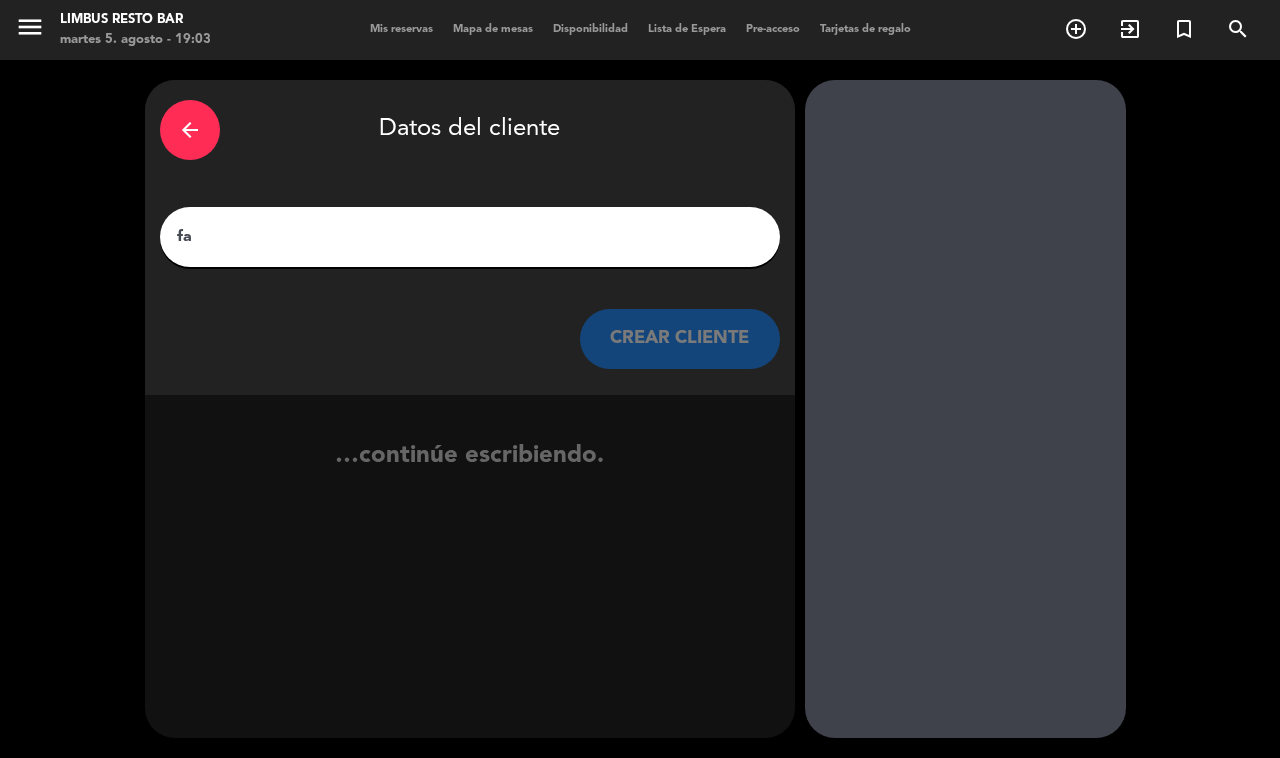type on "f" 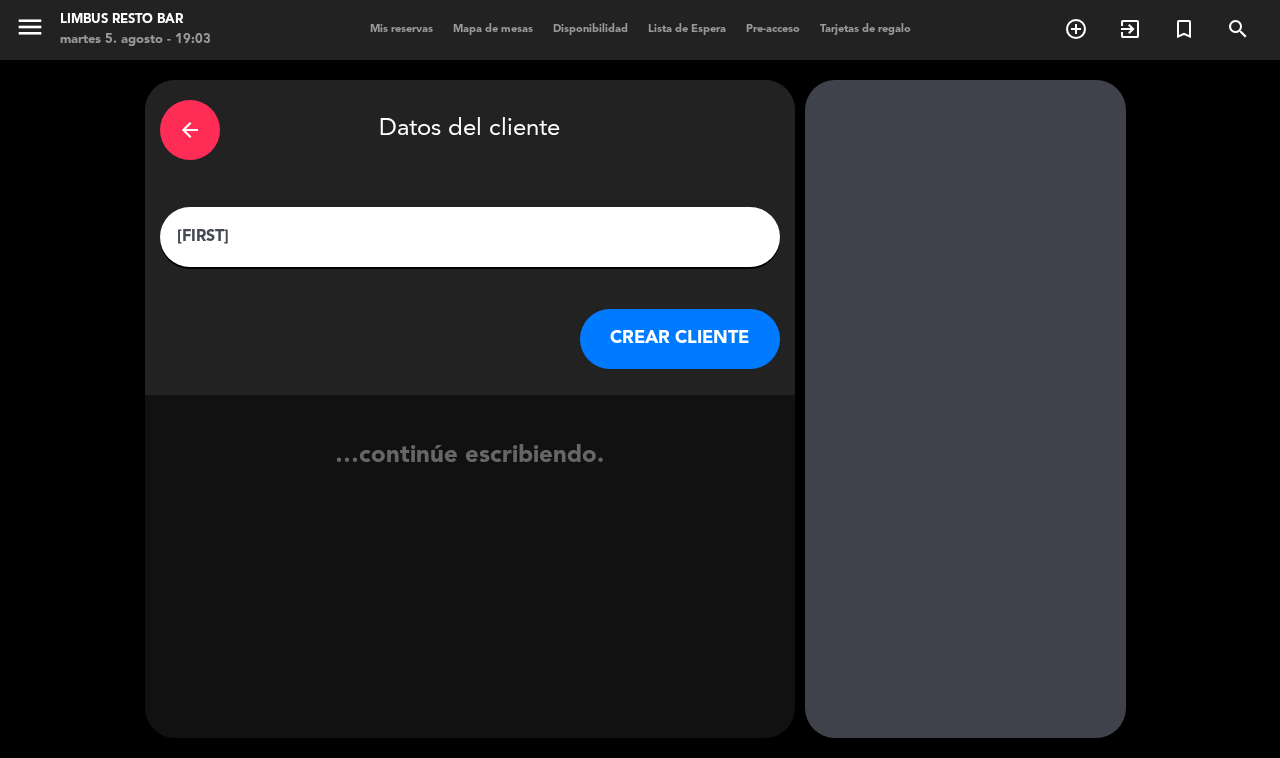 type on "[FIRST]" 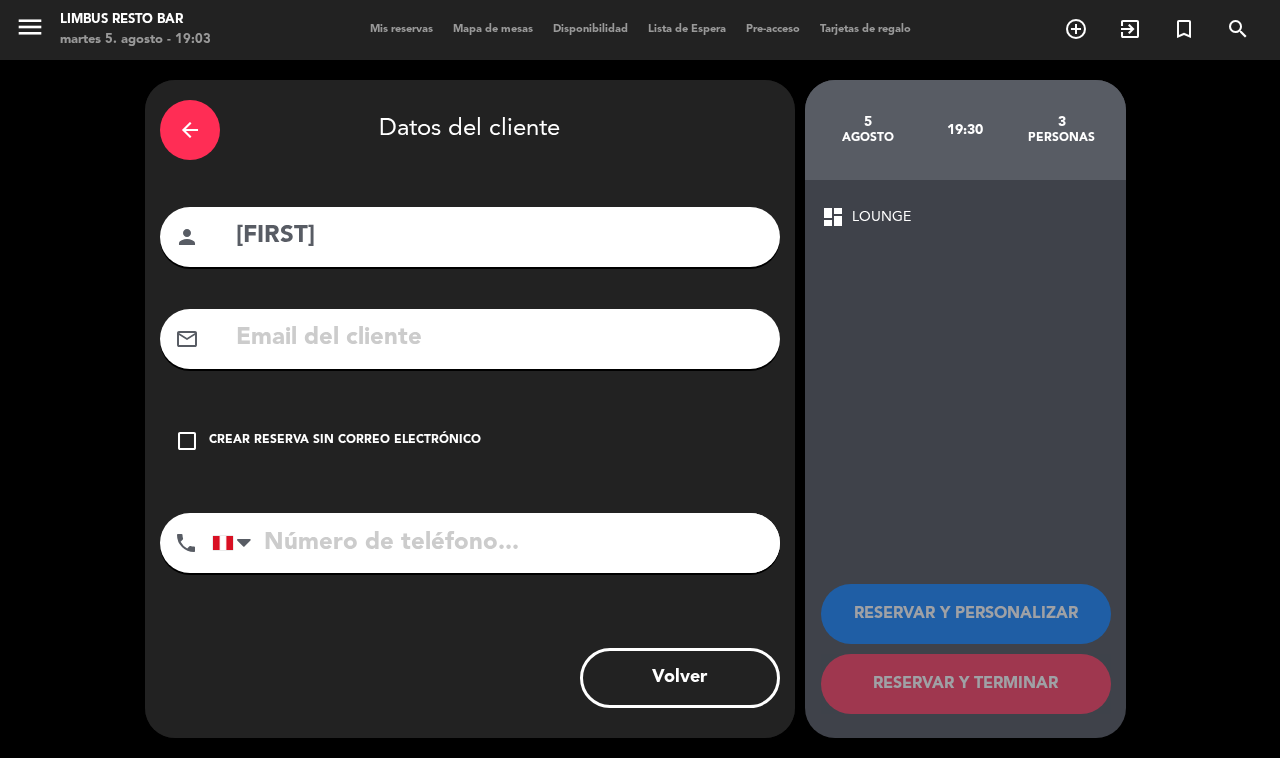 click on "check_box_outline_blank" at bounding box center [187, 441] 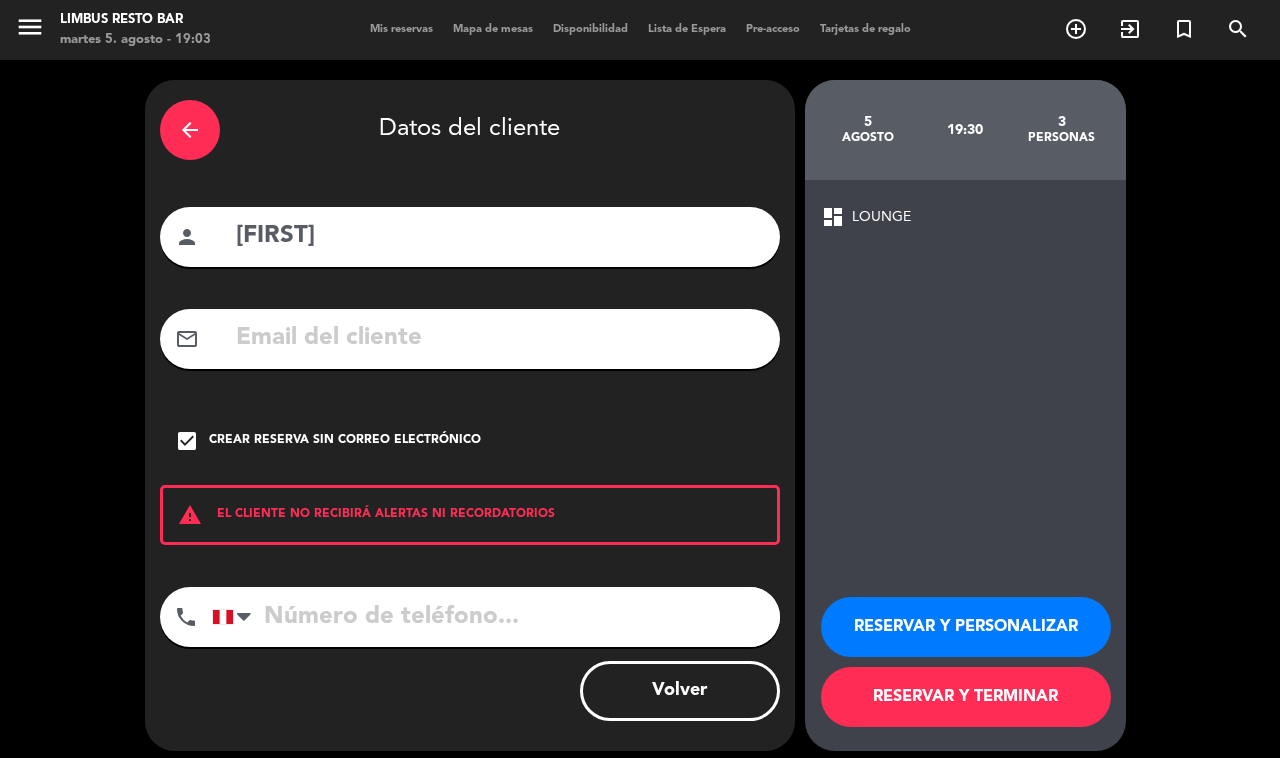 click at bounding box center (496, 617) 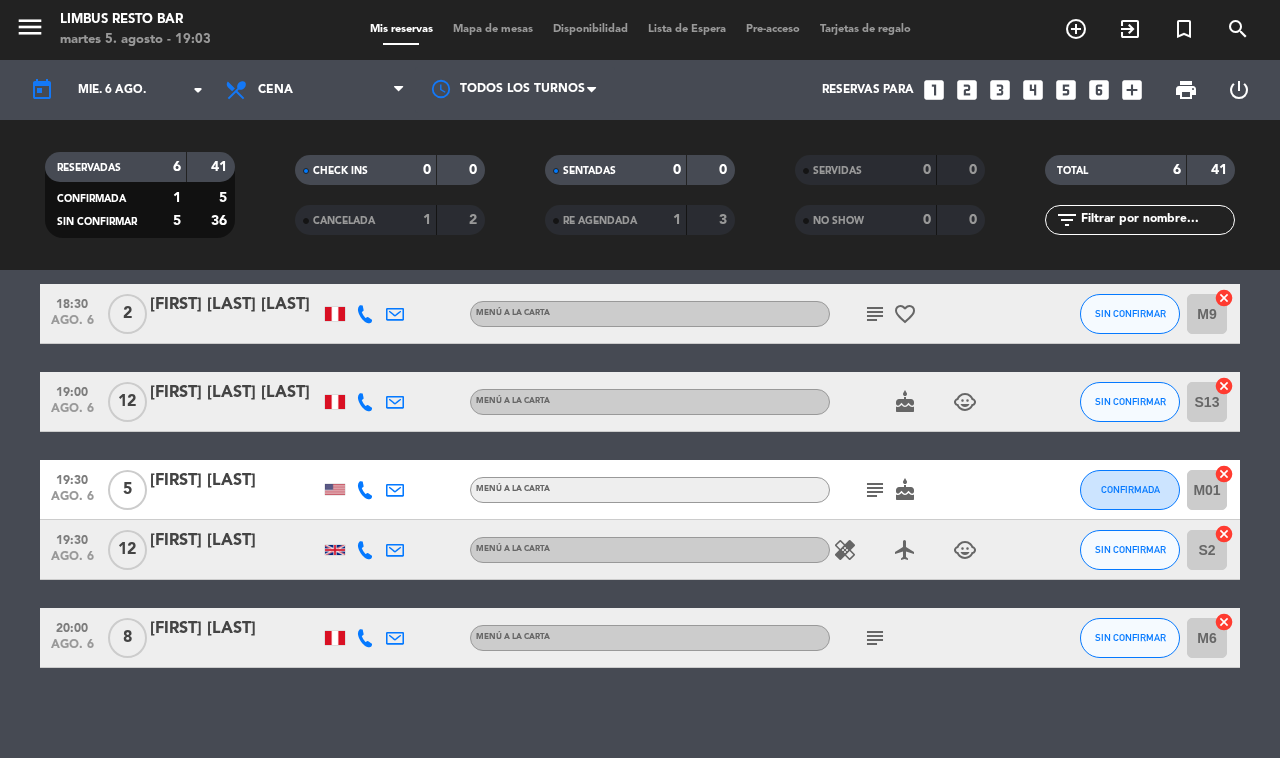 scroll, scrollTop: 0, scrollLeft: 0, axis: both 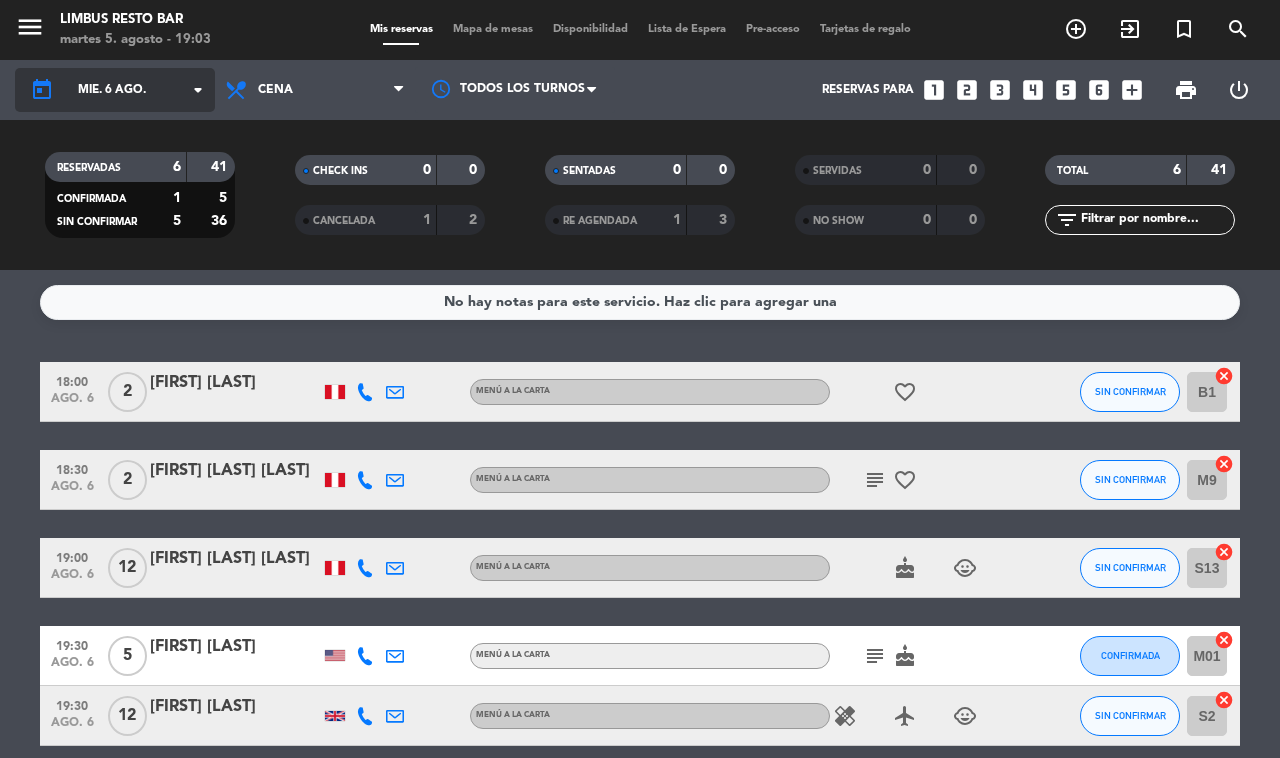 click on "mié. 6 ago." 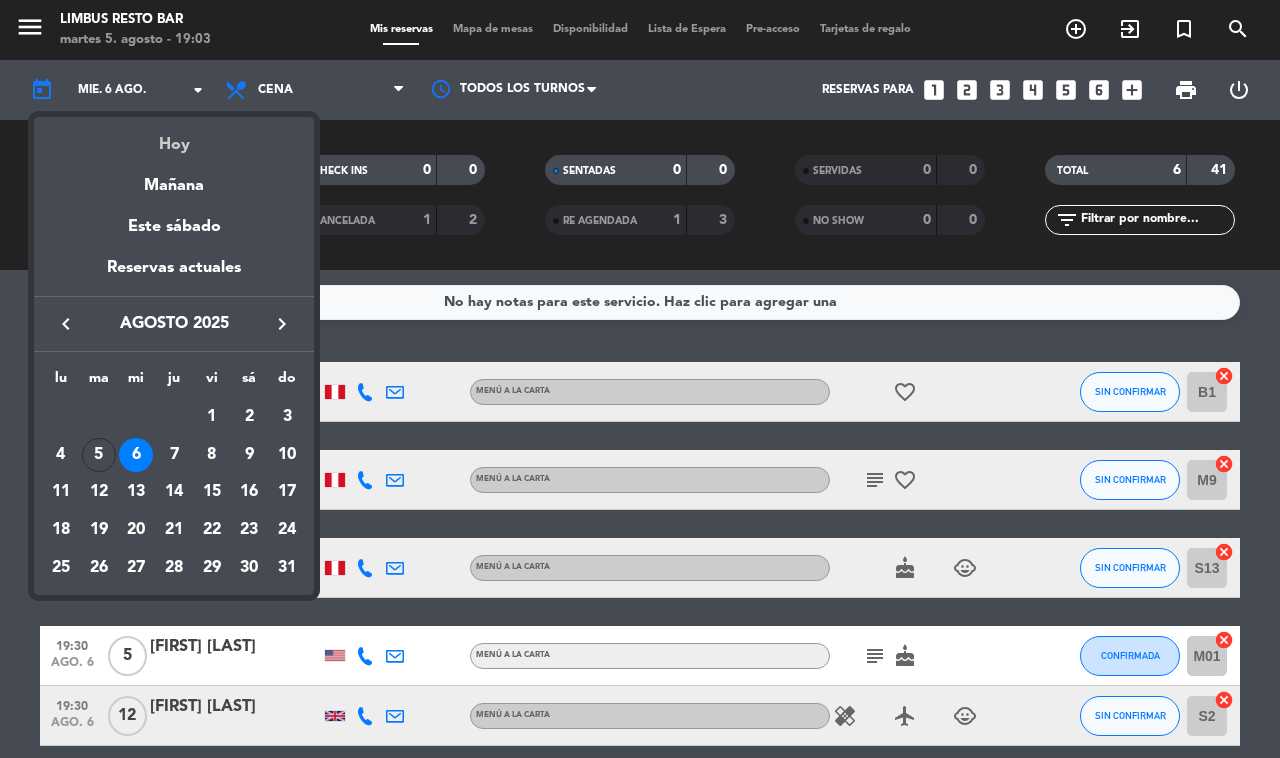click on "Hoy" at bounding box center (174, 137) 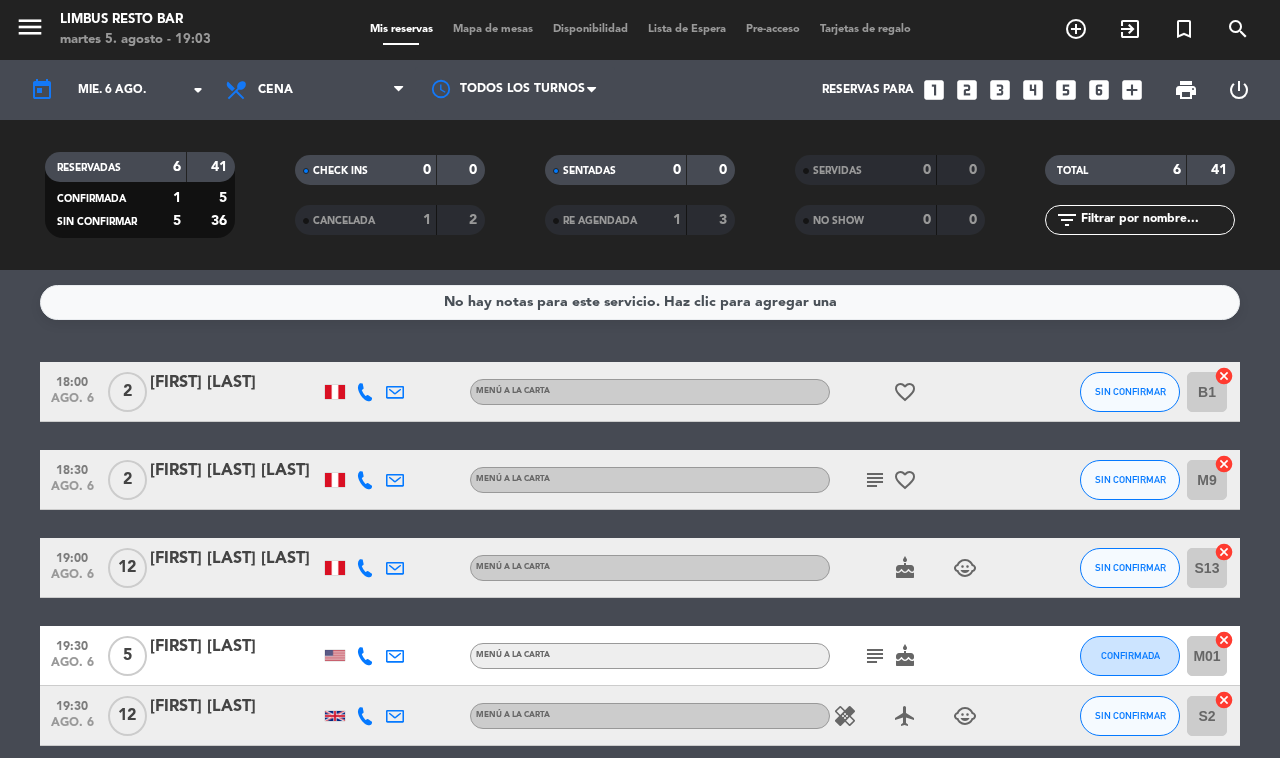 type on "mar. 5 ago." 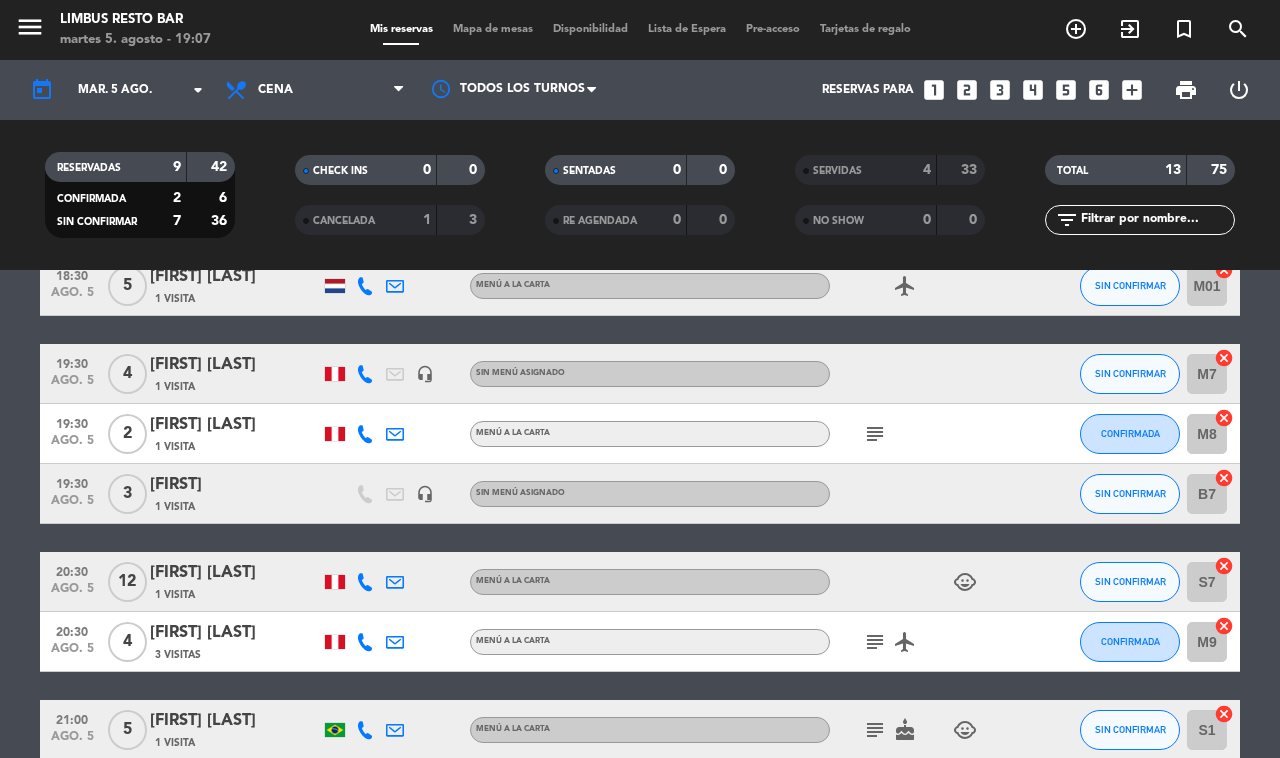 scroll, scrollTop: 0, scrollLeft: 0, axis: both 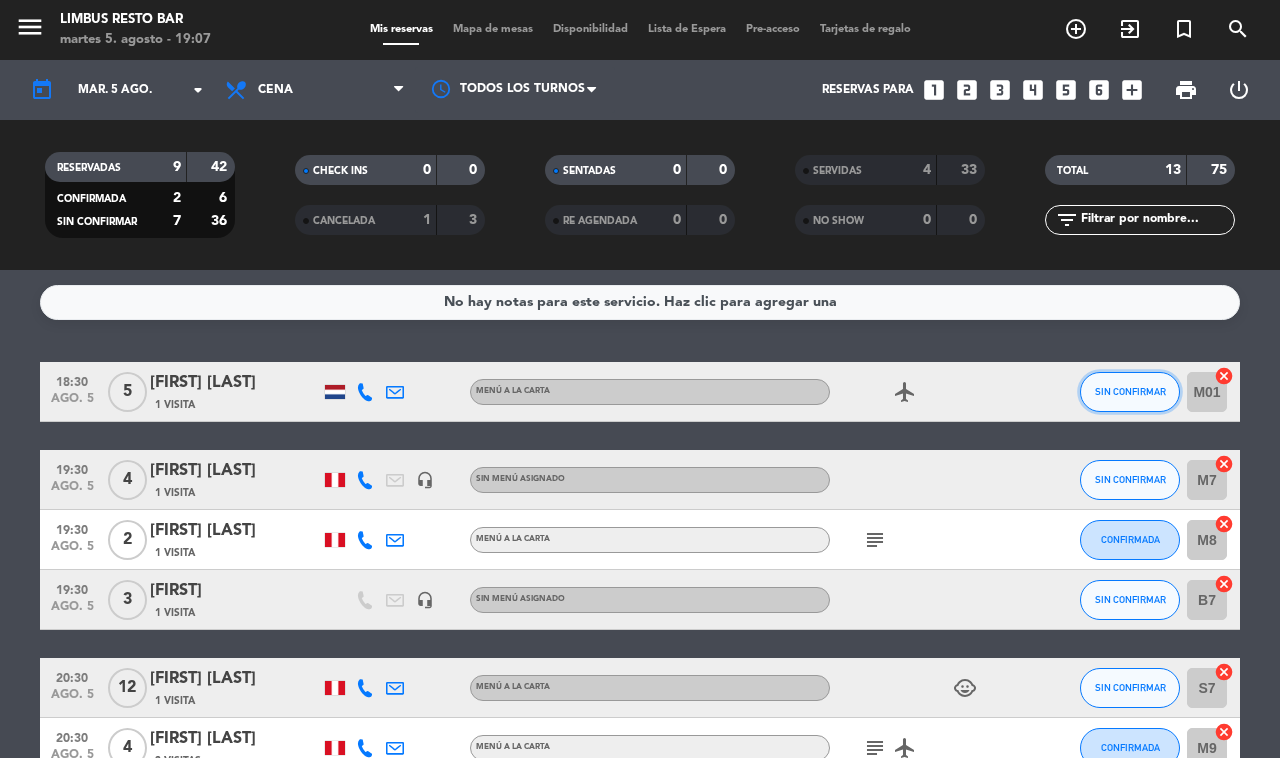 click on "SIN CONFIRMAR" 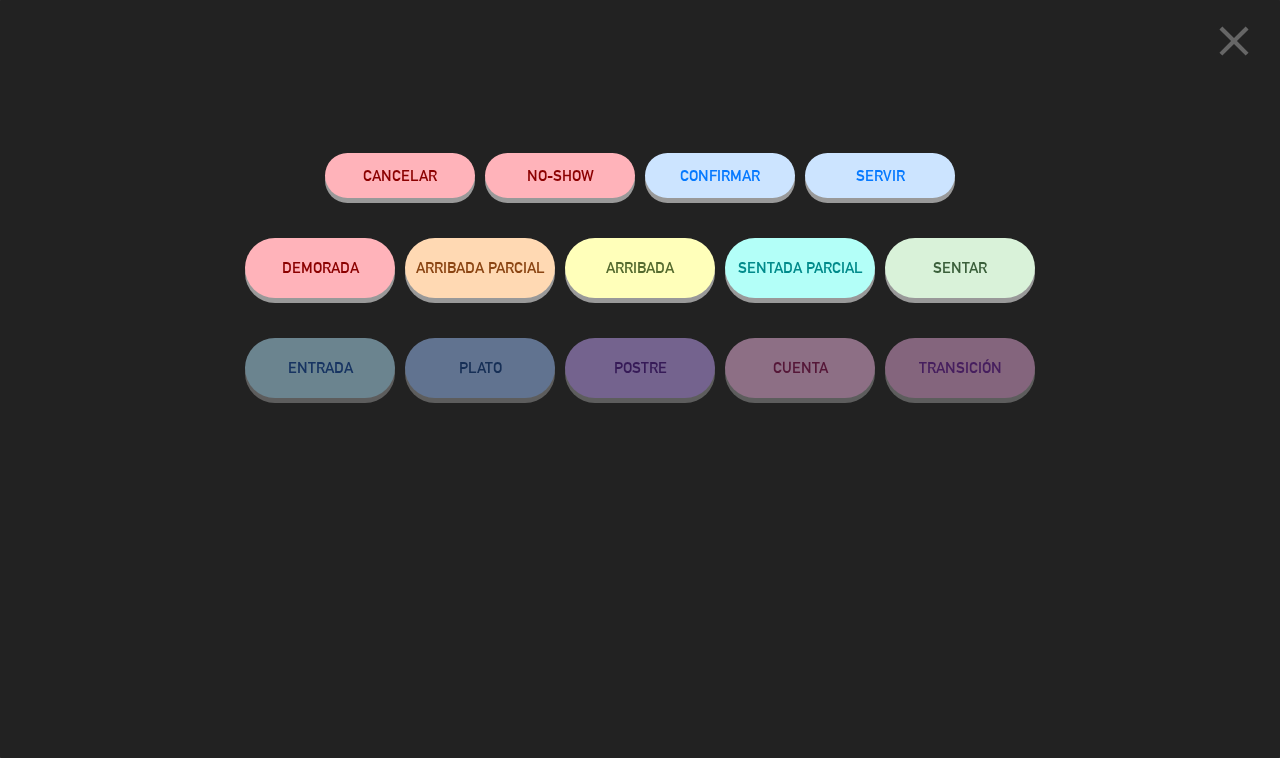click on "NO-SHOW" 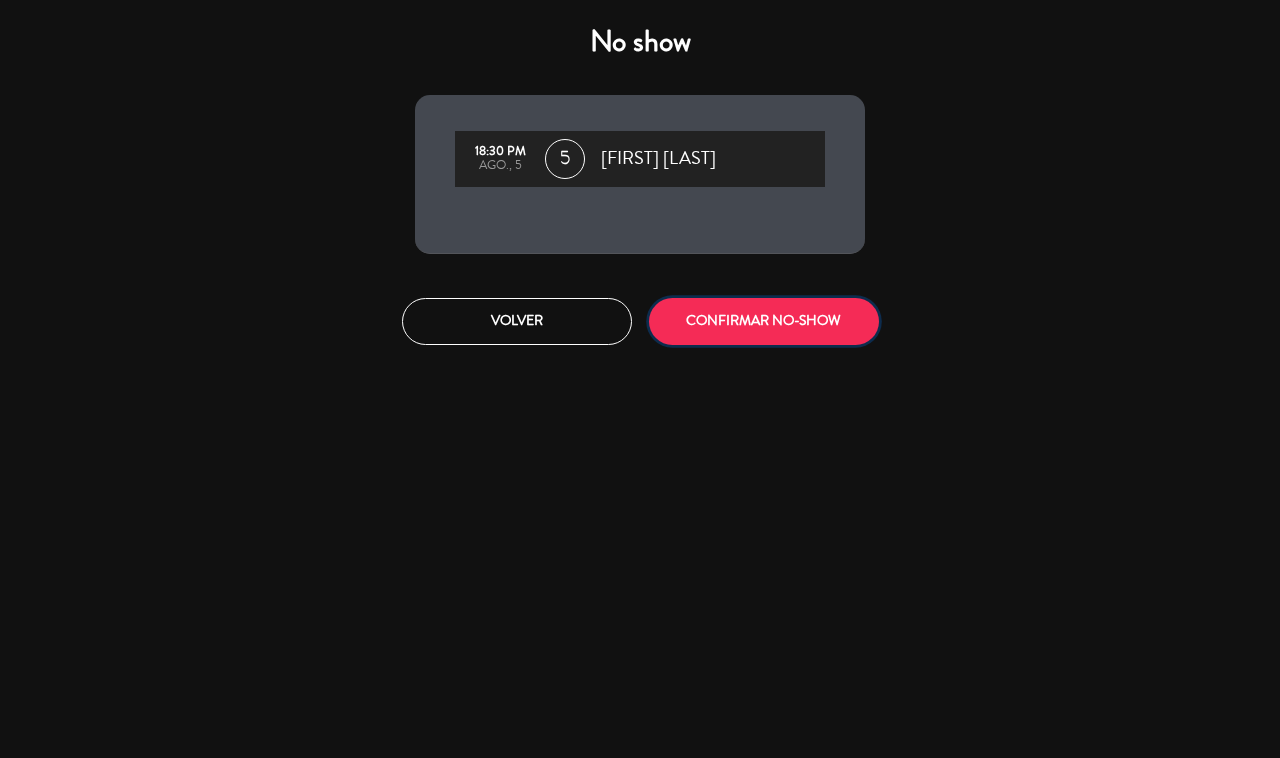 click on "CONFIRMAR NO-SHOW" 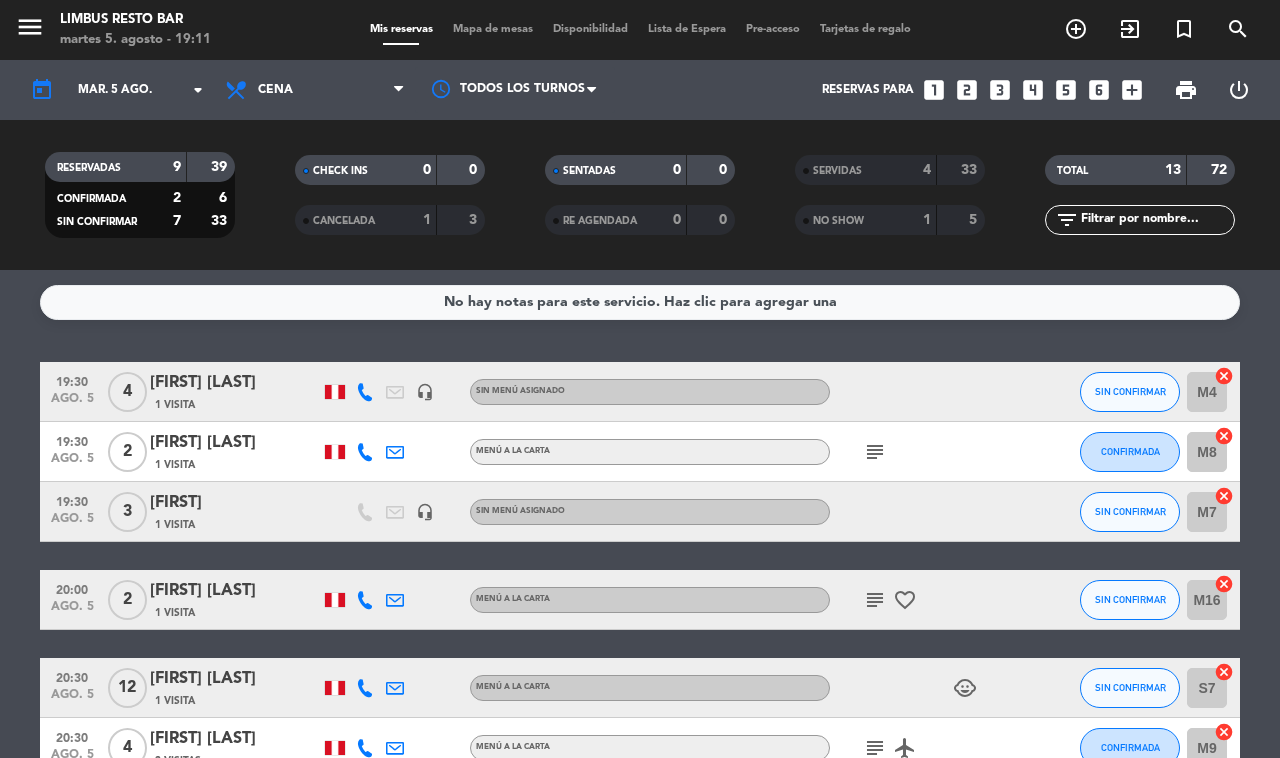 click on "subject" 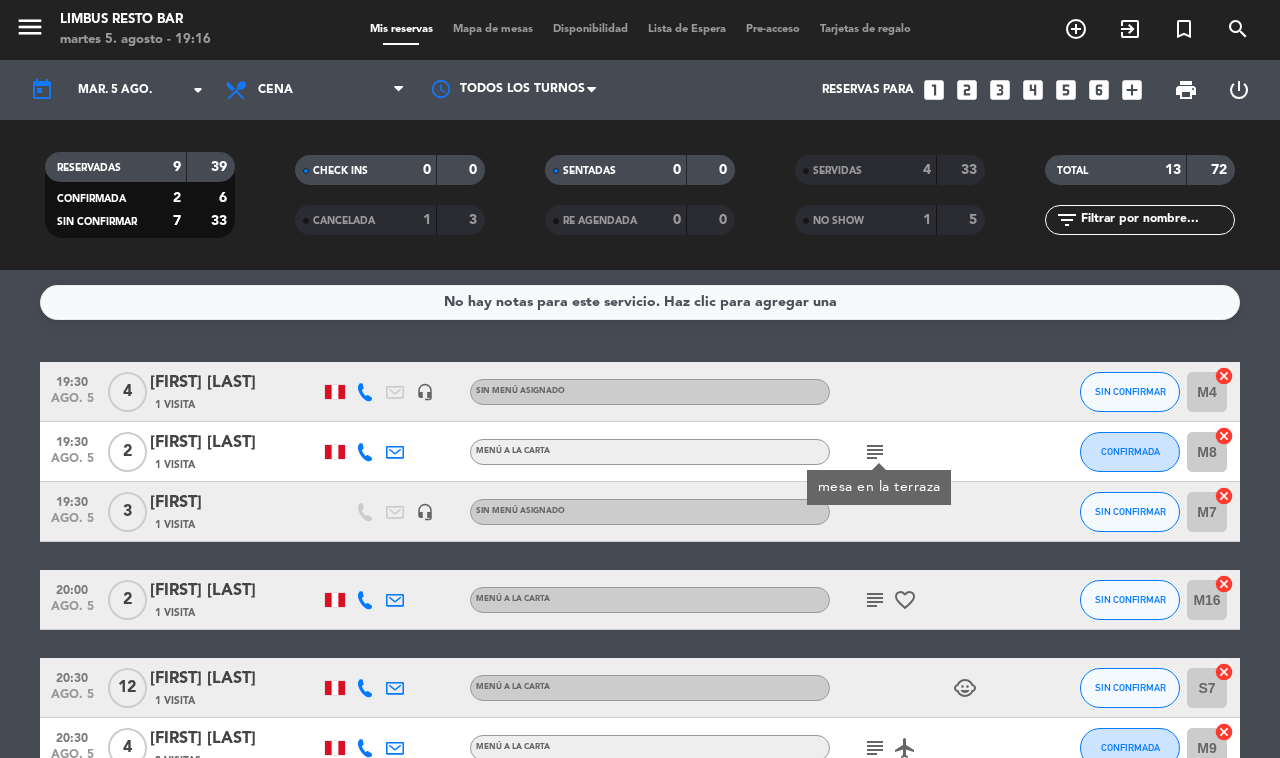 click on "[TIME] ago. 5 4 [FIRST] [LAST] 1 Visita headset_mic Sin menú asignado SIN CONFIRMAR M4 cancel [TIME] ago. 5 2 [FIRST] [LAST] 1 Visita MENÚ A LA CARTA subject mesa en la terraza CONFIRMADA M8 cancel [TIME] ago. 5 3 [FIRST] 1 Visita headset_mic Sin menú asignado SIN CONFIRMAR M7 cancel [TIME] ago. 5 2 [FIRST] [LAST] 1 Visita MENÚ A LA CARTA subject favorite_border SIN CONFIRMAR M16 cancel [TIME] ago. 5 12 [FIRST] [LAST] 1 Visita MENÚ A LA CARTA child_care SIN CONFIRMAR S7 cancel [TIME] ago. 5 4 [FIRST] [LAST] 3 Visitas MENÚ A LA CARTA subject airplanemode_active CONFIRMADA M9 cancel [TIME] ago. 5 5 [FIRST] [LAST] 1 Visita MENÚ A LA CARTA subject cake child_care SIN CONFIRMAR S1 cancel [TIME] ago. 5 2 [FIRST] [LAST] 1 Visita MENÚ A LA CARTA subject cake SIN CONFIRMAR M3 cancel [TIME] ago. 5 5 [FIRST] [LAST] 1 Visita MENÚ A LA CARTA SIN CONFIRMAR M01" 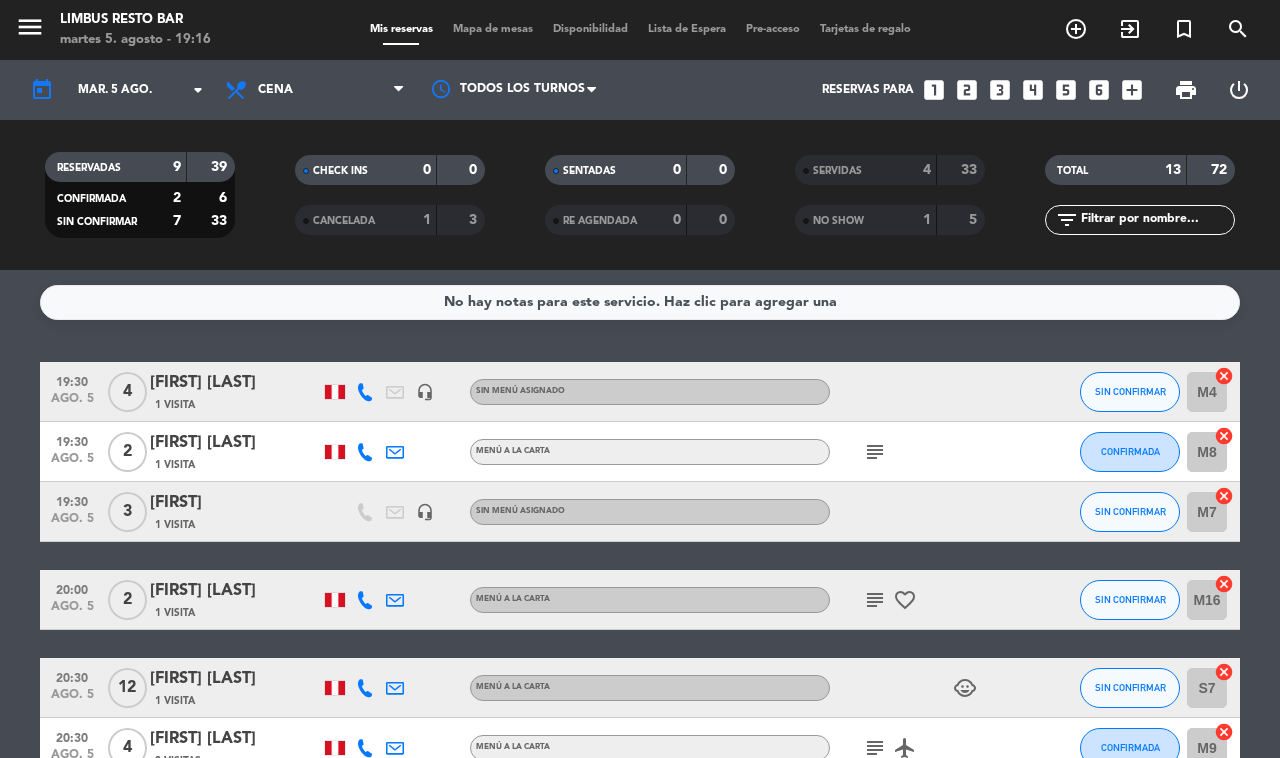 click on "subject" 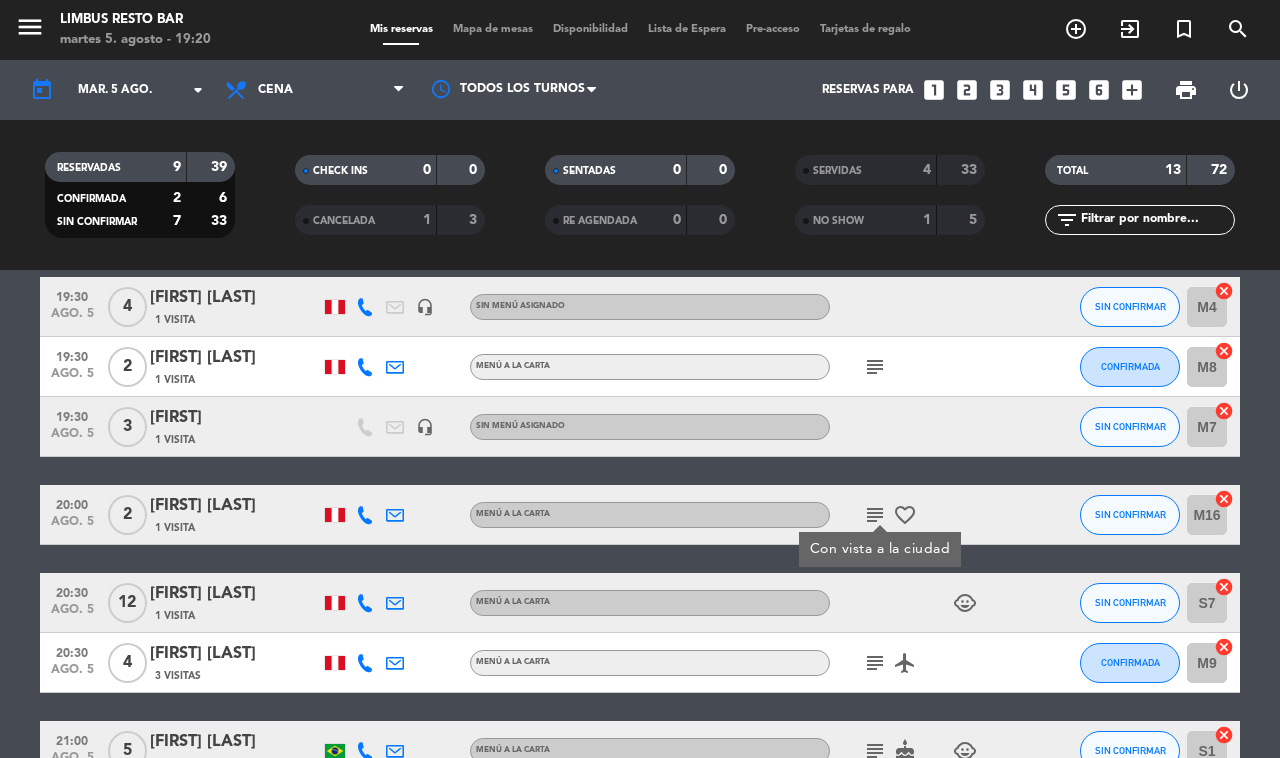 scroll, scrollTop: 86, scrollLeft: 0, axis: vertical 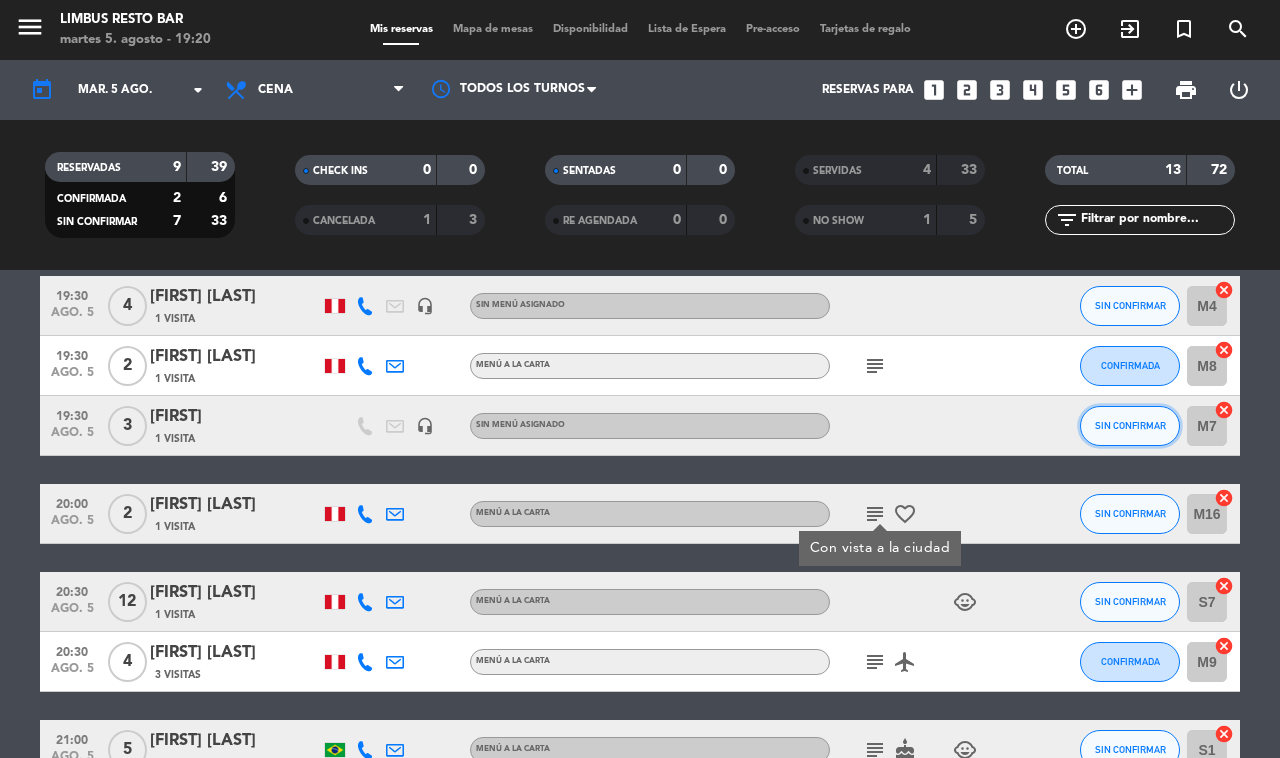 click on "SIN CONFIRMAR" 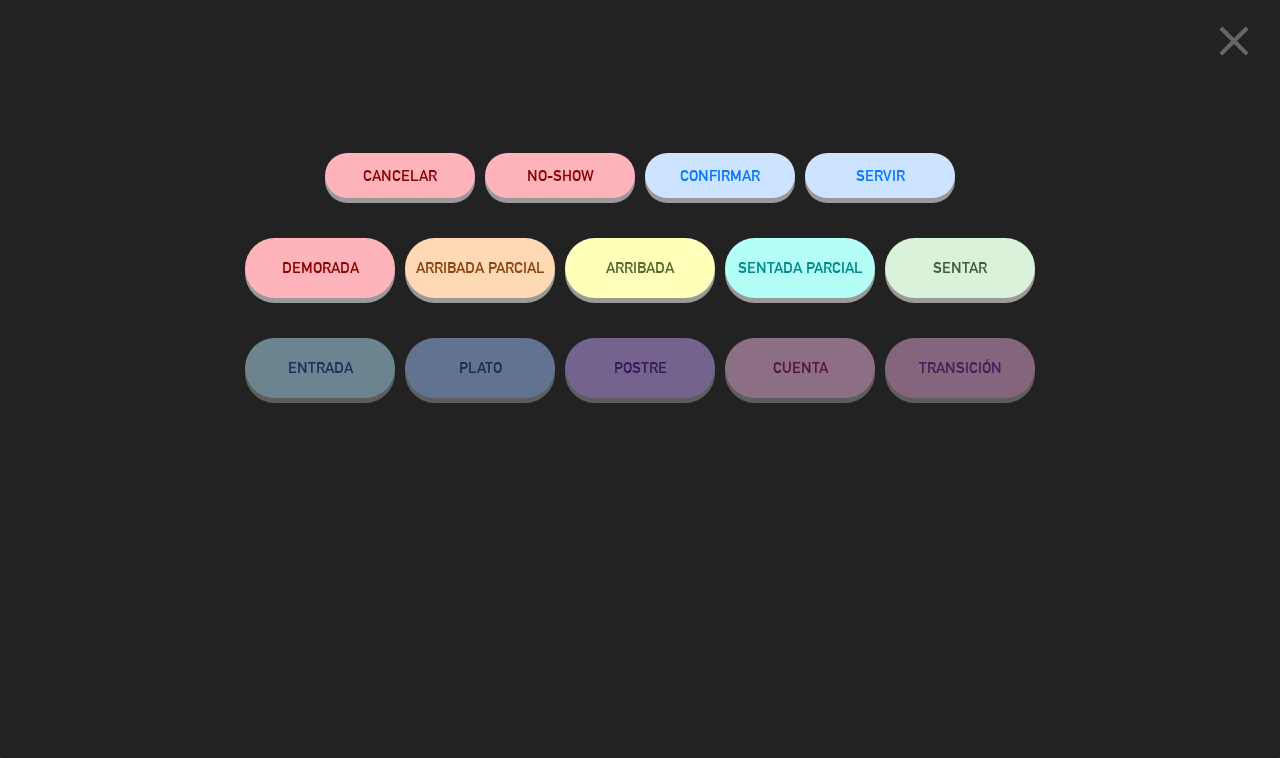 click on "ARRIBADA" 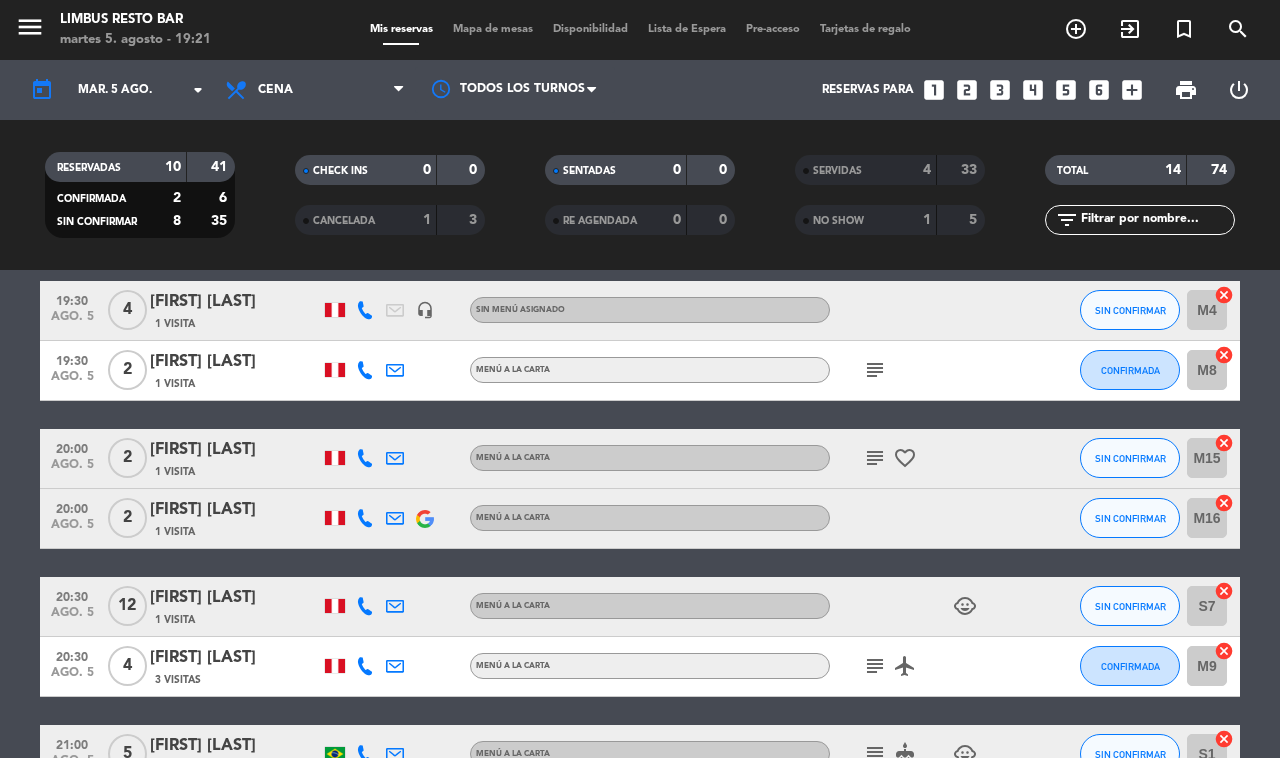 scroll, scrollTop: 0, scrollLeft: 0, axis: both 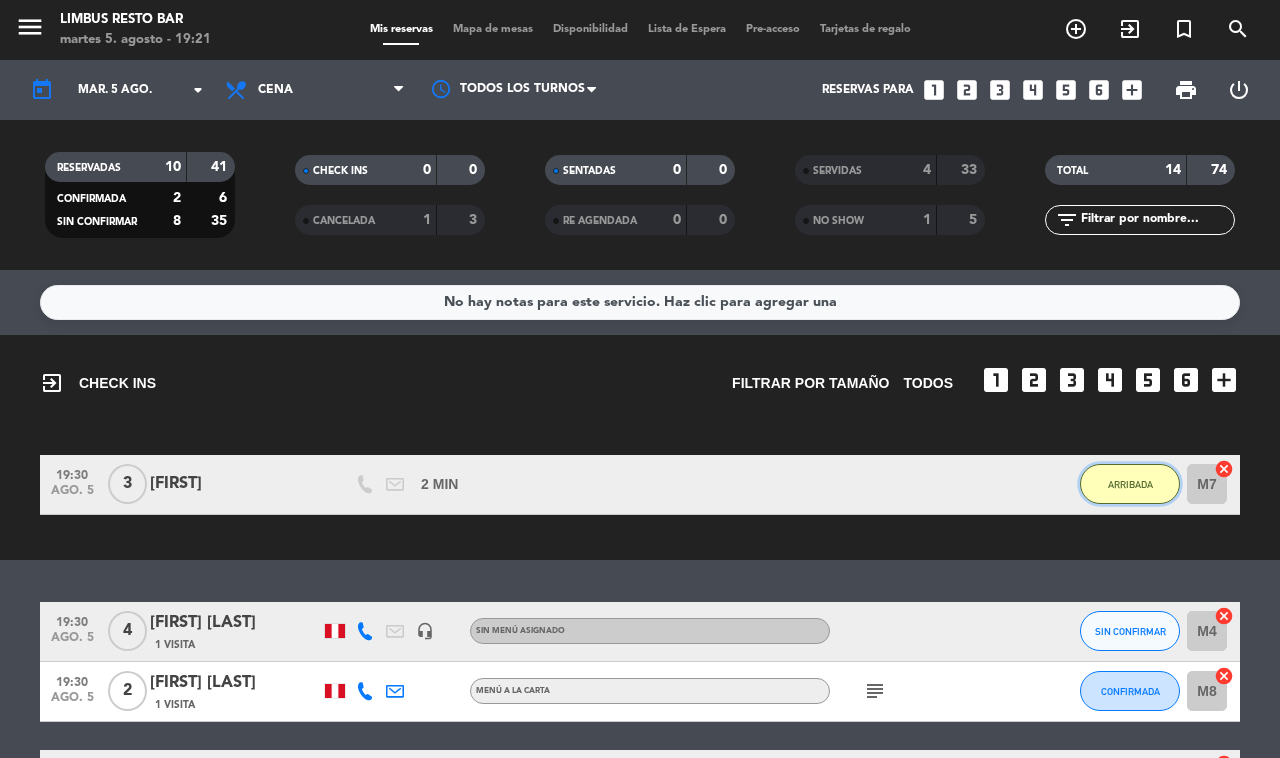 click on "ARRIBADA" 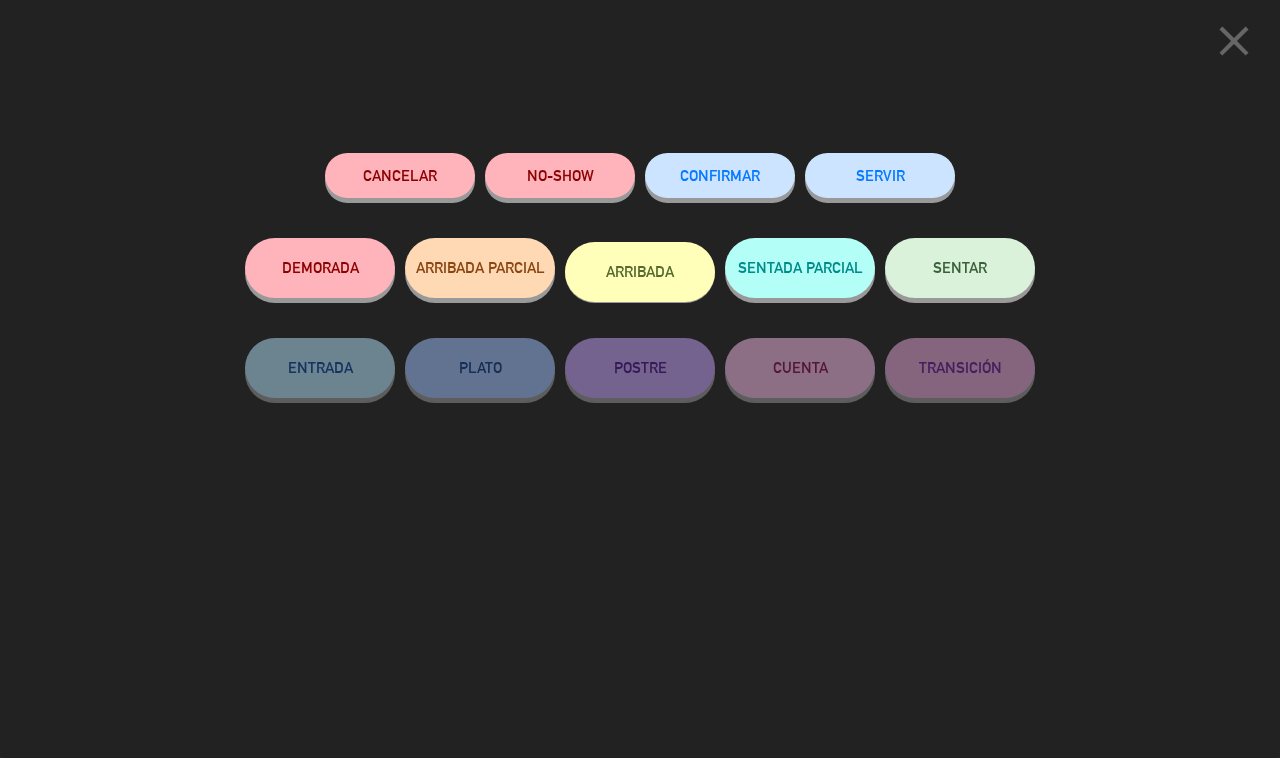 click on "SERVIR" 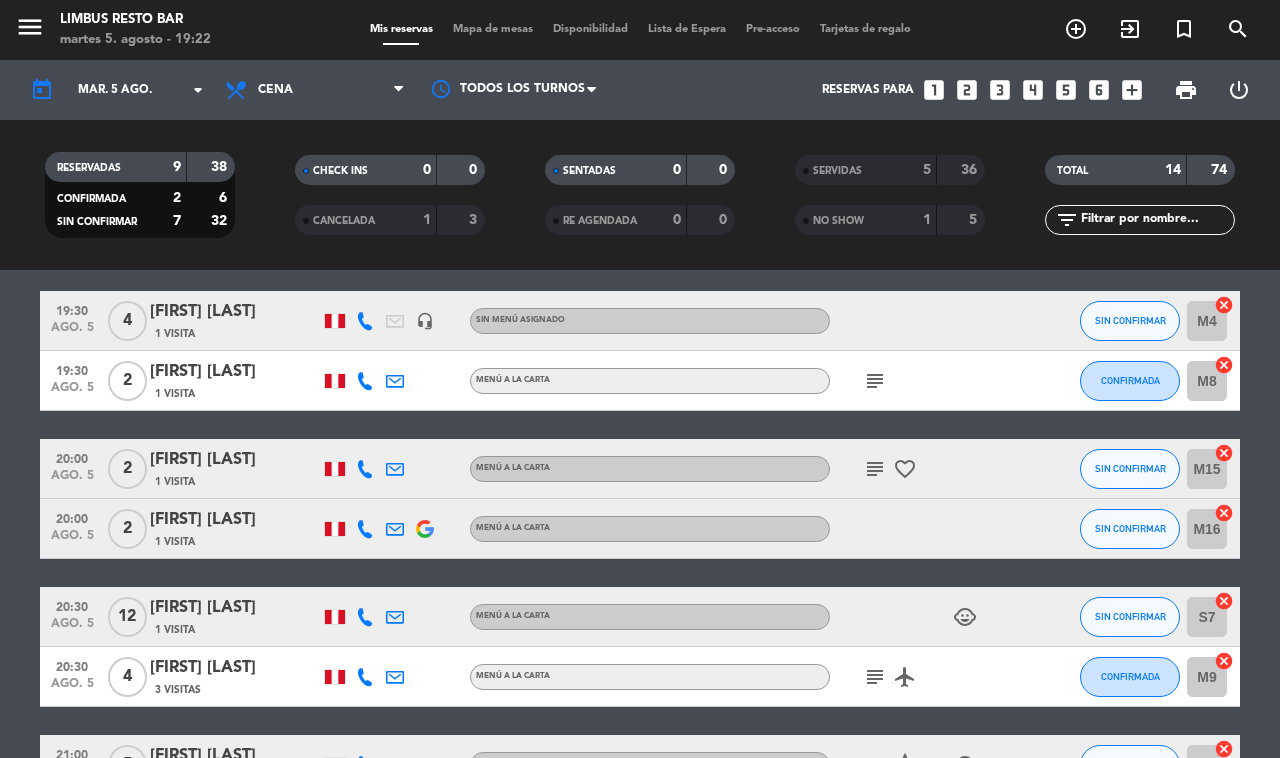 scroll, scrollTop: 70, scrollLeft: 0, axis: vertical 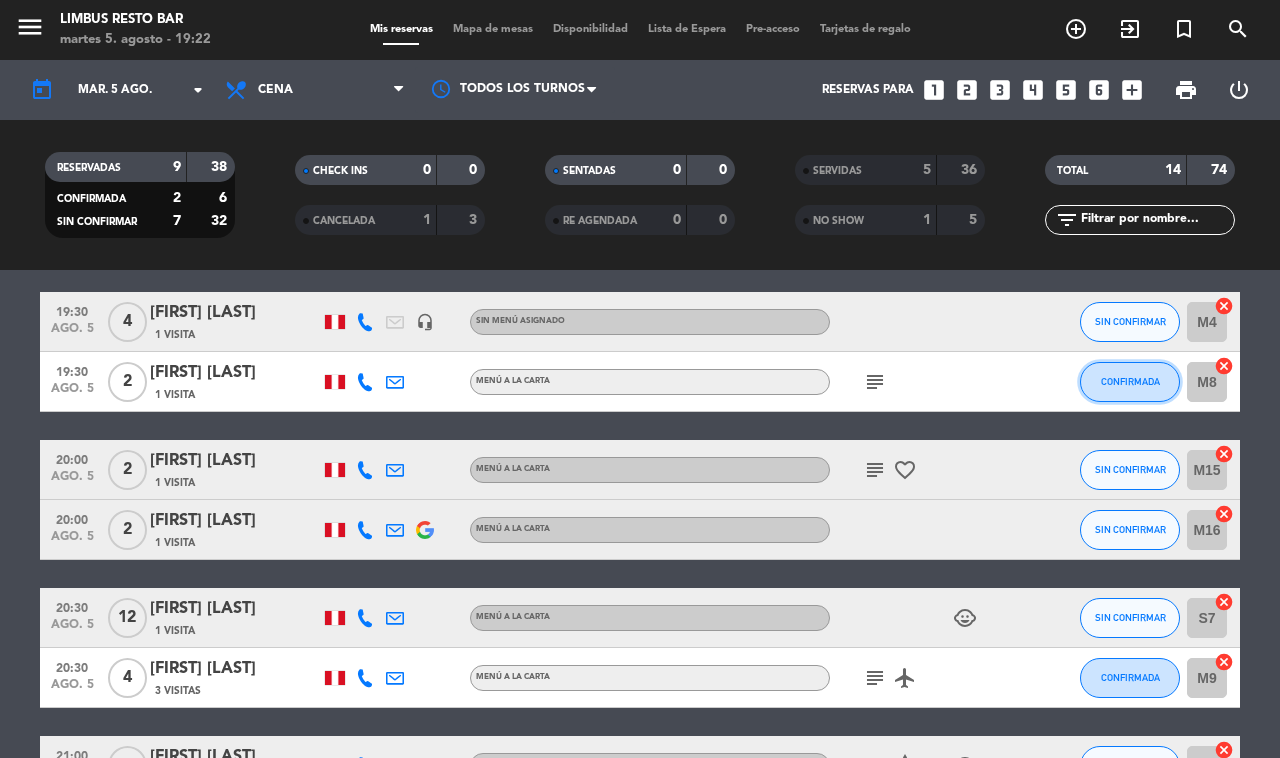 click on "CONFIRMADA" 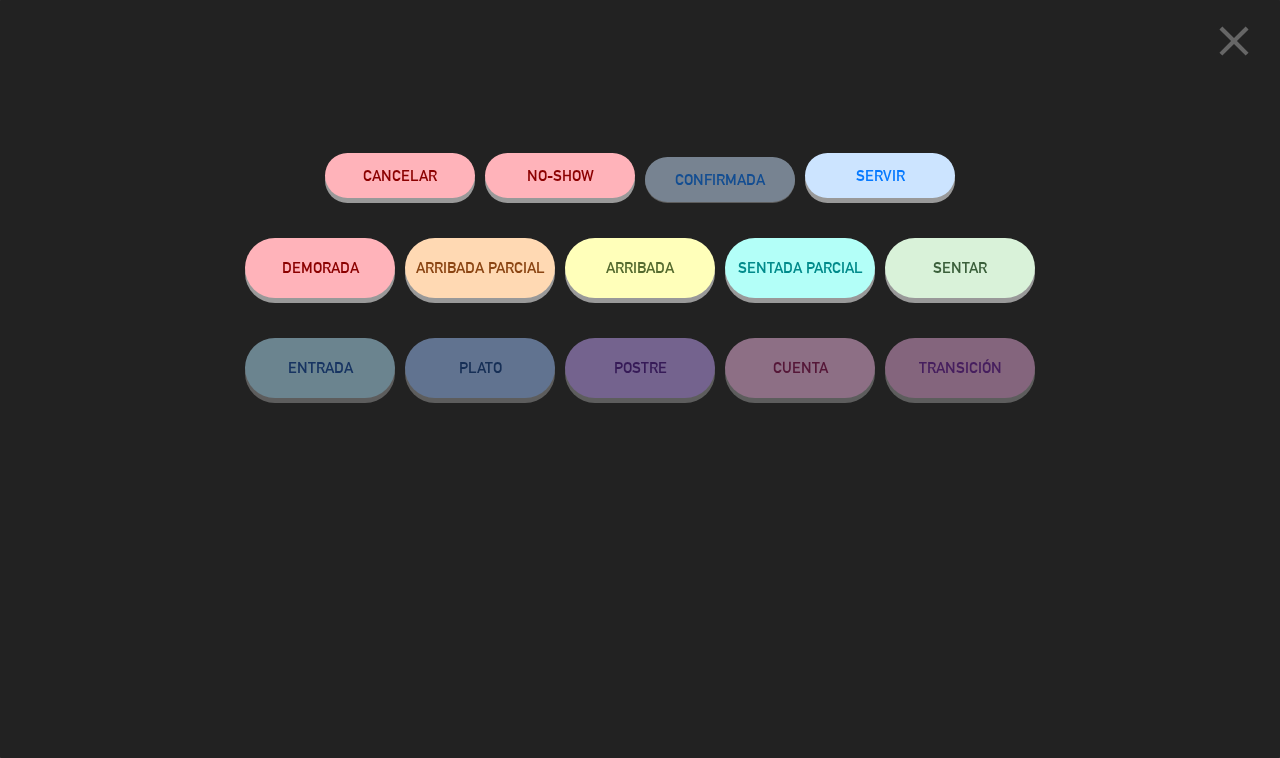 click on "SERVIR" 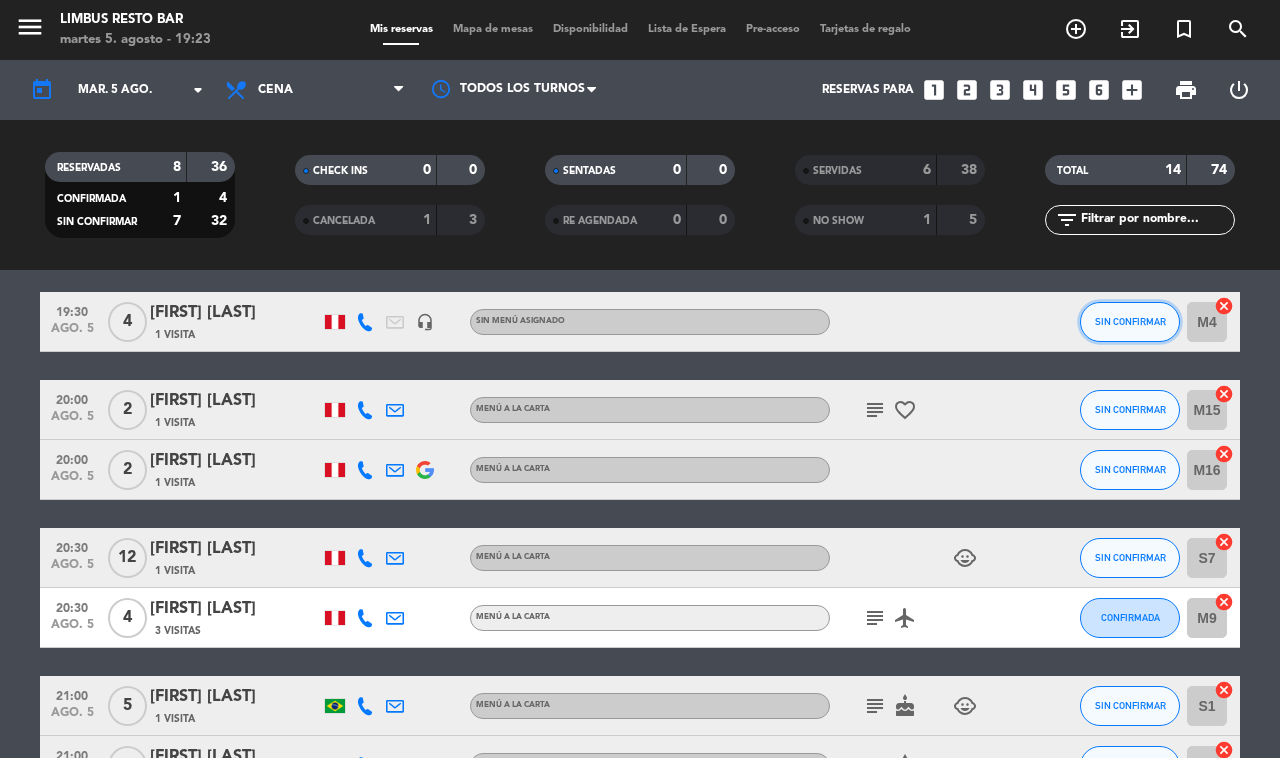 click on "SIN CONFIRMAR" 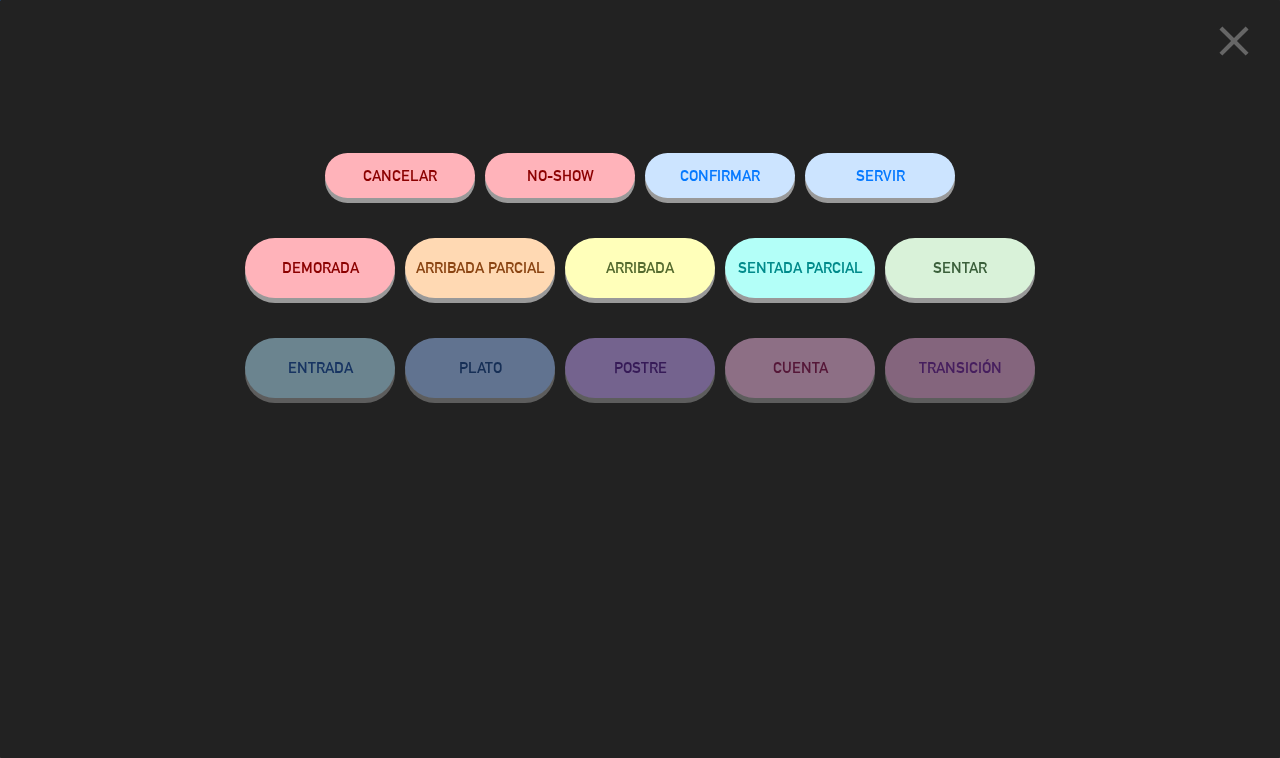 click on "SERVIR" 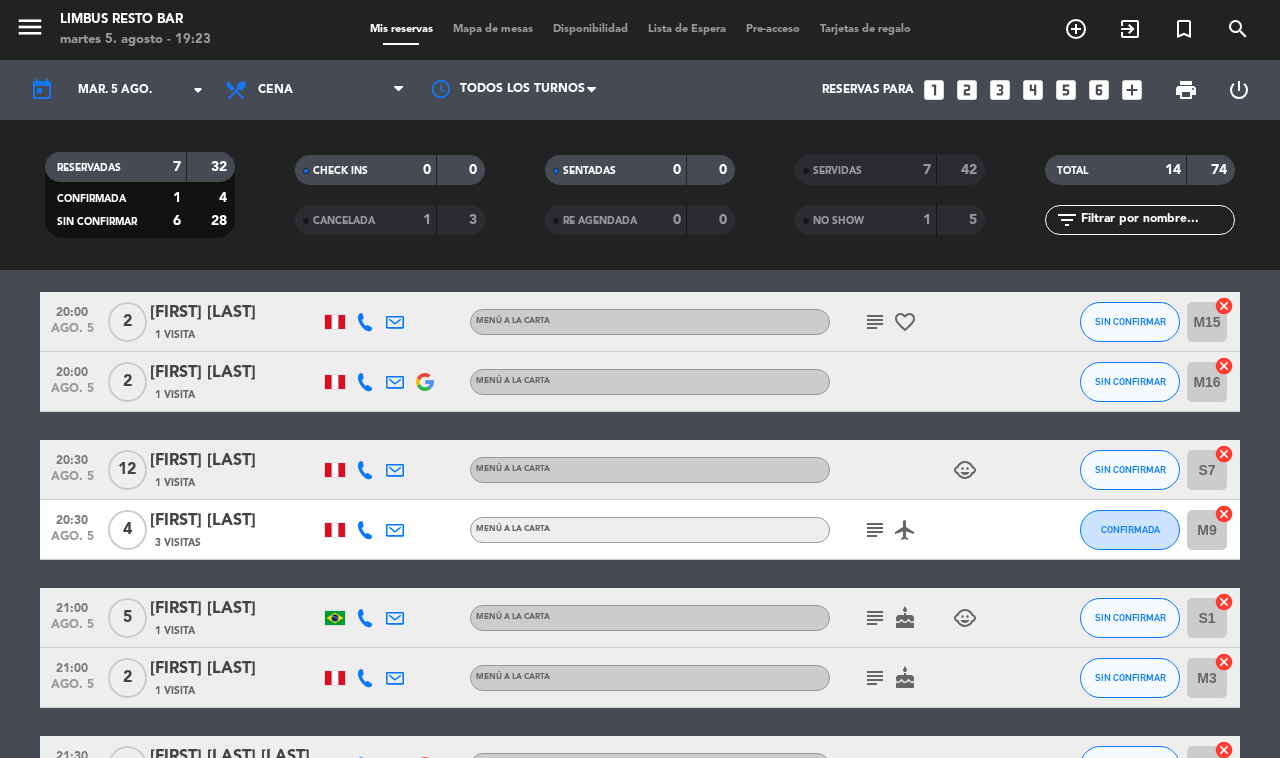 click on "subject" 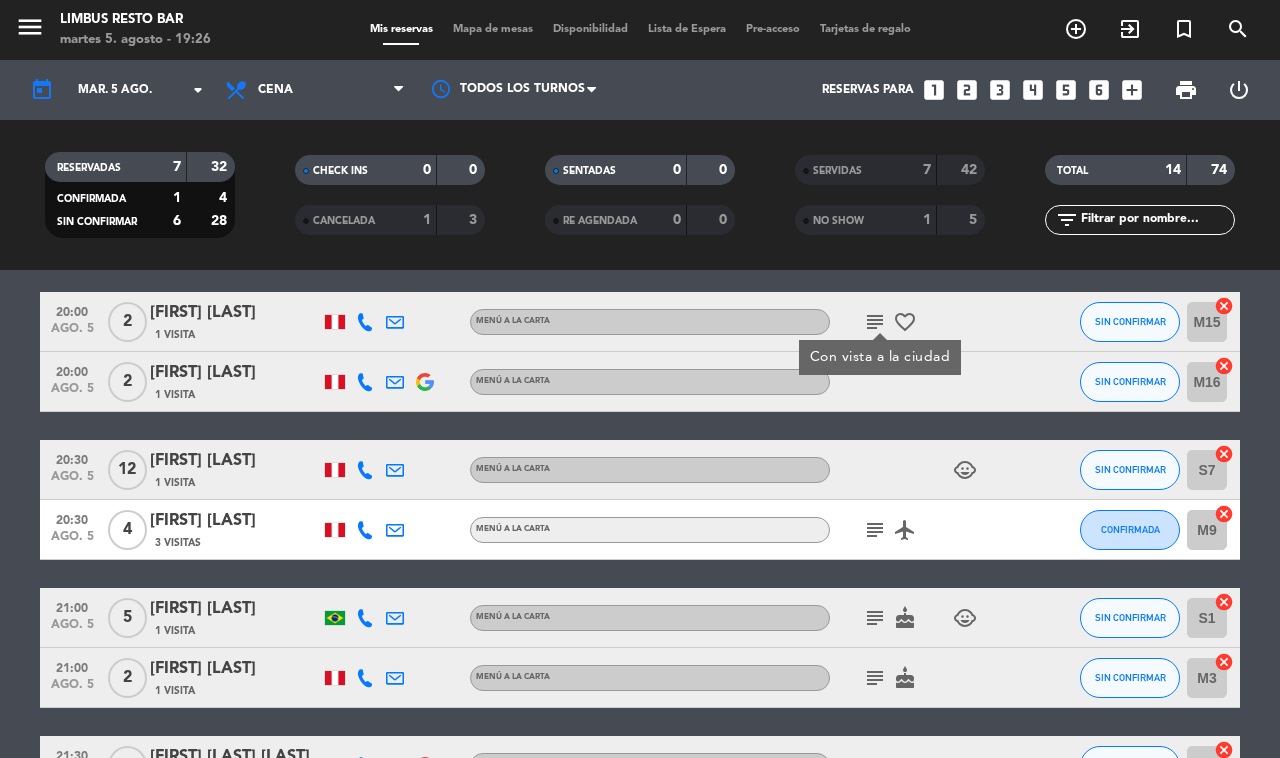 click 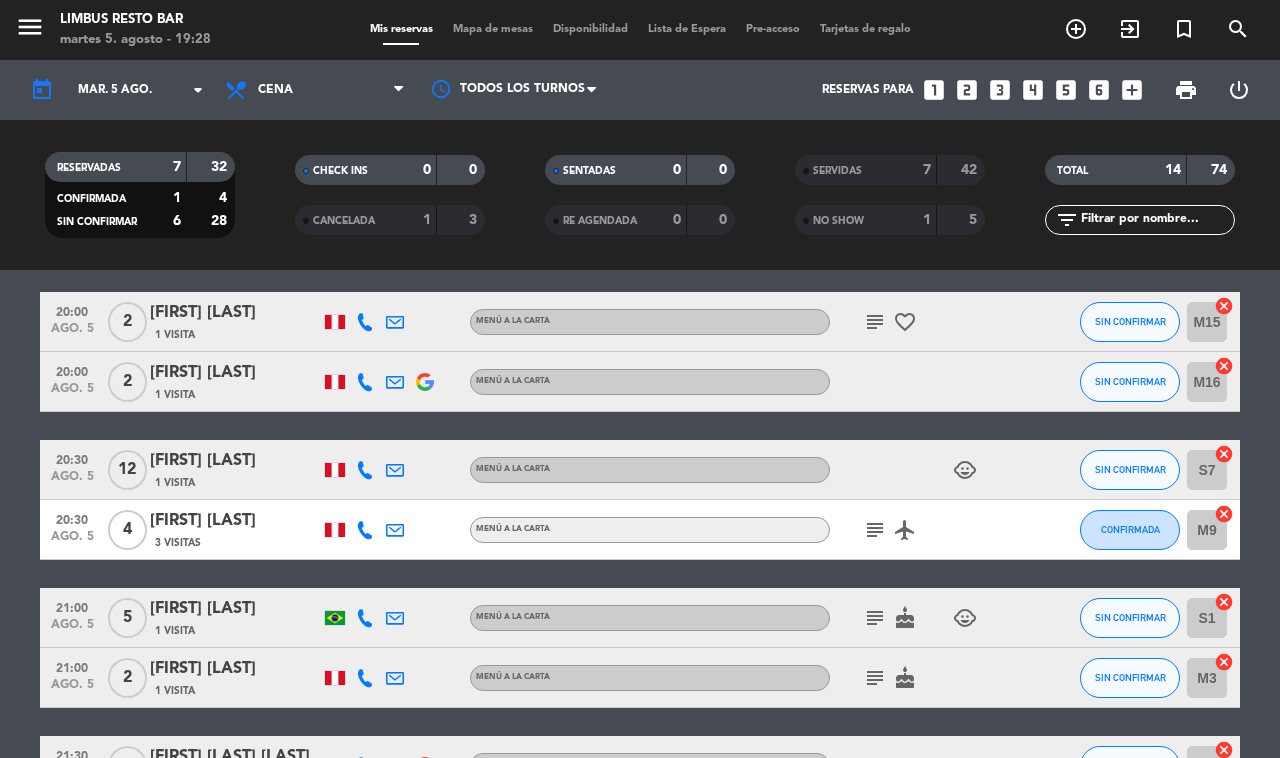 click on "add_circle_outline" at bounding box center [1076, 29] 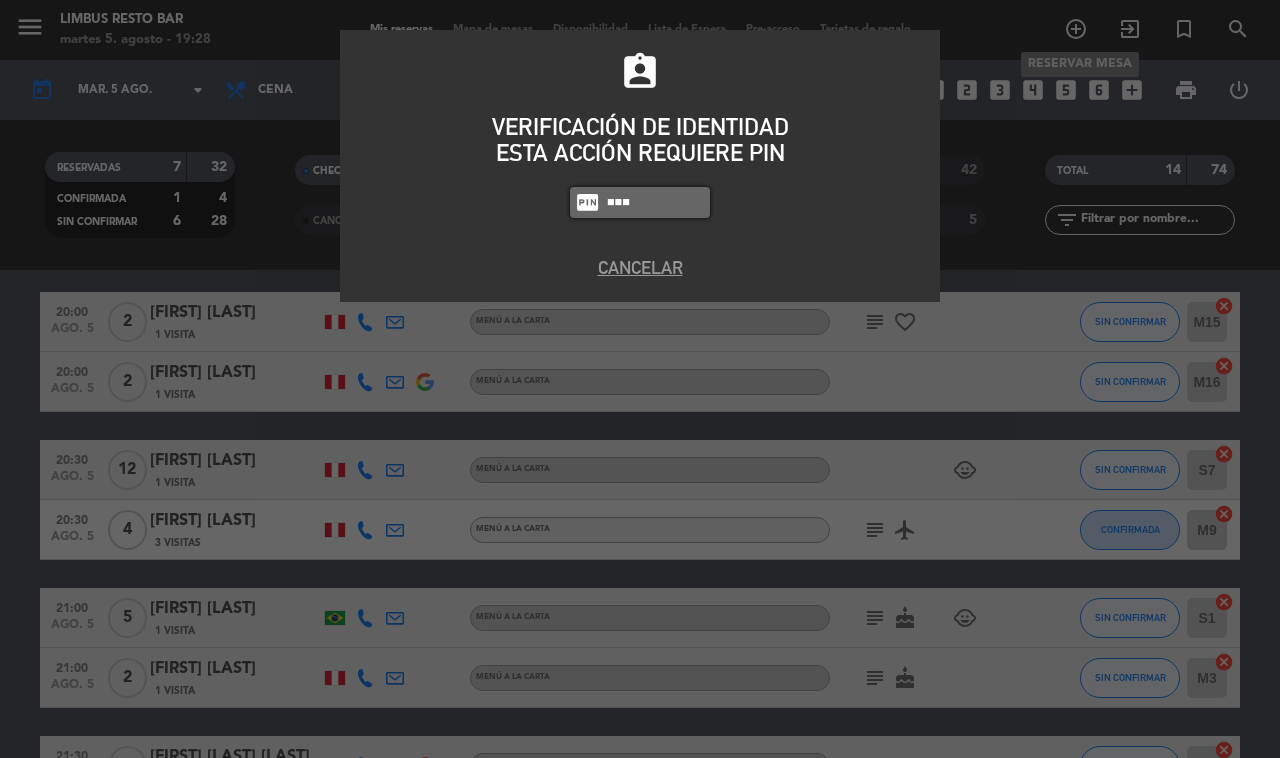 type on "8955" 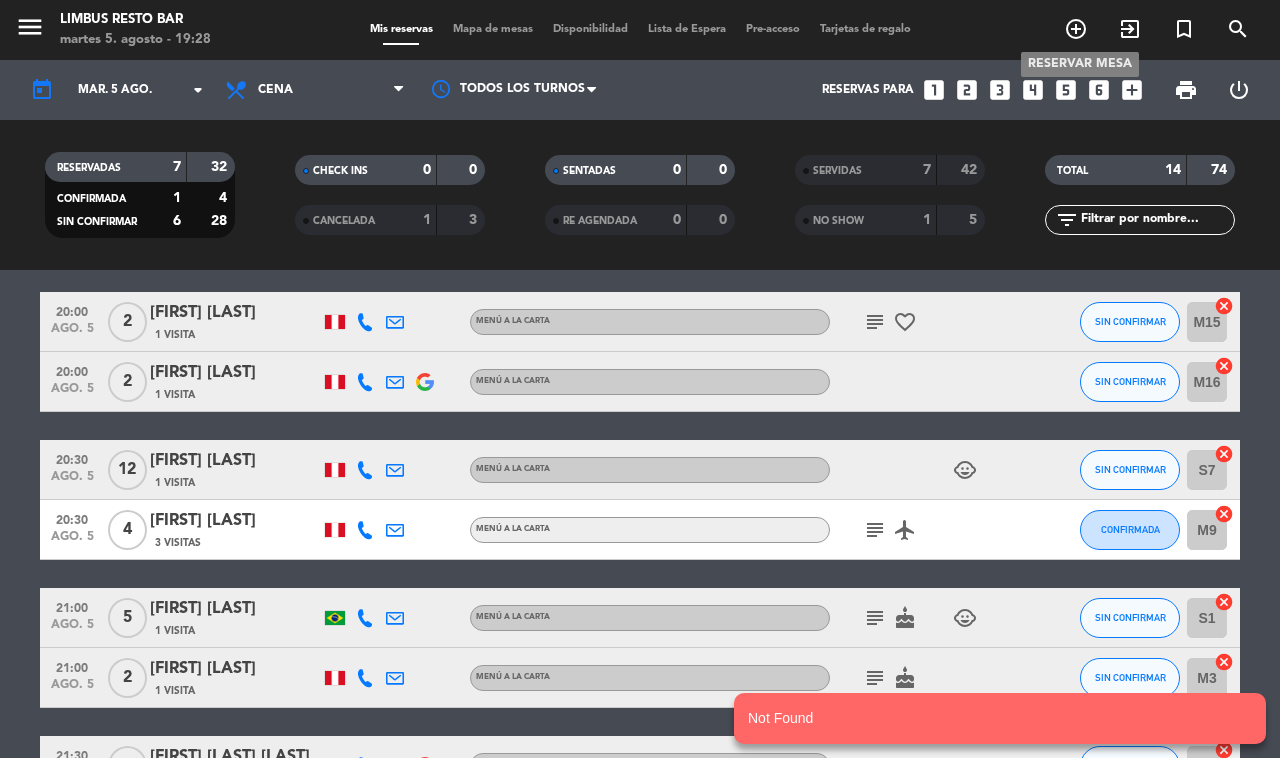 click on "add_circle_outline" at bounding box center (1076, 29) 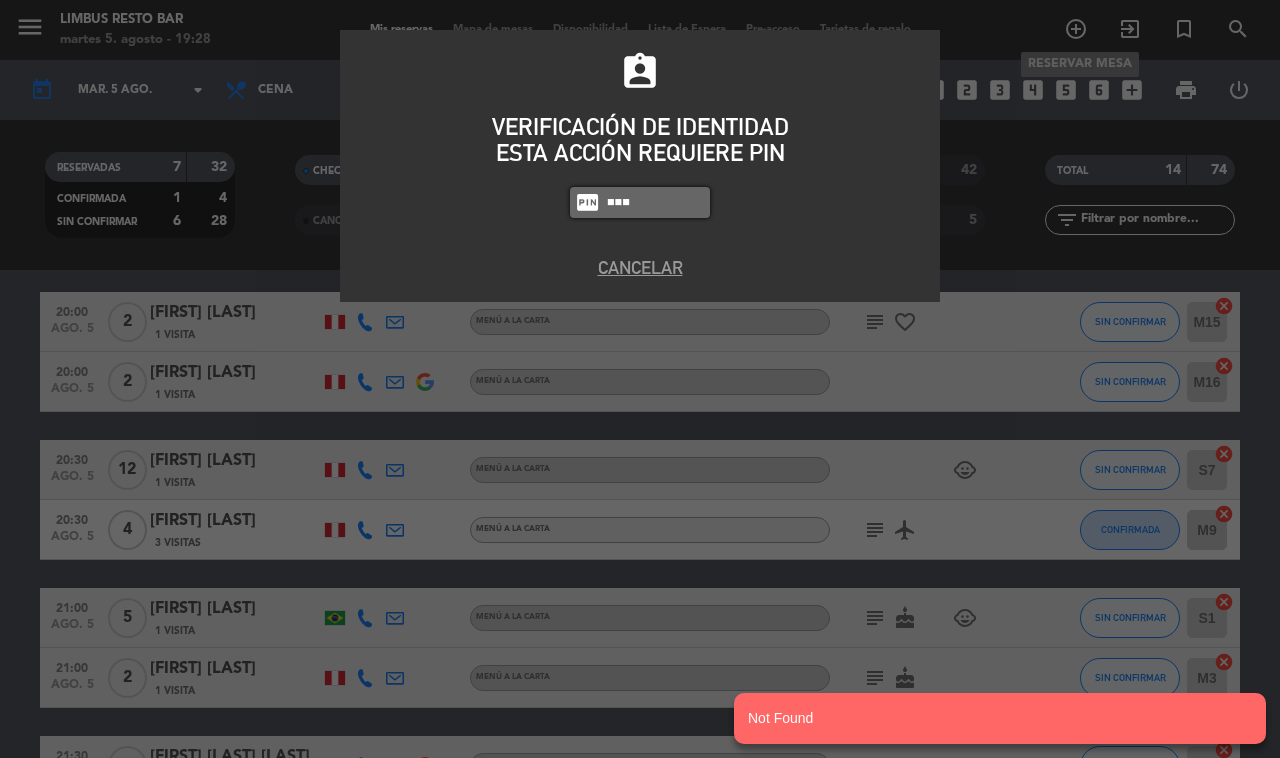 type on "8995" 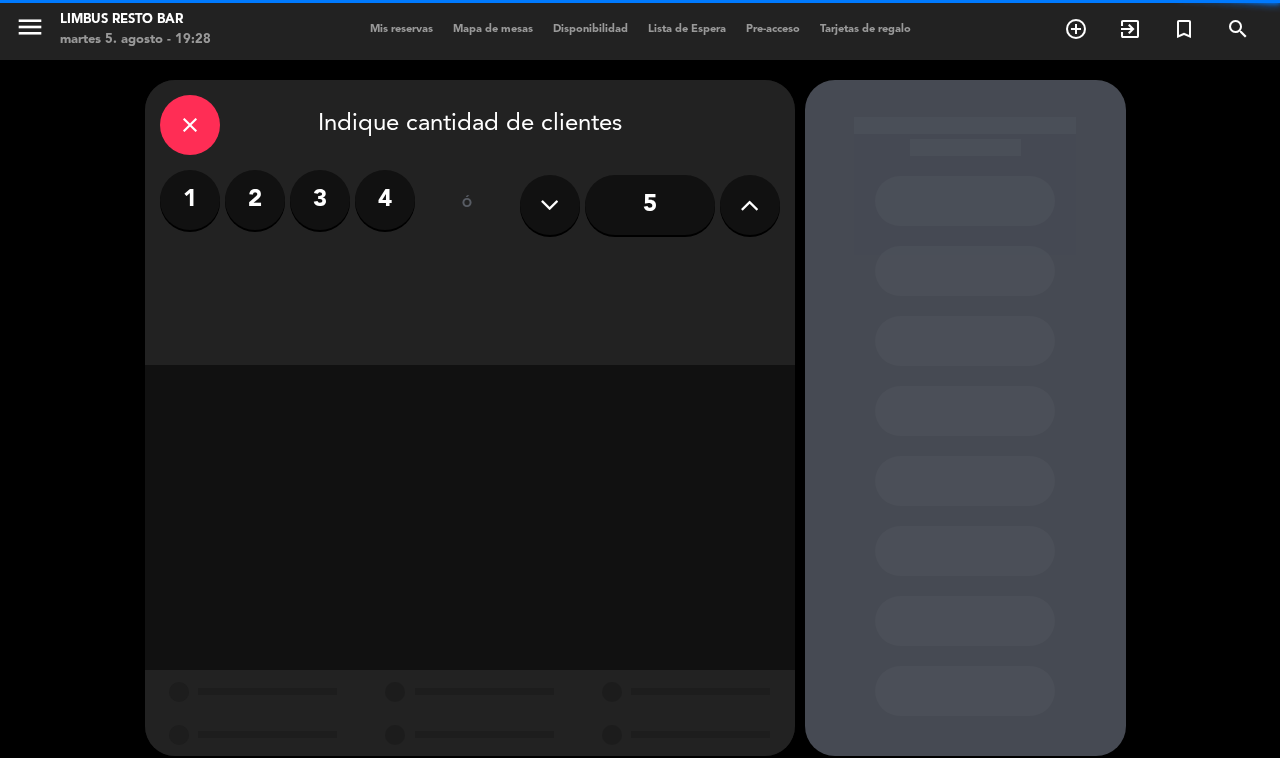 click on "2" at bounding box center (255, 200) 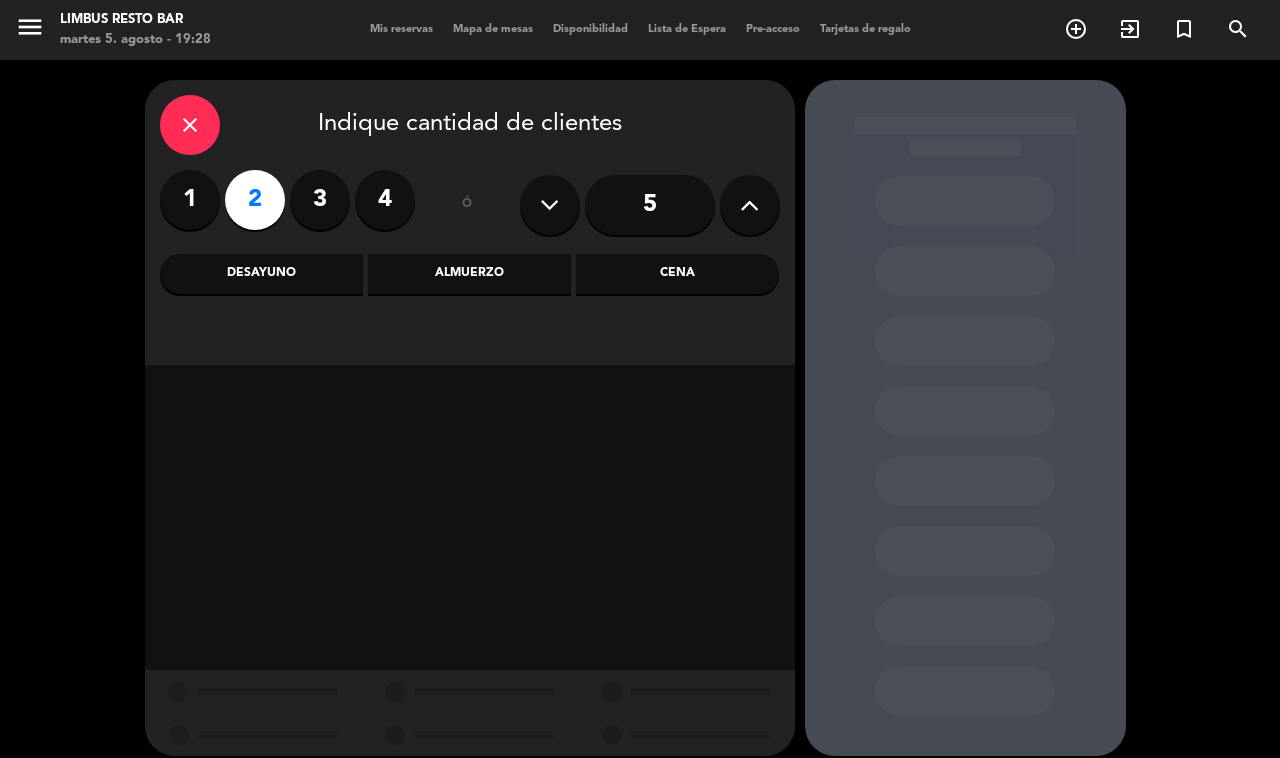 click on "Cena" at bounding box center (677, 274) 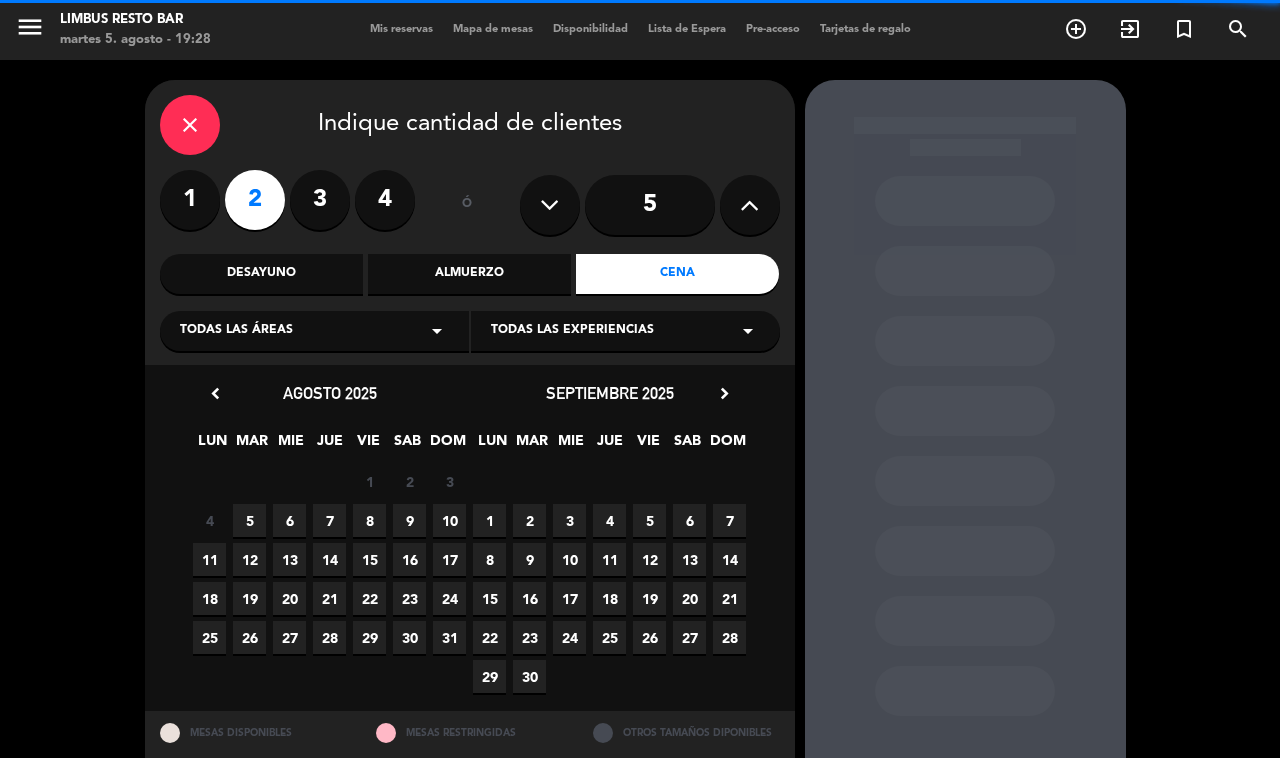 click on "5" at bounding box center [249, 520] 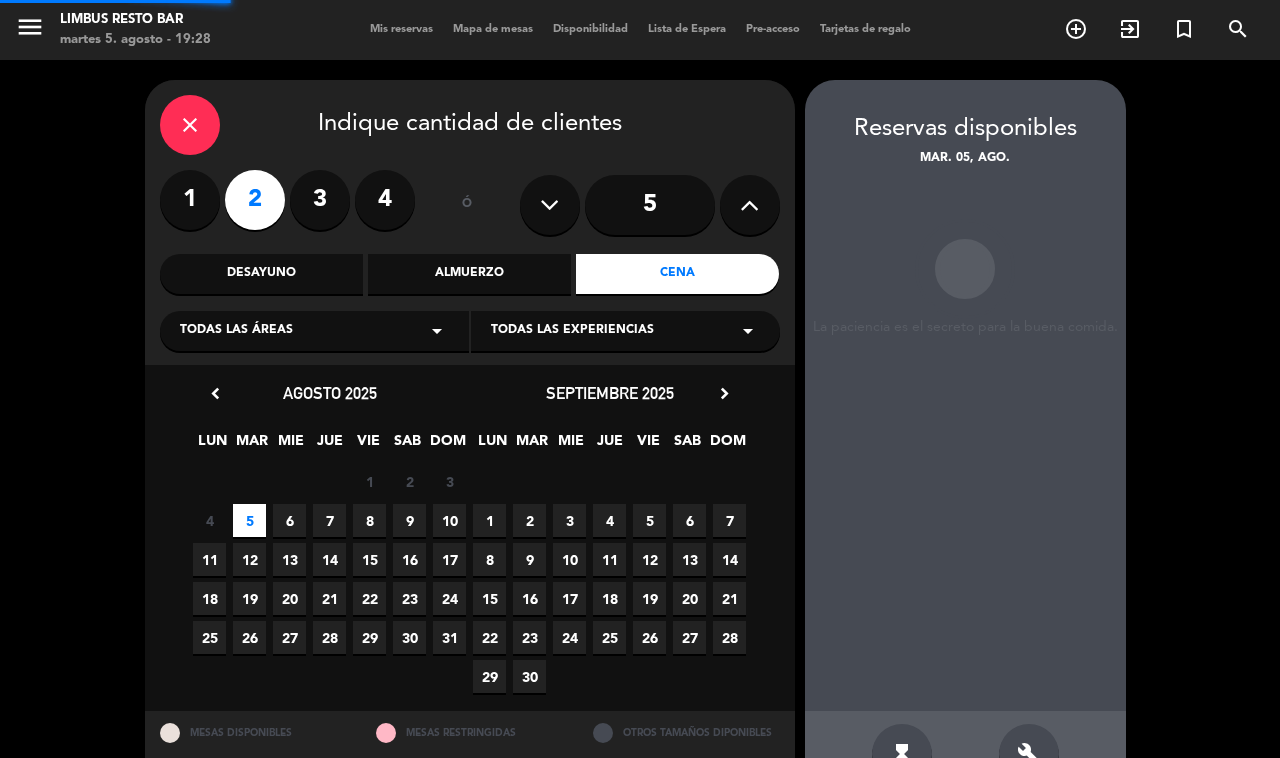 scroll, scrollTop: 55, scrollLeft: 0, axis: vertical 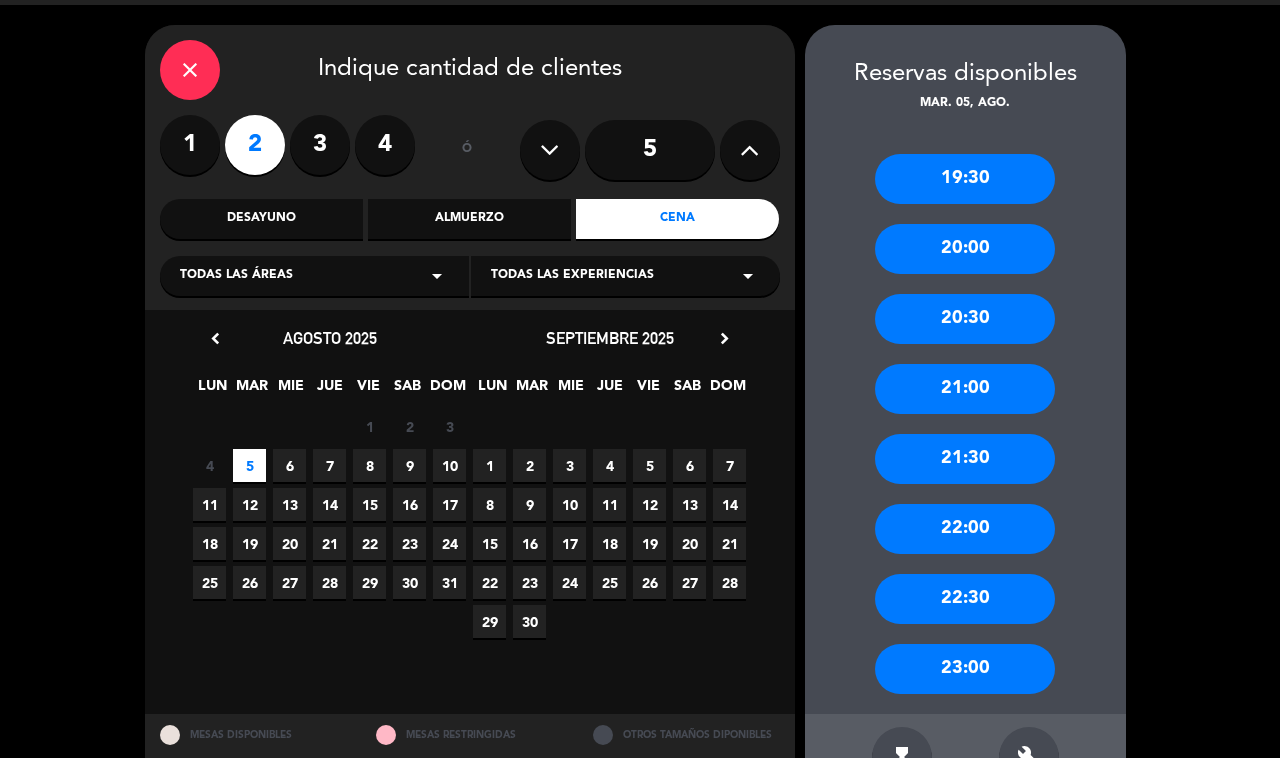 click on "21:00" at bounding box center [965, 389] 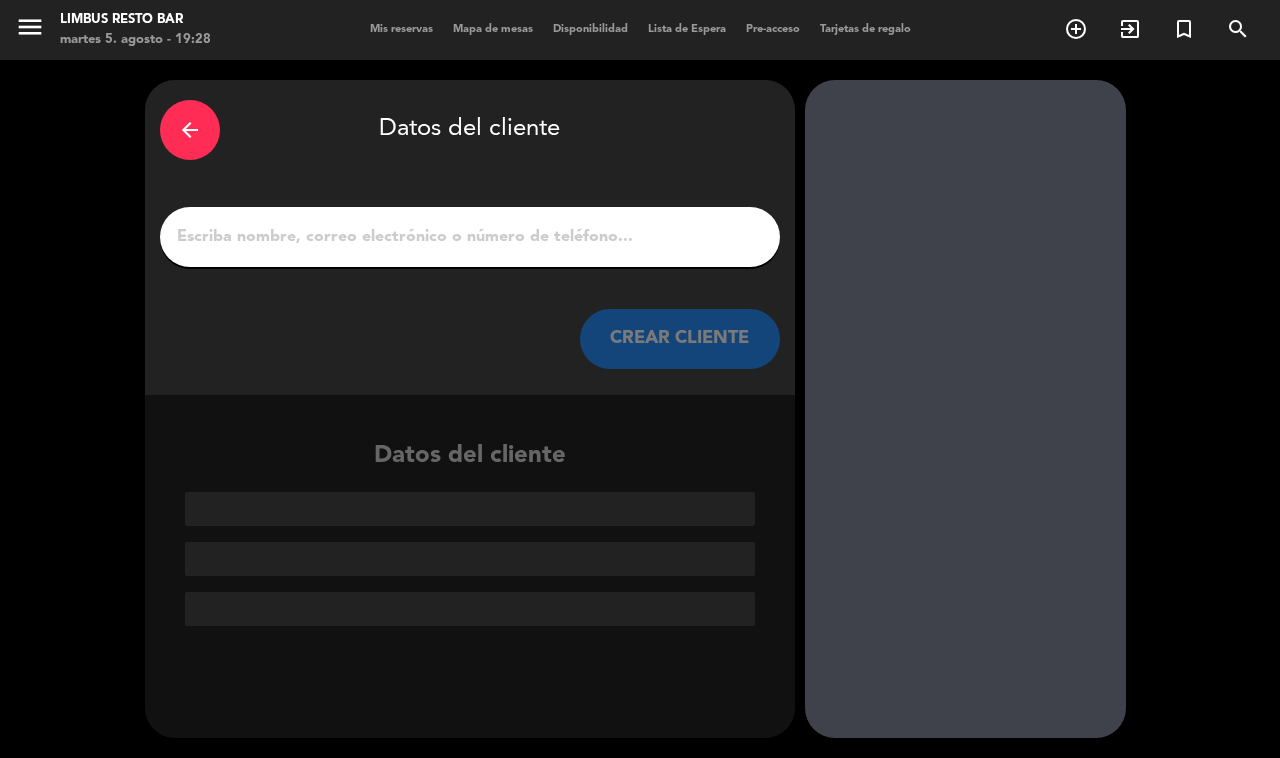scroll, scrollTop: 0, scrollLeft: 0, axis: both 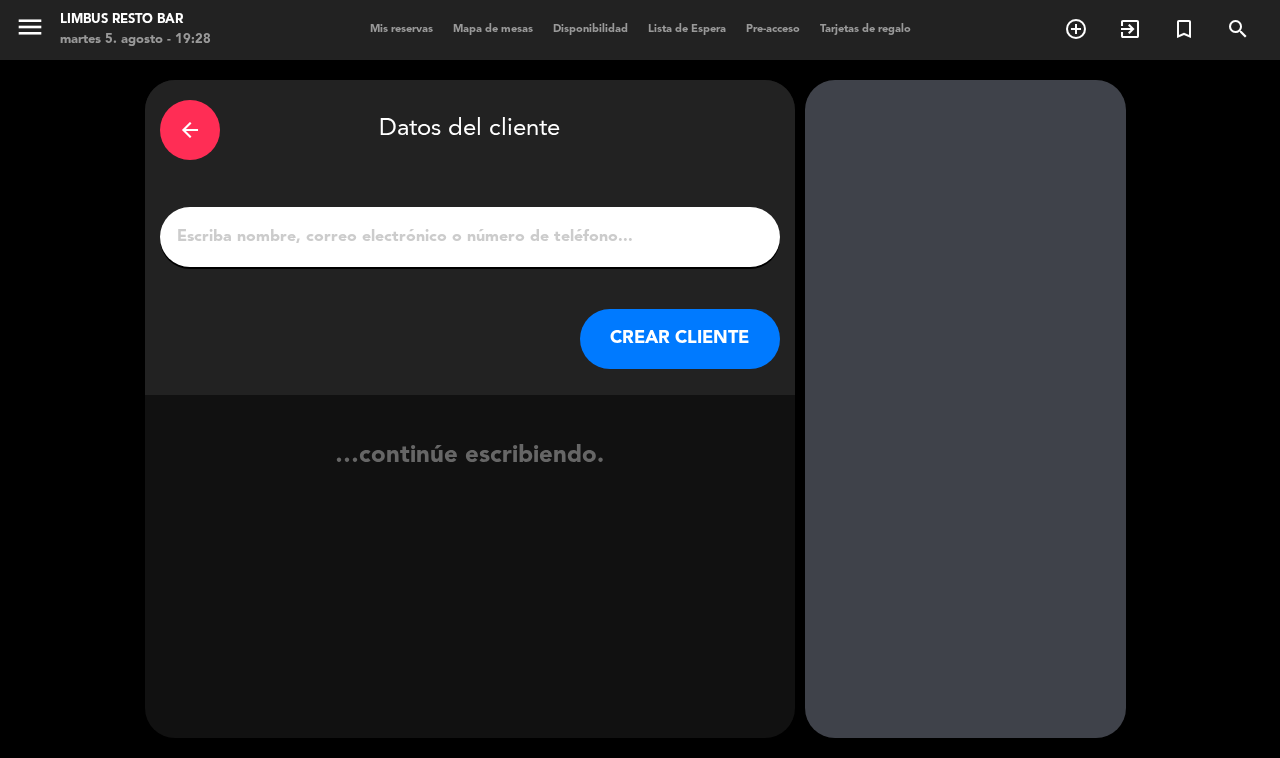 type on "[FIRST] [LAST]" 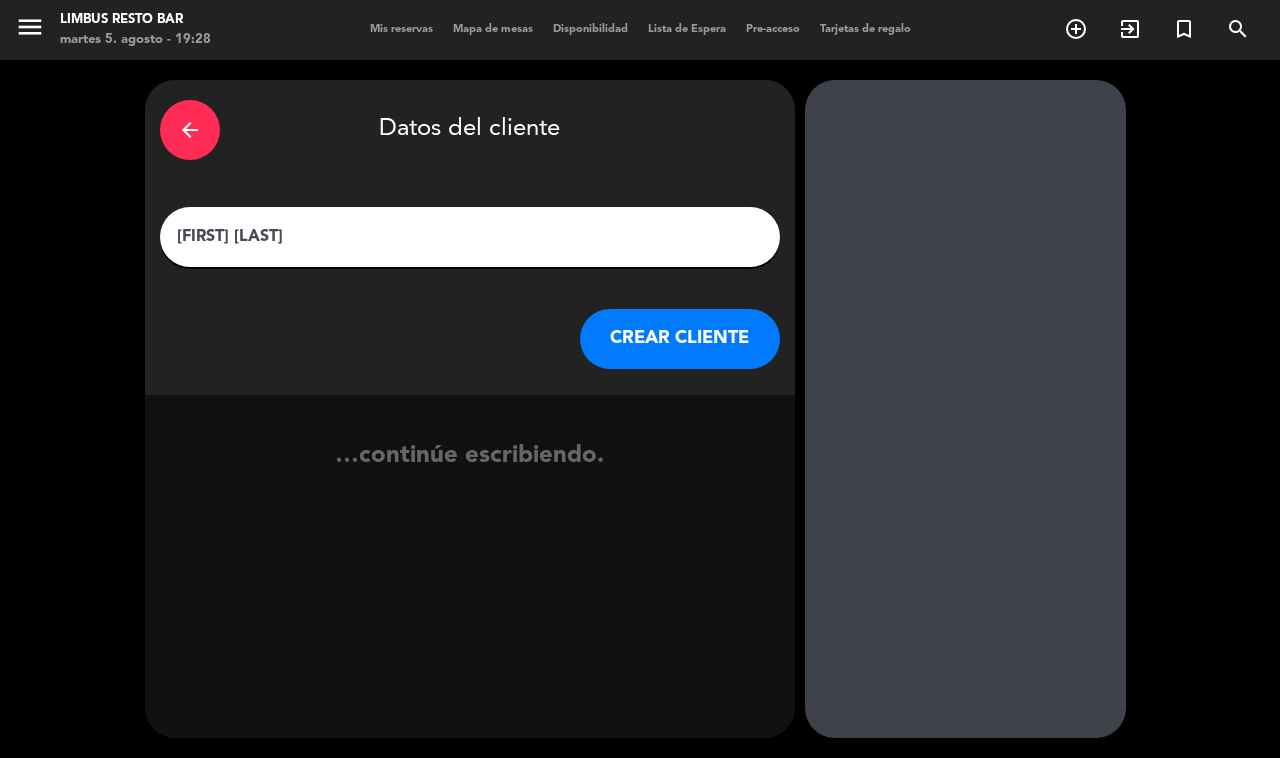 click on "CREAR CLIENTE" at bounding box center (680, 339) 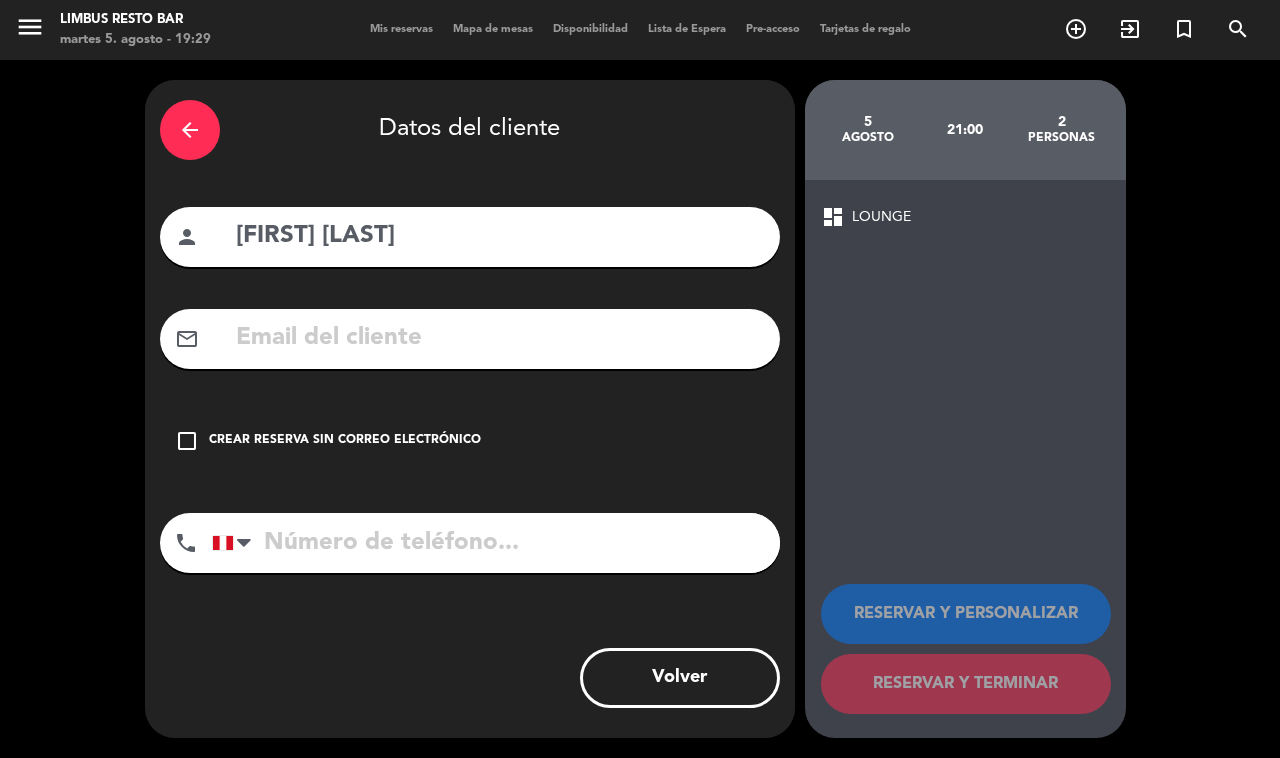 click at bounding box center [499, 338] 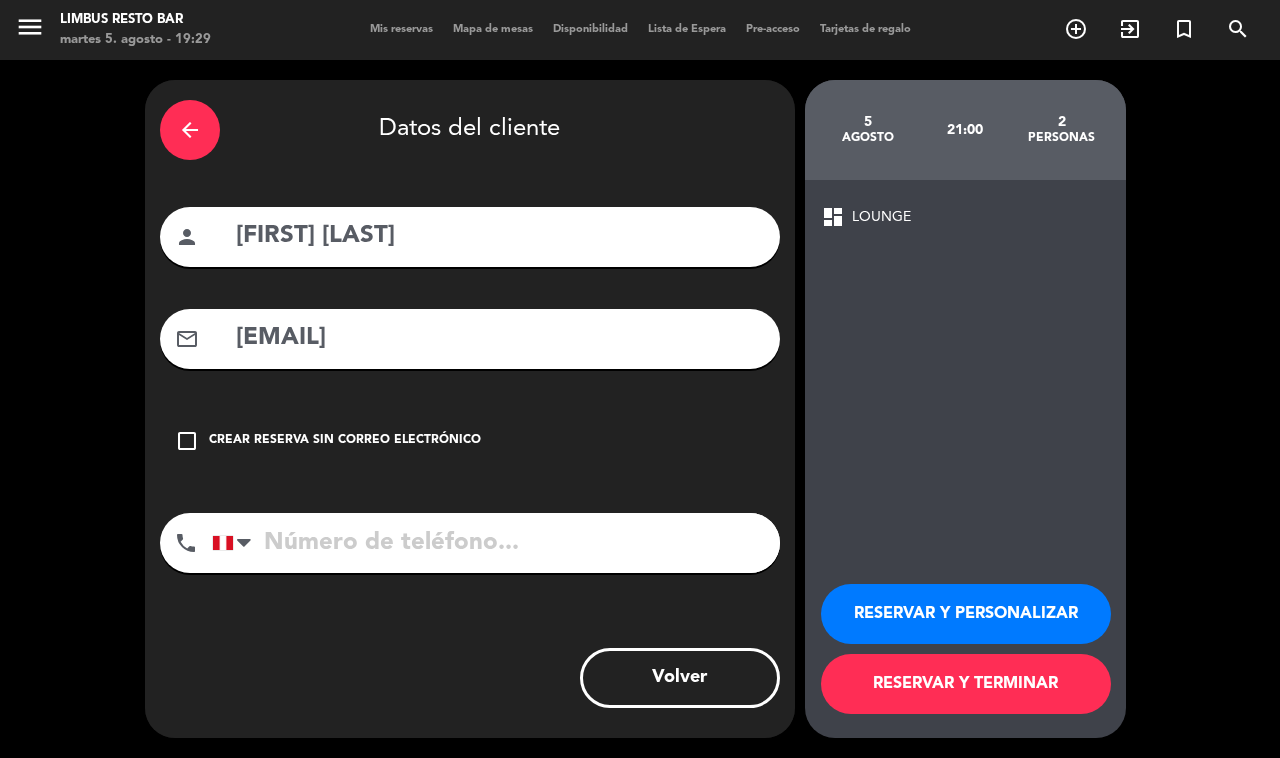 type on "[EMAIL]" 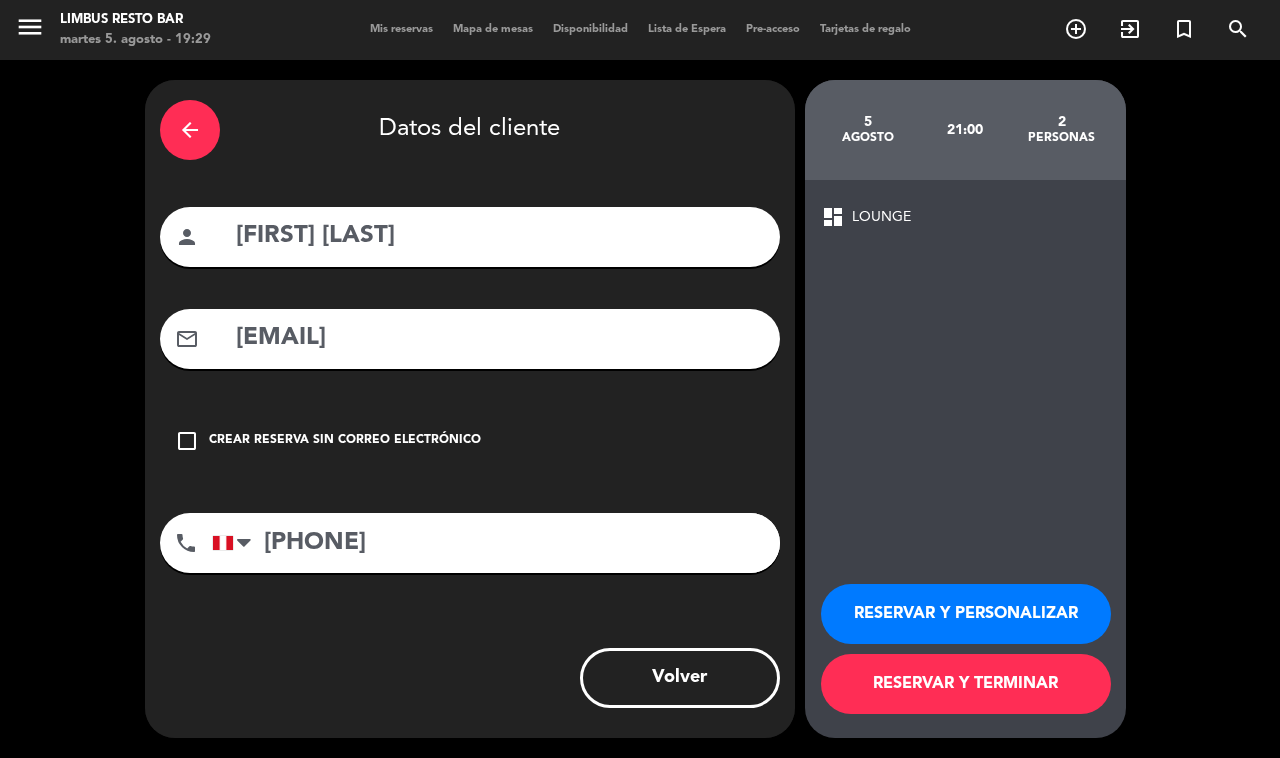 type on "[PHONE]" 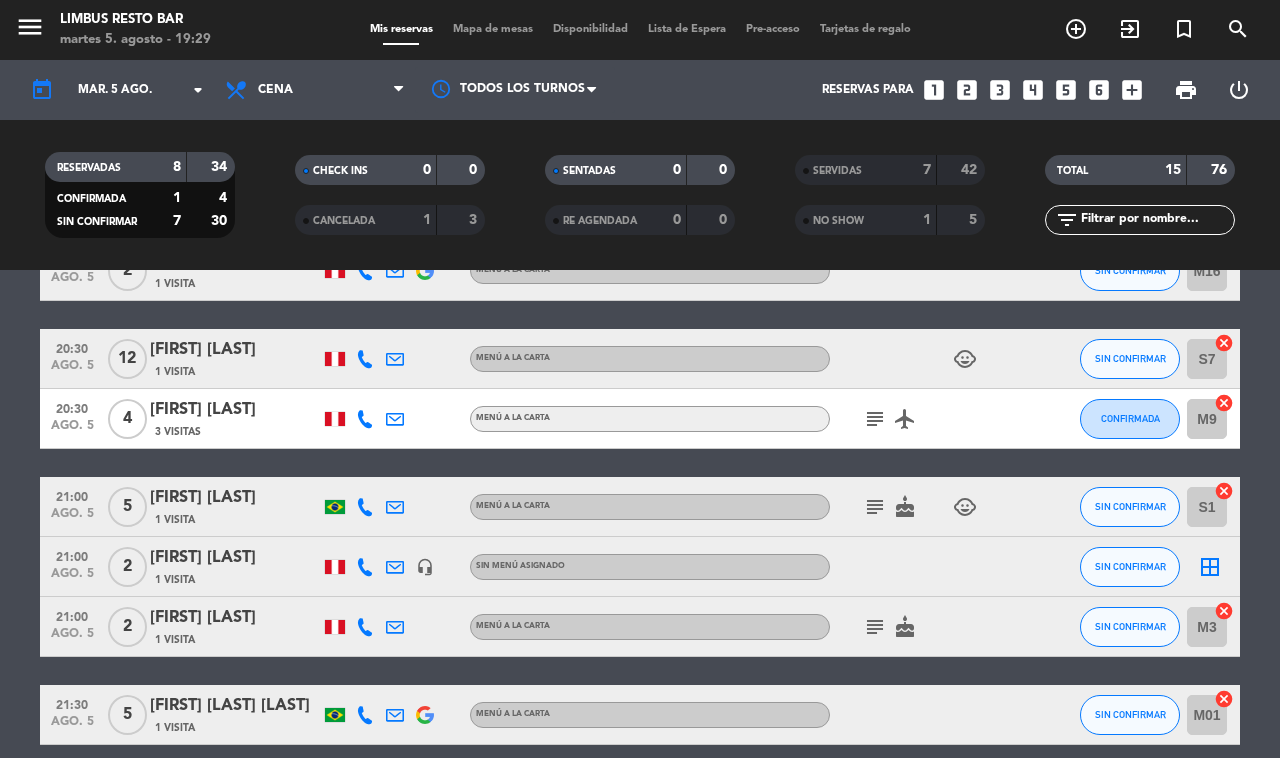 scroll, scrollTop: 0, scrollLeft: 0, axis: both 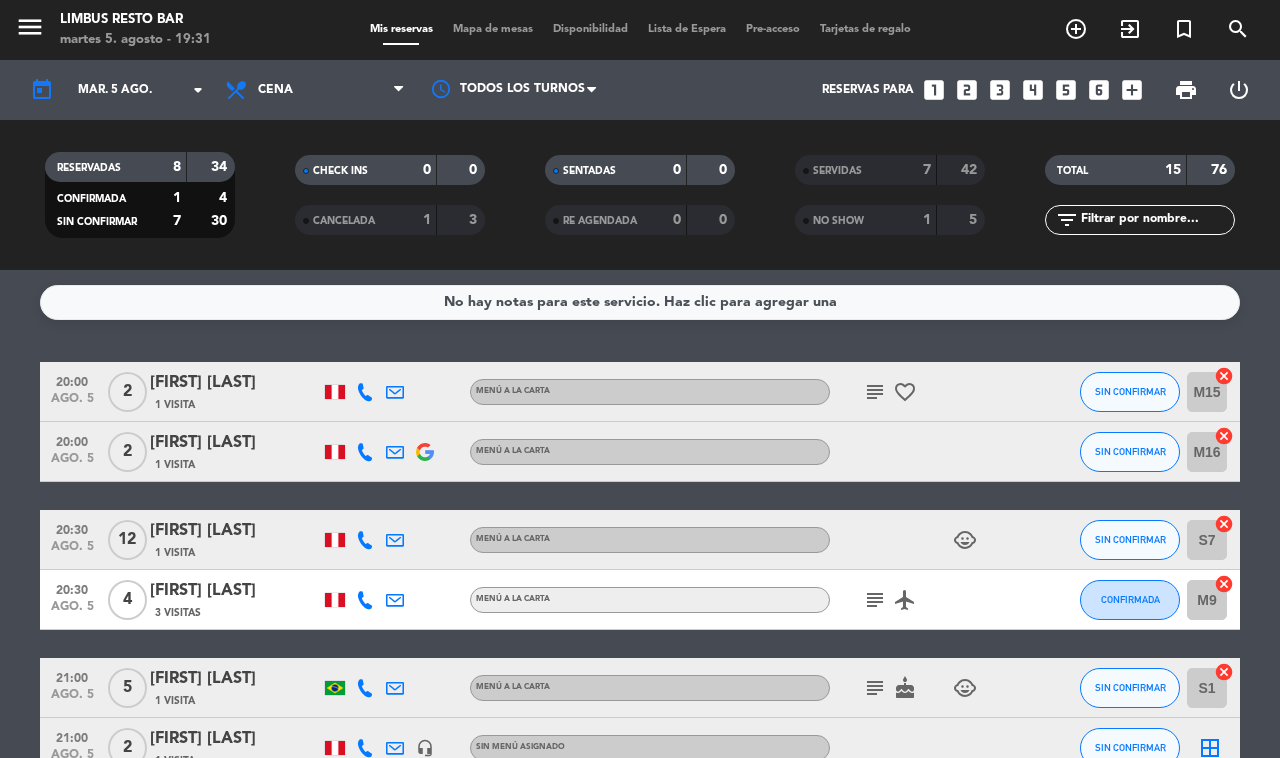 click on "add_circle_outline" at bounding box center (1076, 29) 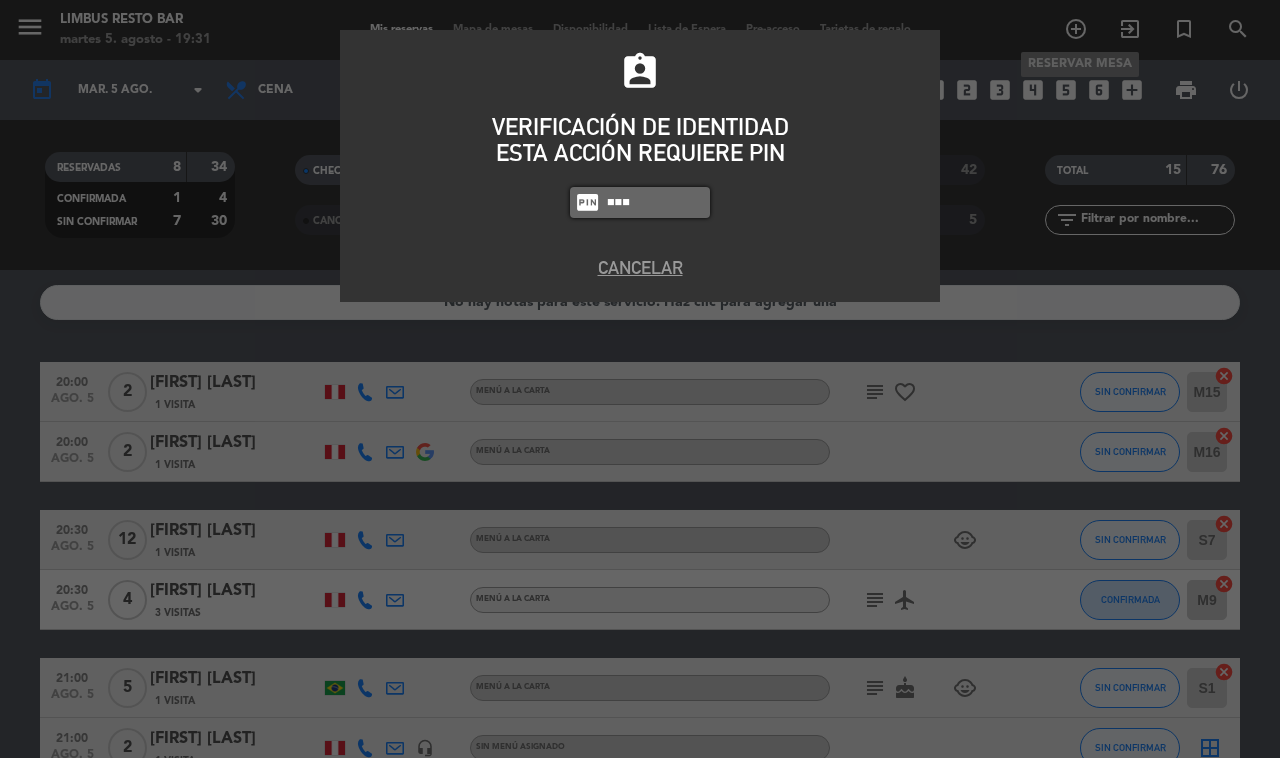 type on "8995" 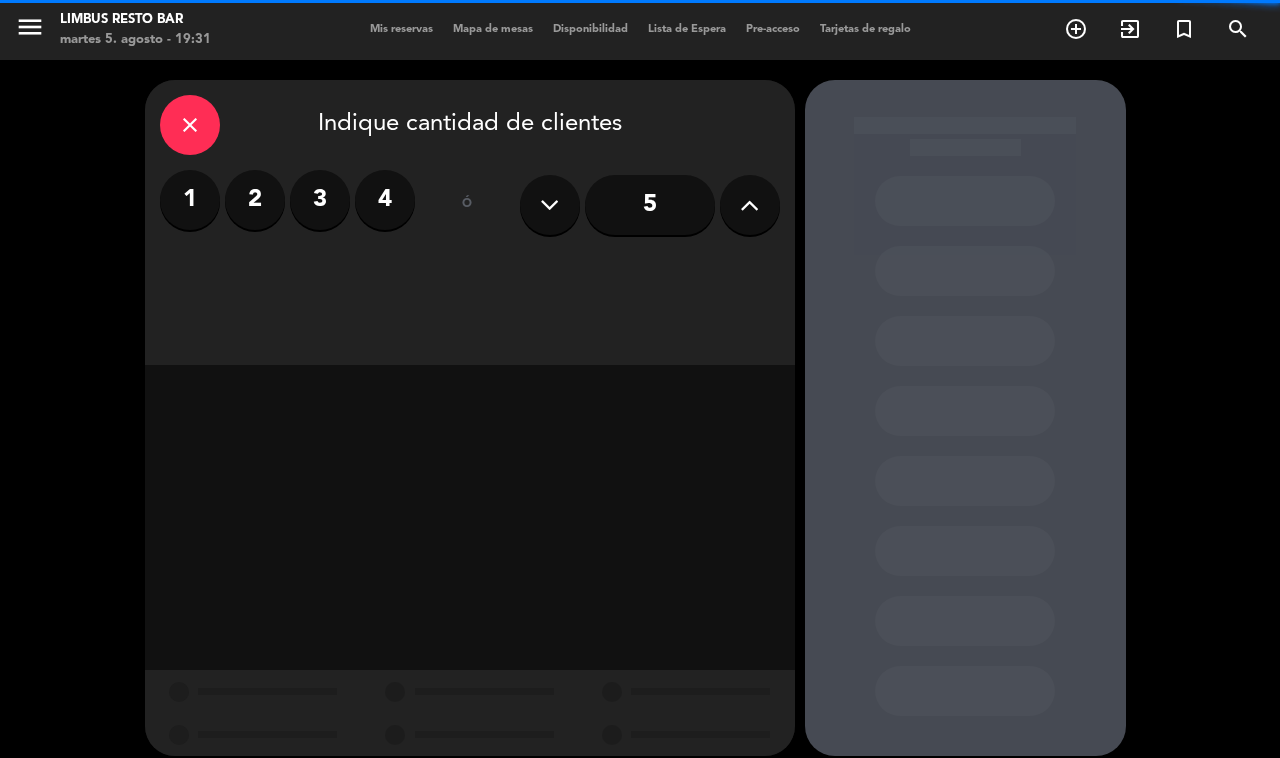 click on "2" at bounding box center (255, 200) 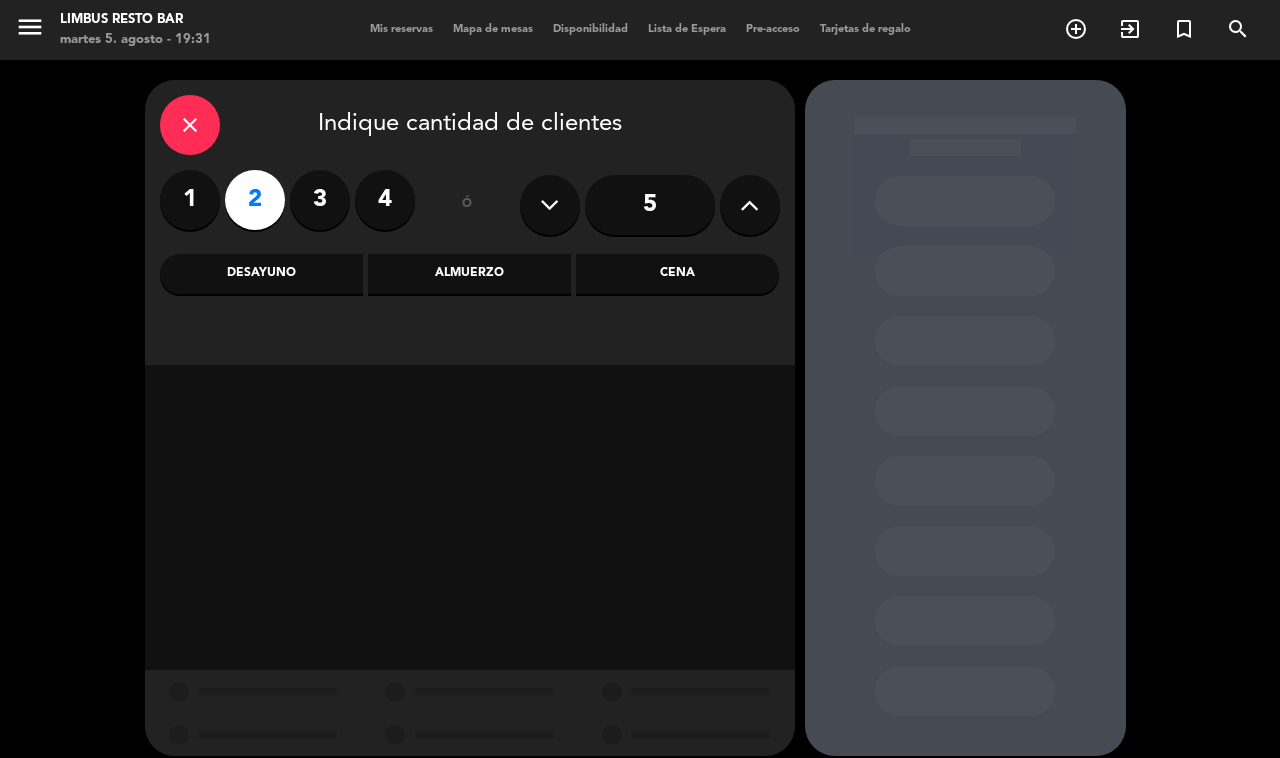 click on "Cena" at bounding box center [677, 274] 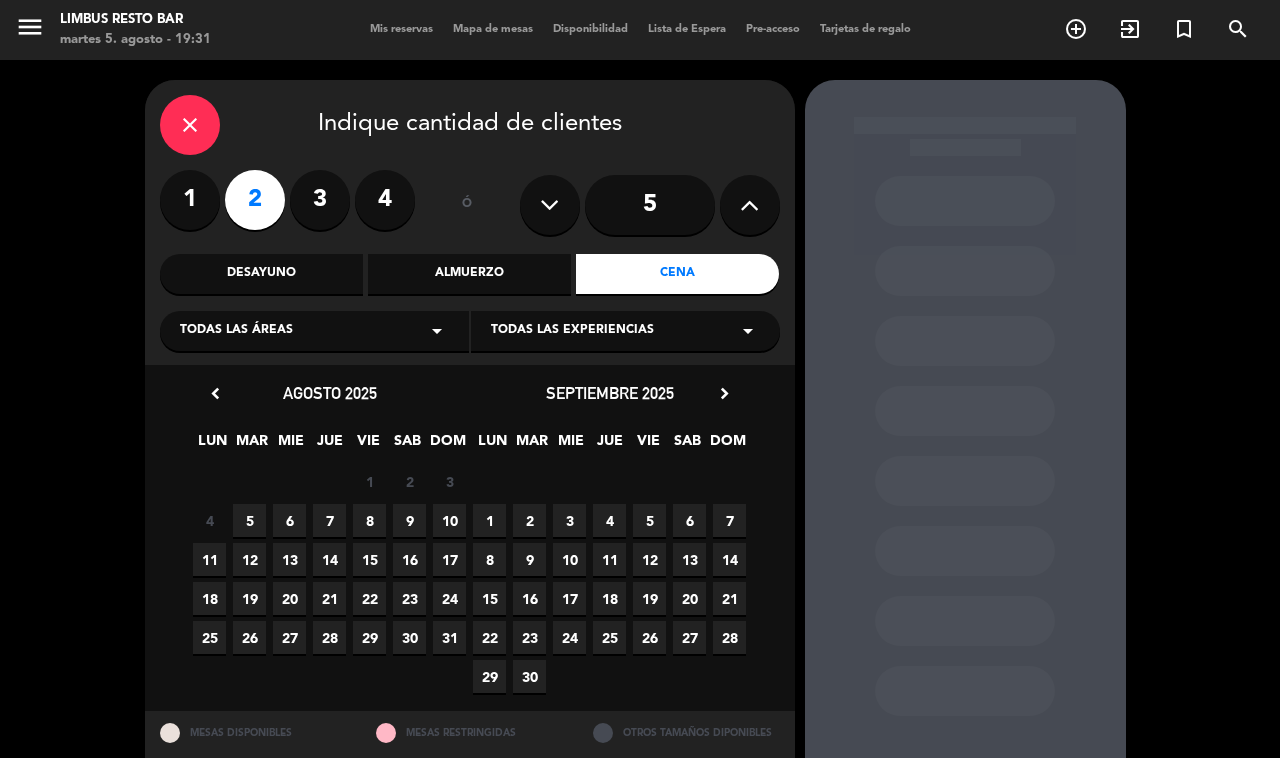 click on "6" at bounding box center (289, 520) 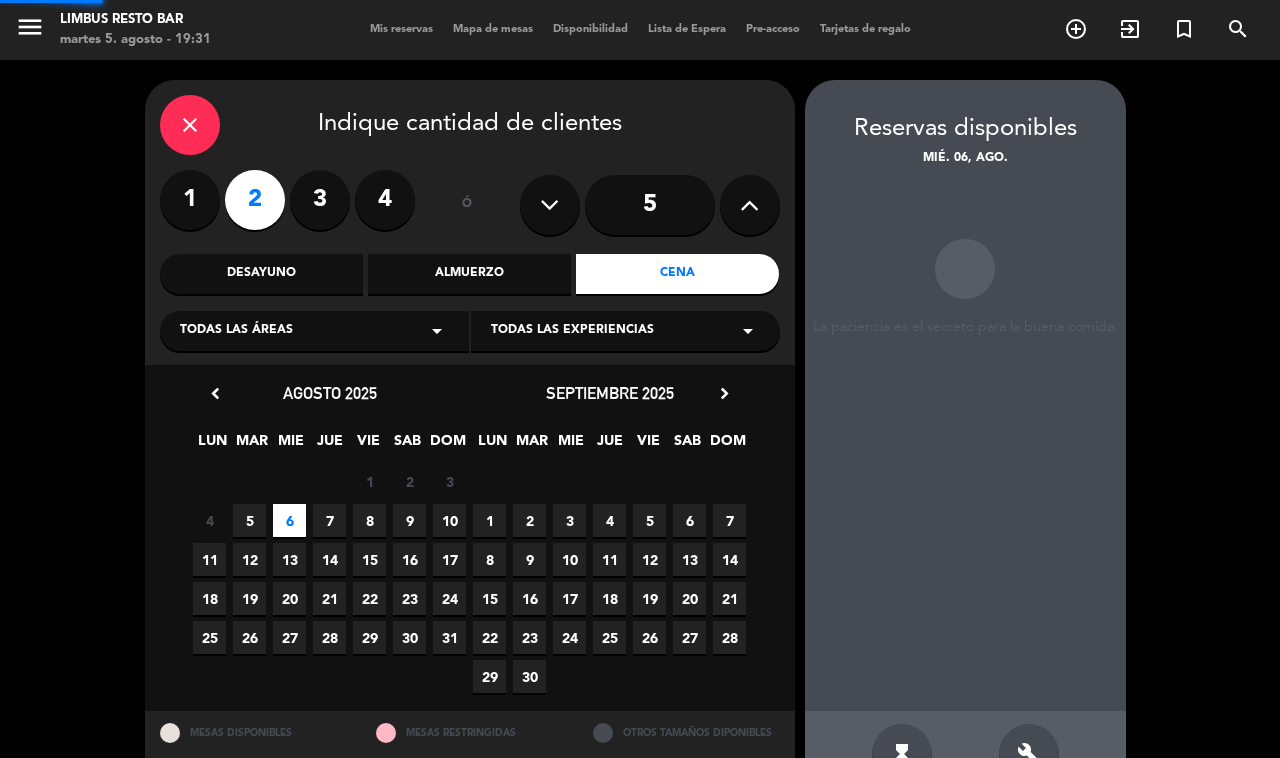 scroll, scrollTop: 55, scrollLeft: 0, axis: vertical 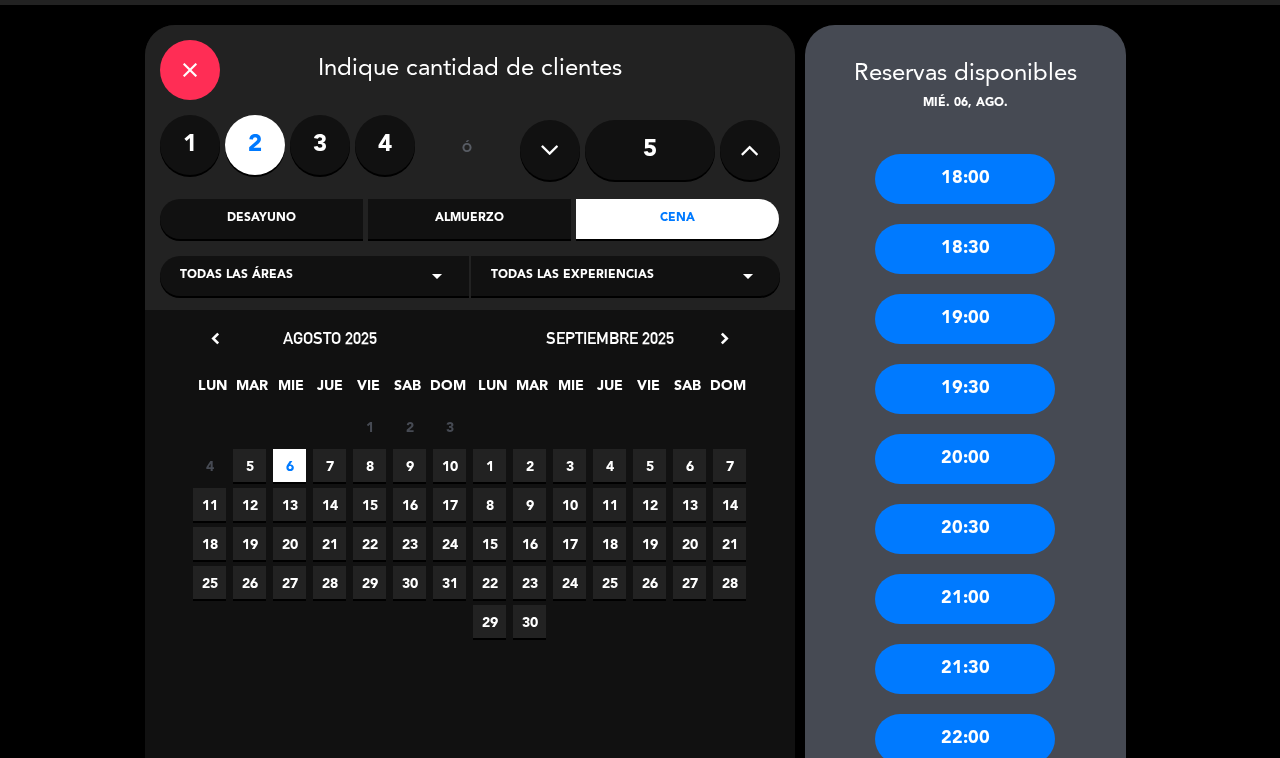 click on "20:30" at bounding box center (965, 529) 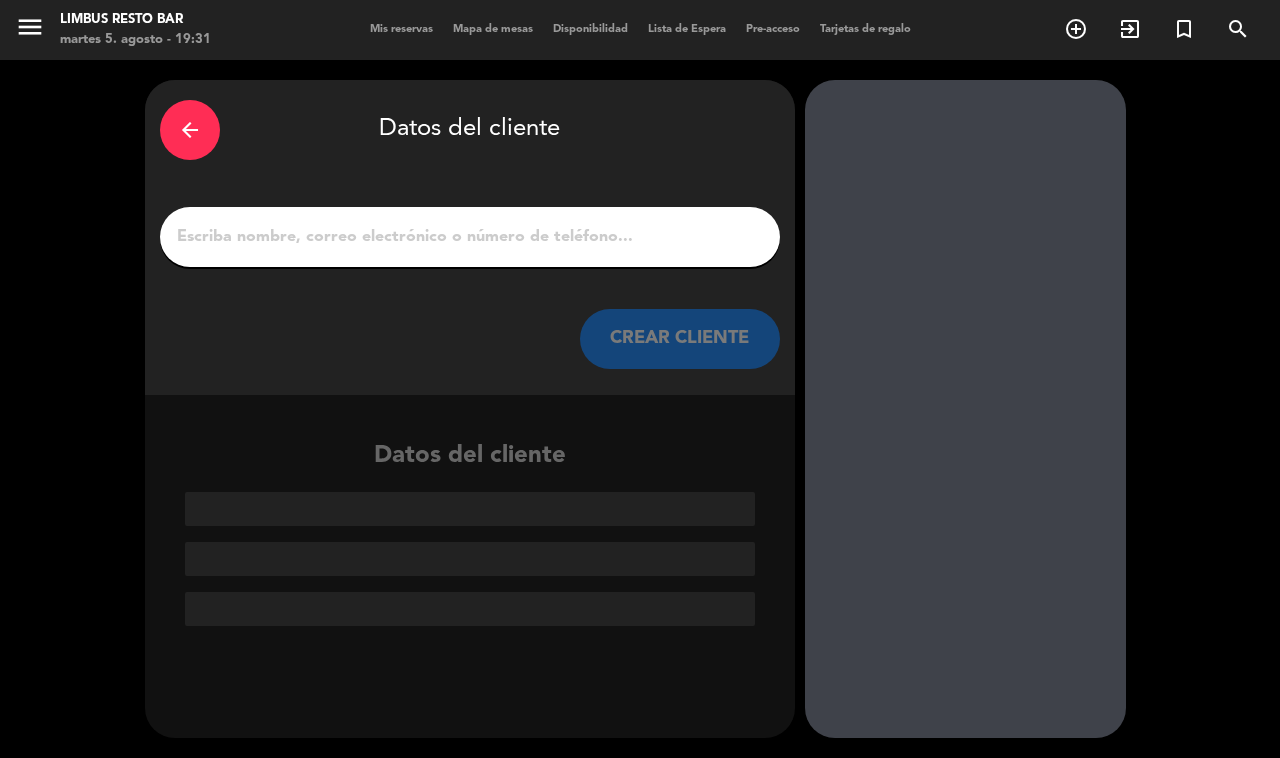 scroll, scrollTop: 0, scrollLeft: 0, axis: both 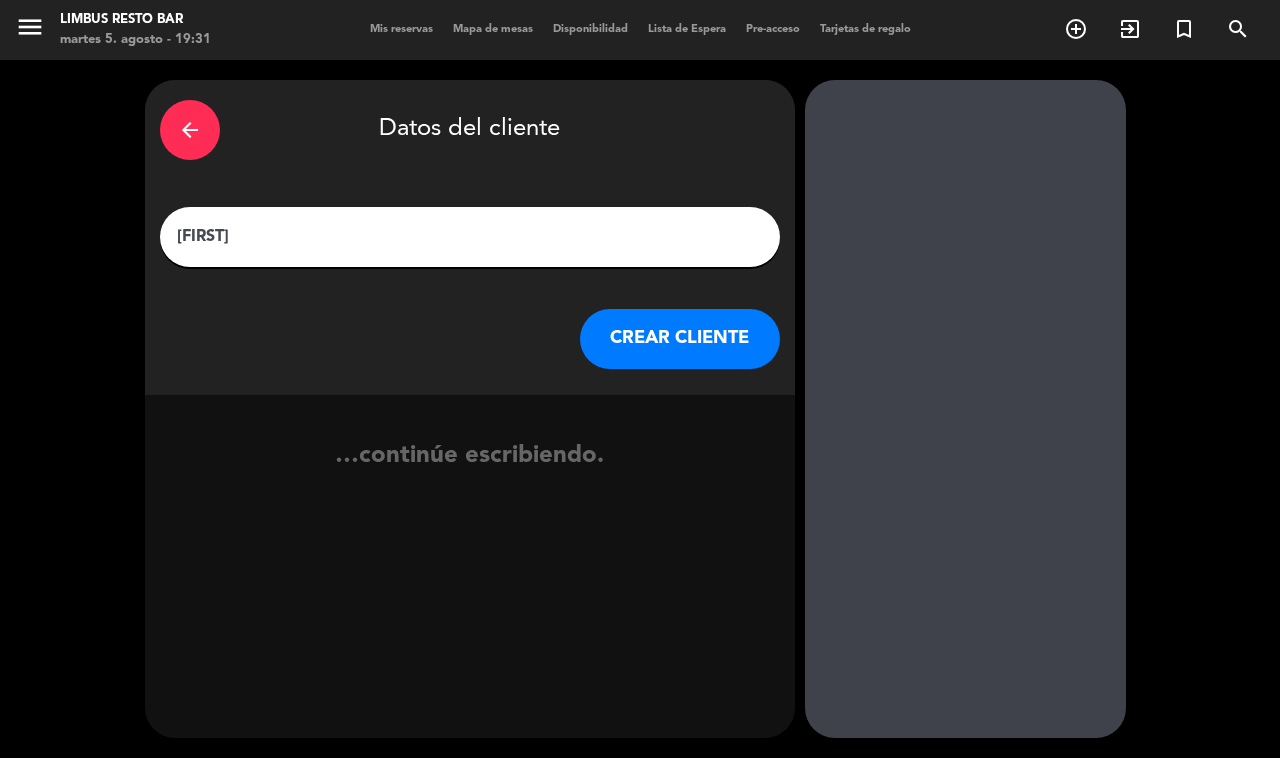 type on "[FIRST]" 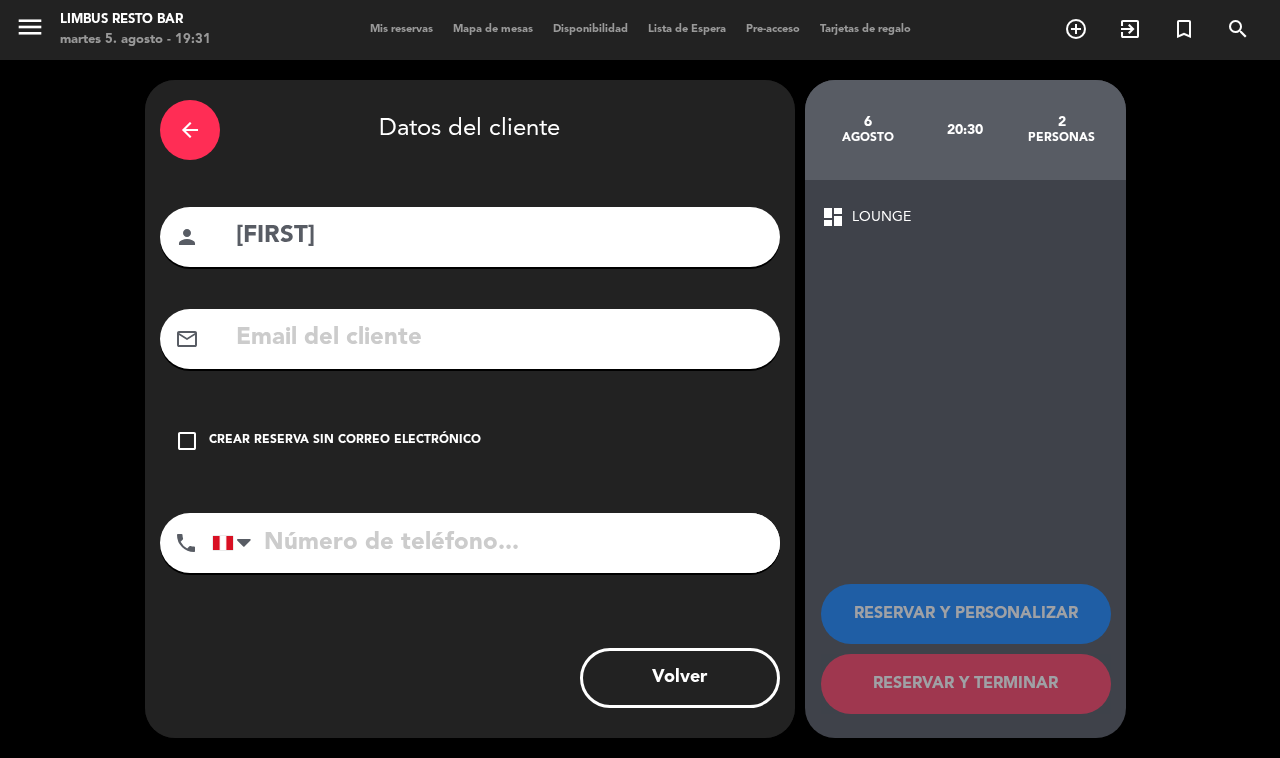 click on "check_box_outline_blank   Crear reserva sin correo electrónico" at bounding box center (470, 441) 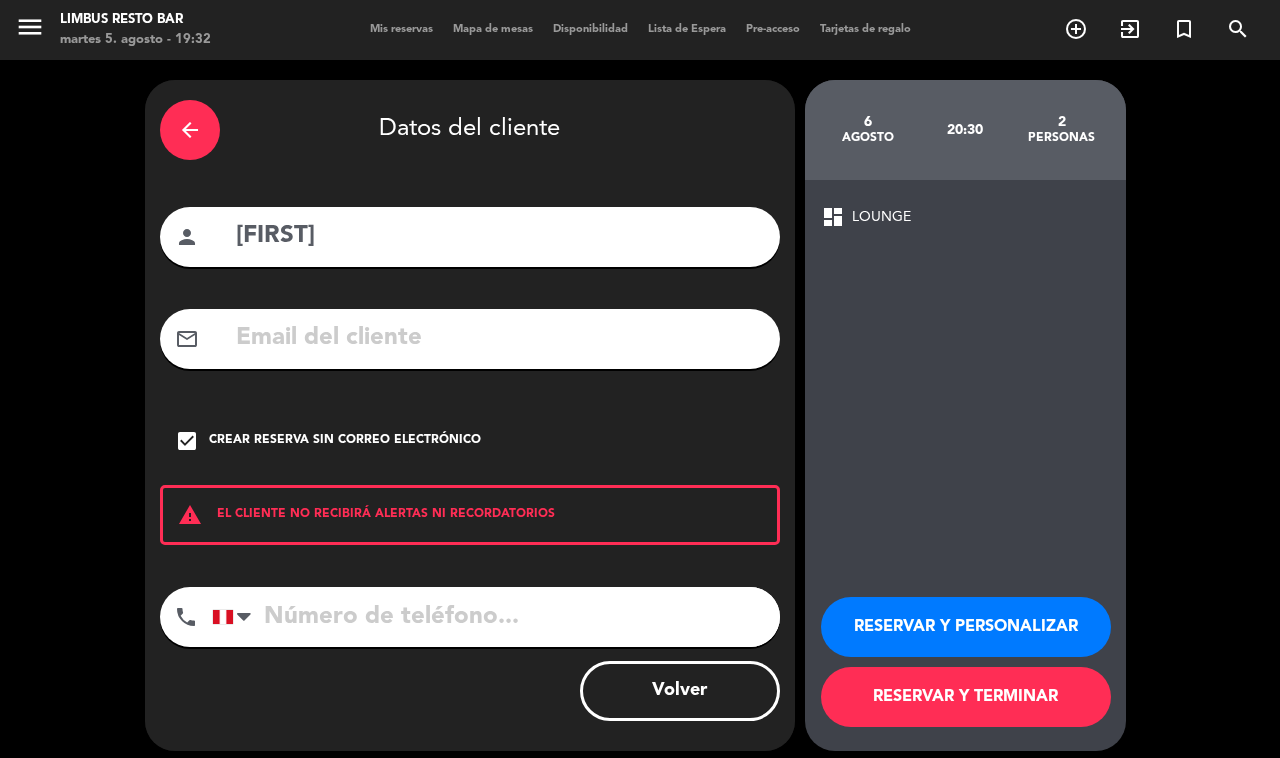 click at bounding box center [496, 617] 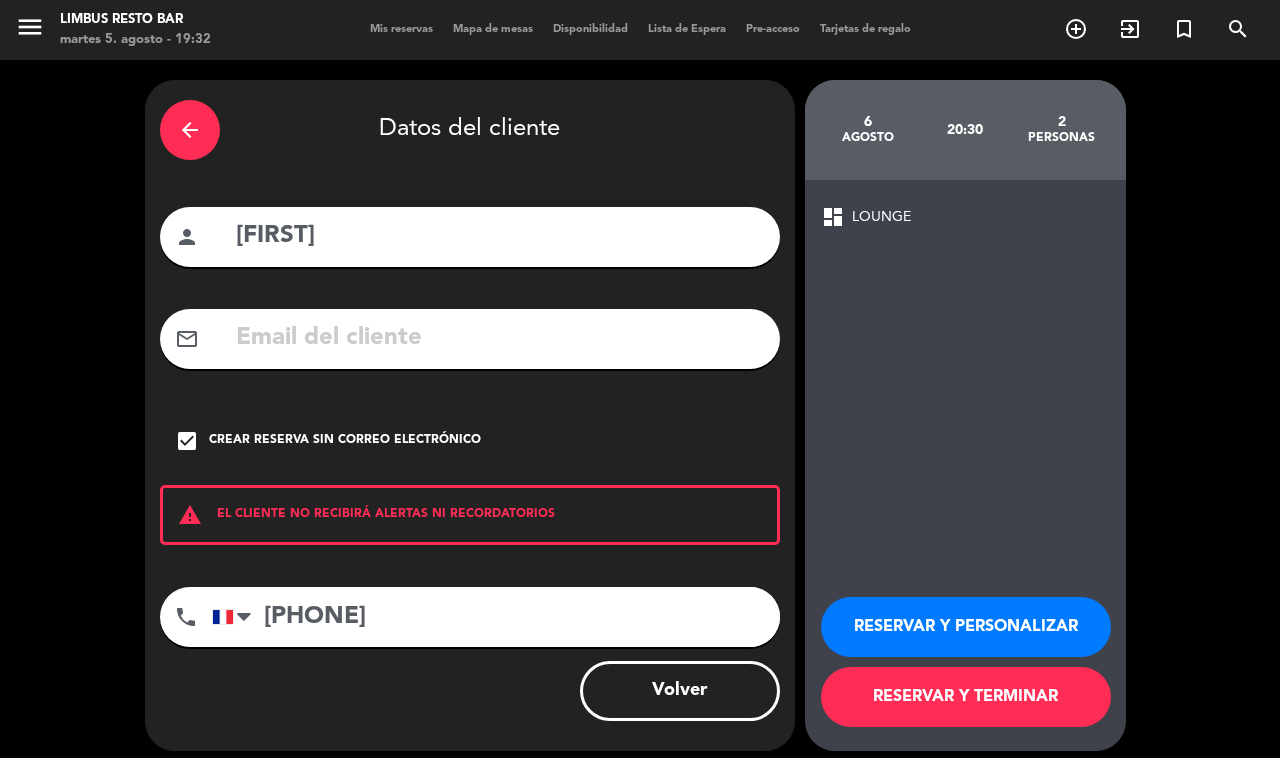 type on "[PHONE]" 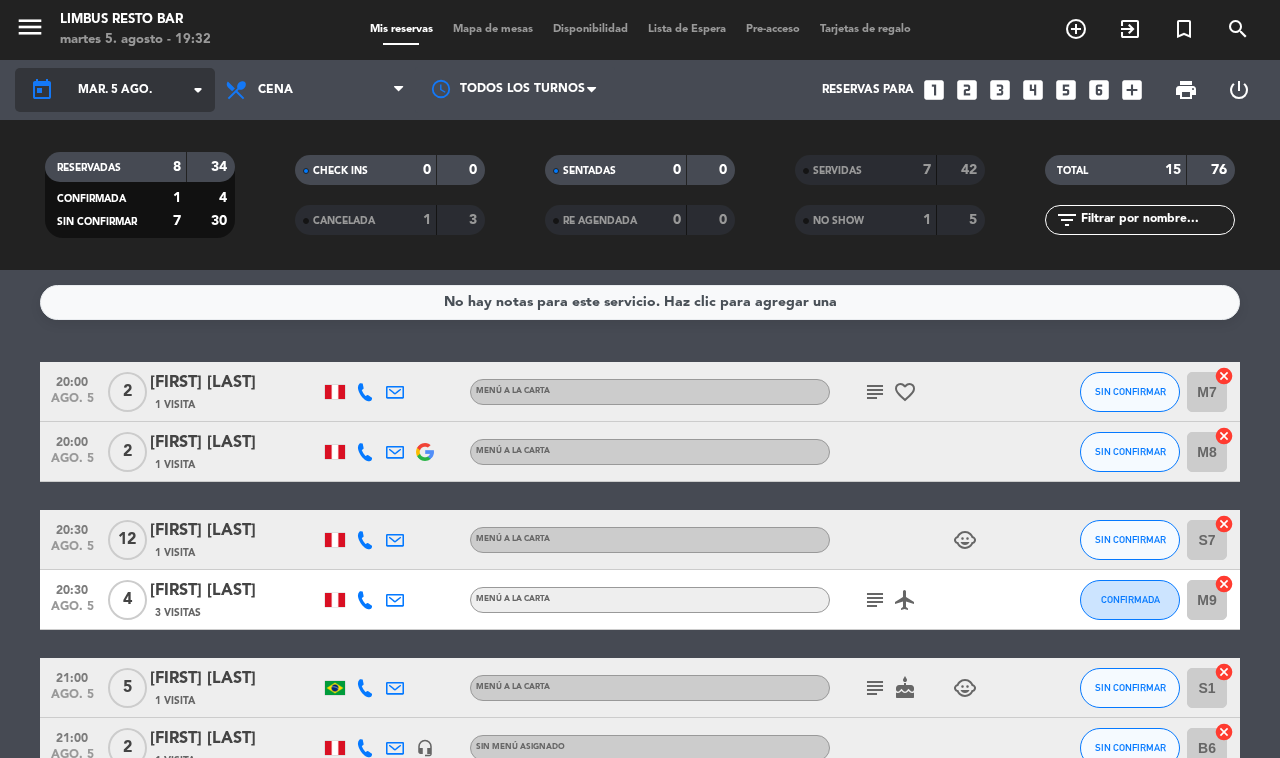click on "mar. 5 ago." 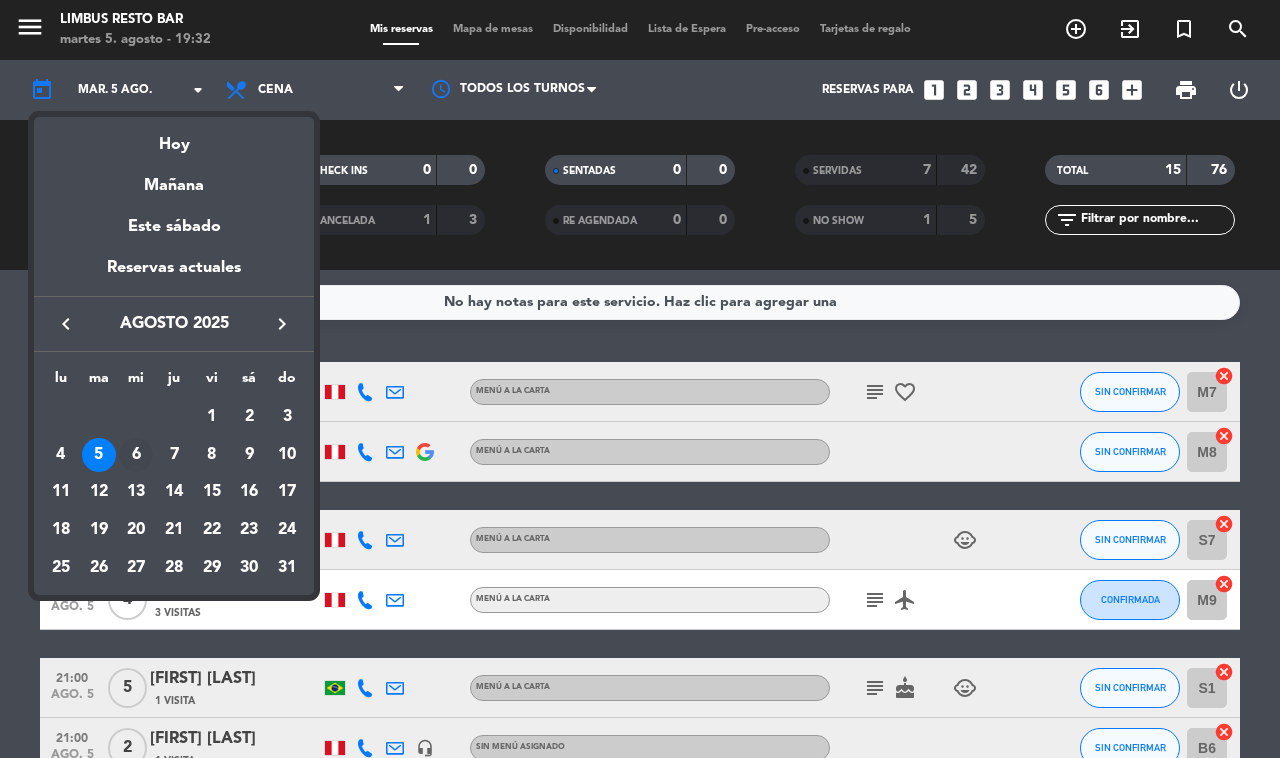 click on "6" at bounding box center (136, 455) 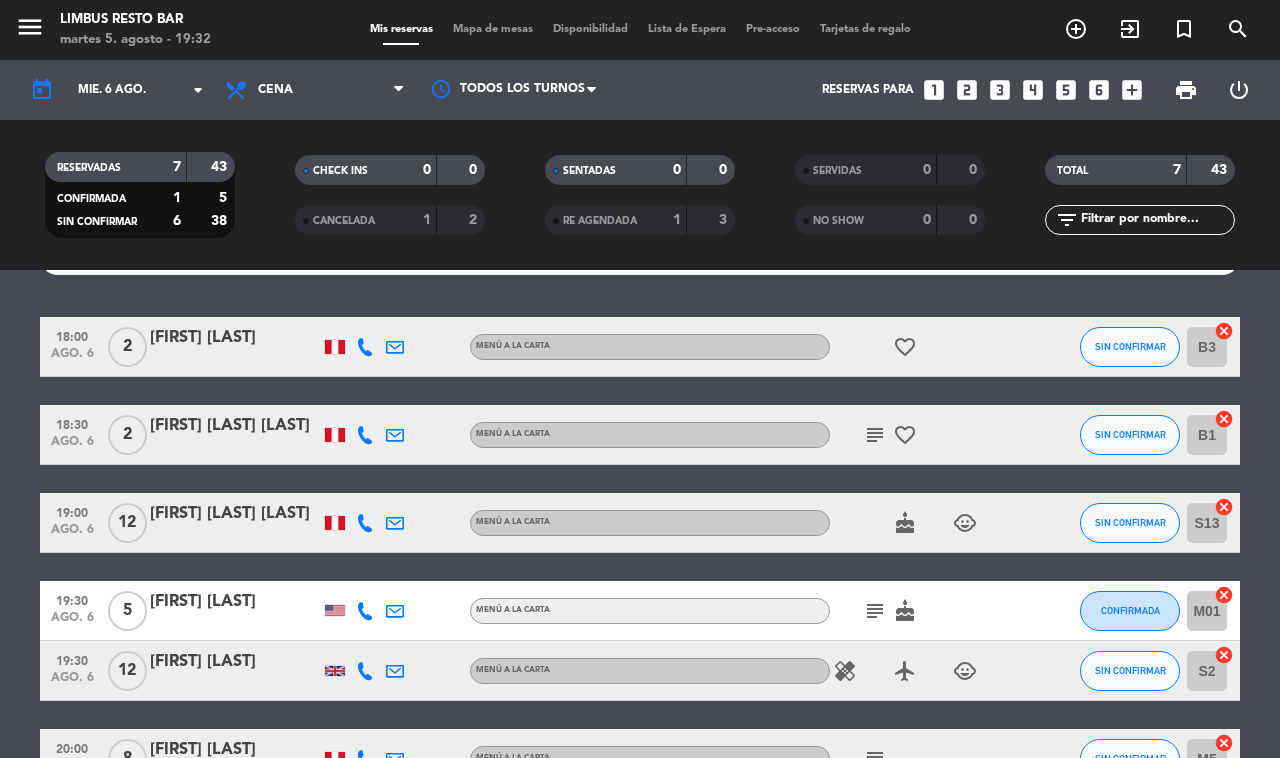 scroll, scrollTop: 0, scrollLeft: 0, axis: both 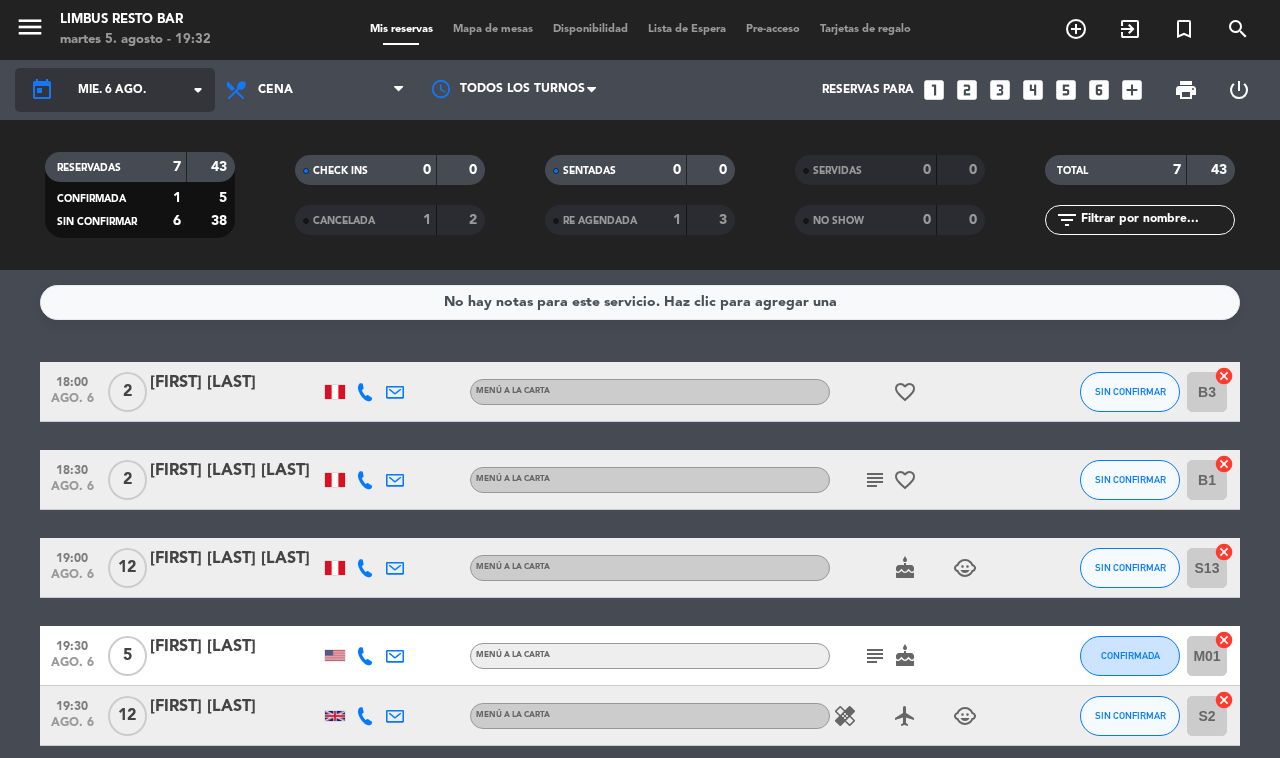 click on "mié. 6 ago." 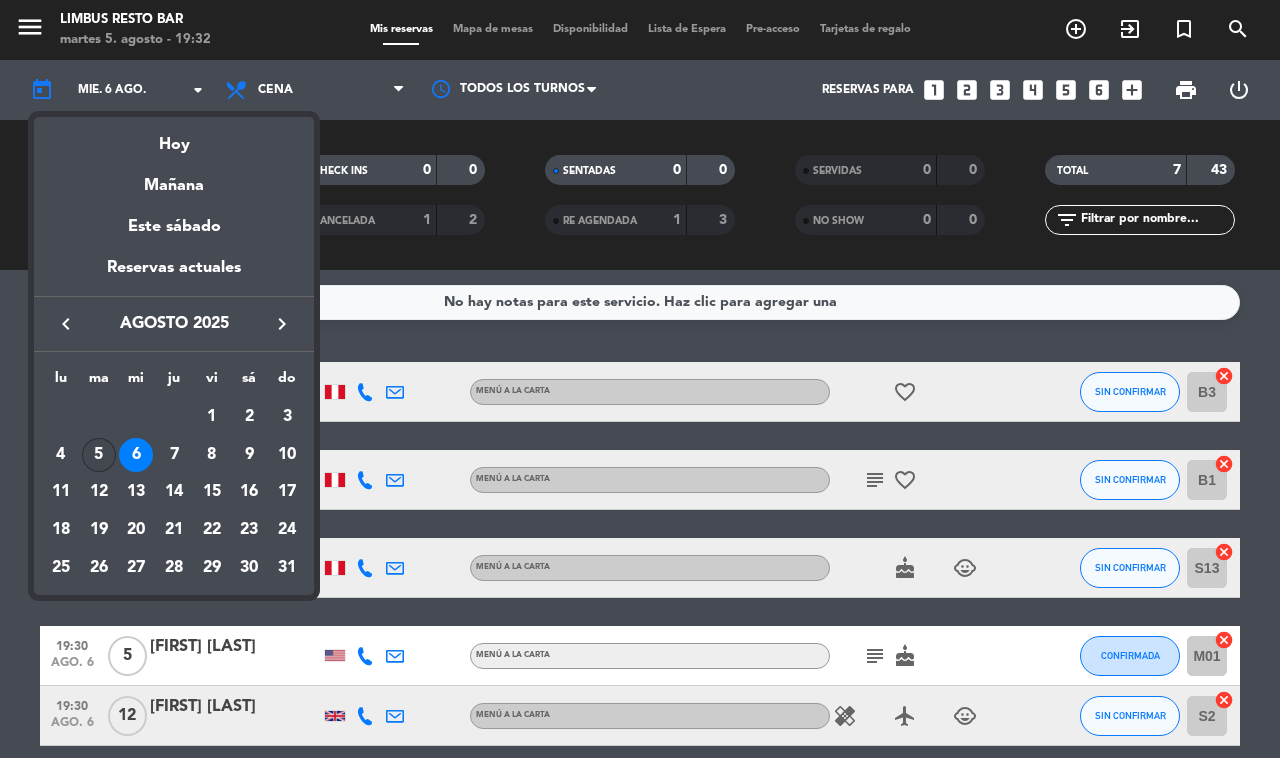 click on "5" at bounding box center (99, 455) 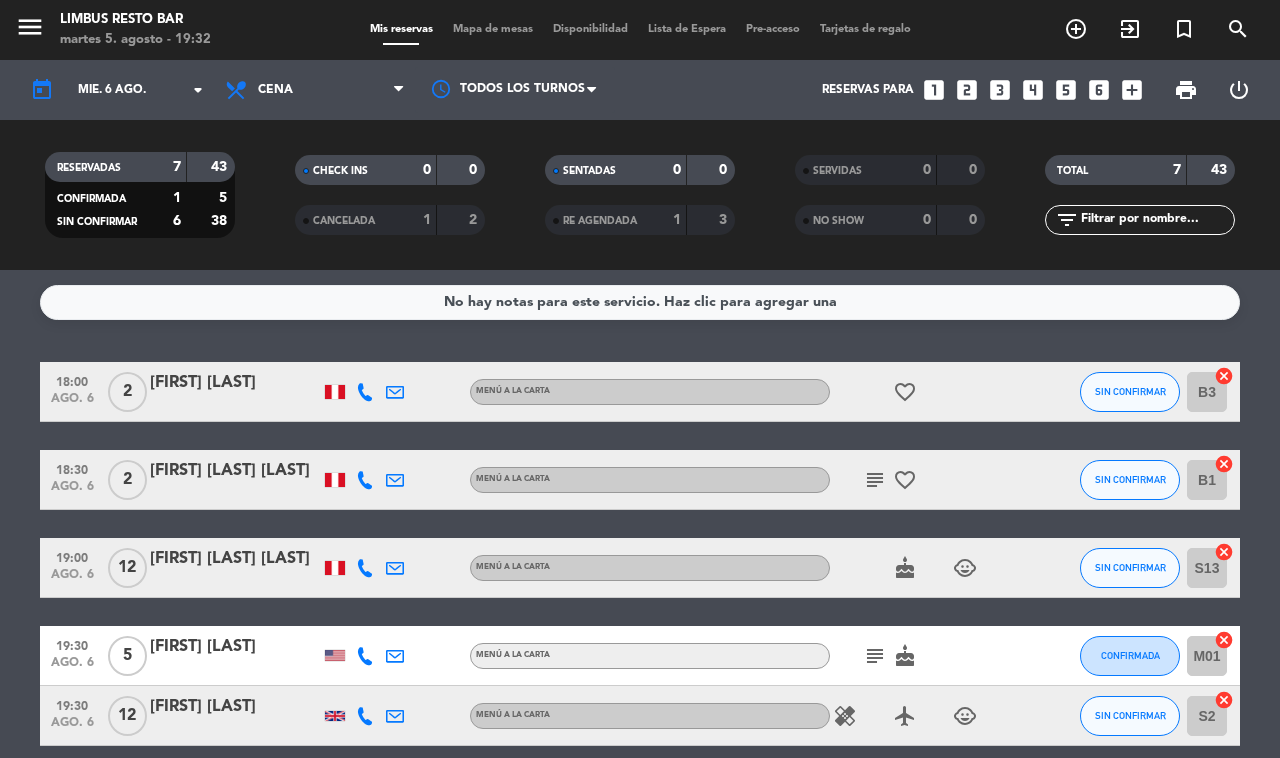 type on "mar. 5 ago." 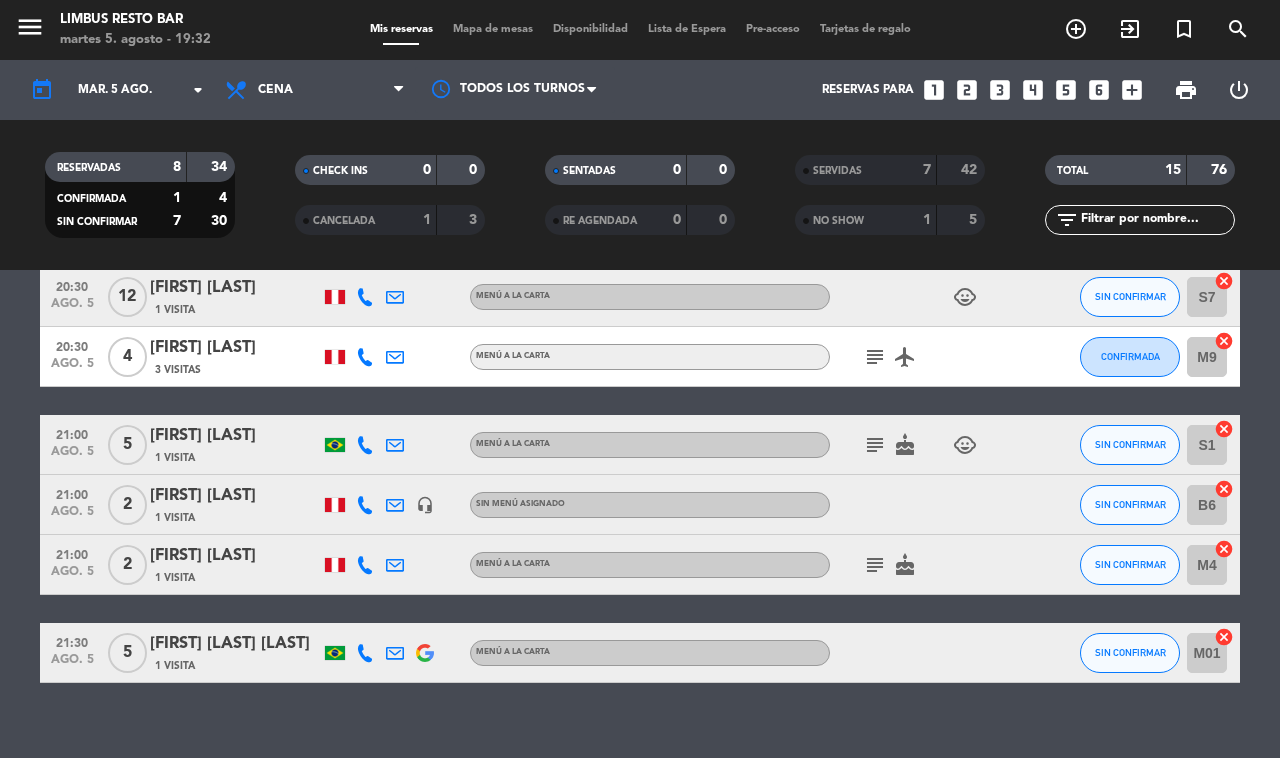 scroll, scrollTop: 247, scrollLeft: 0, axis: vertical 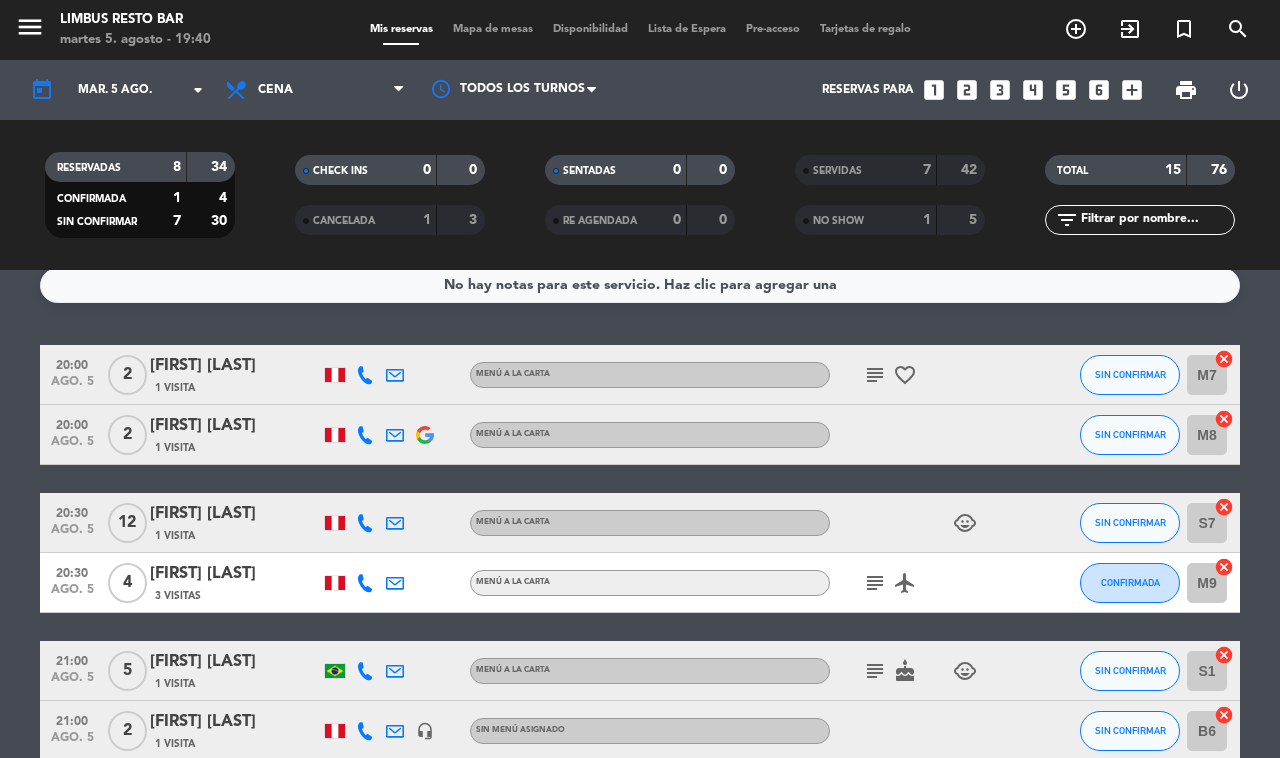 click on "subject" 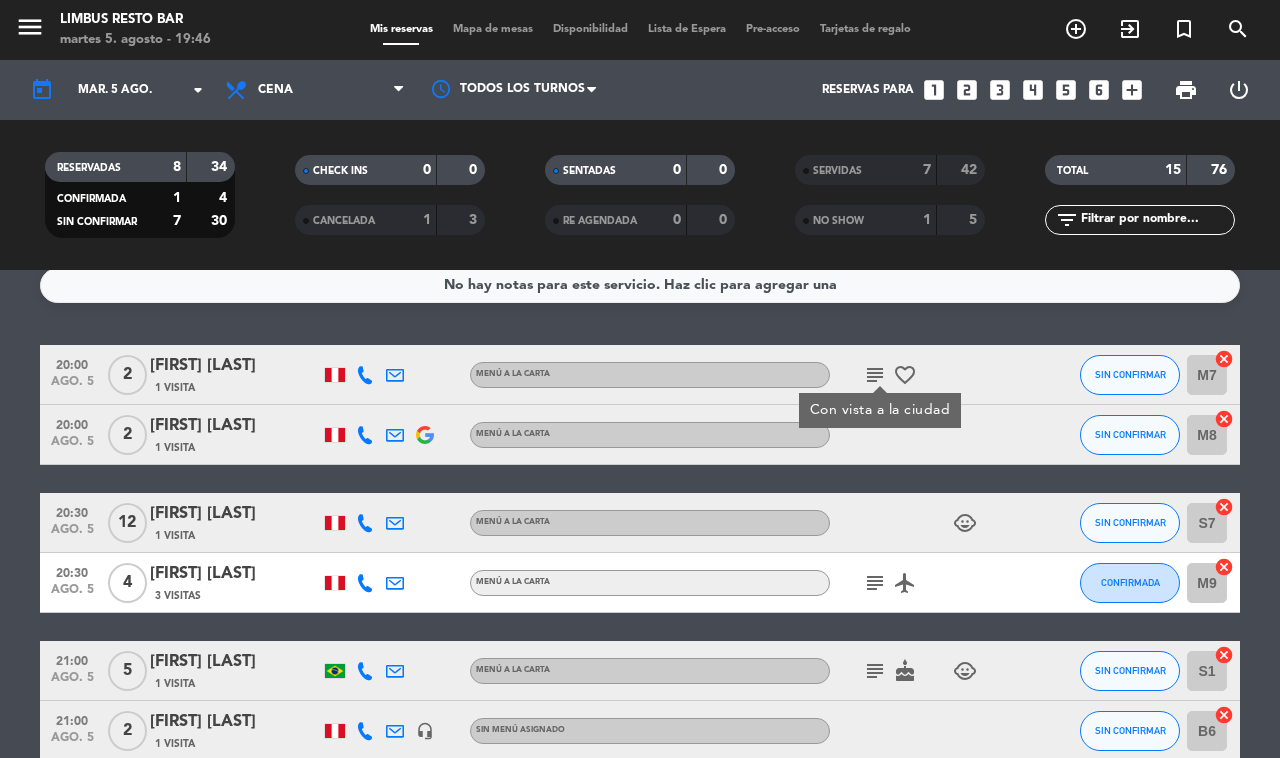 click on "add_circle_outline" at bounding box center (1076, 29) 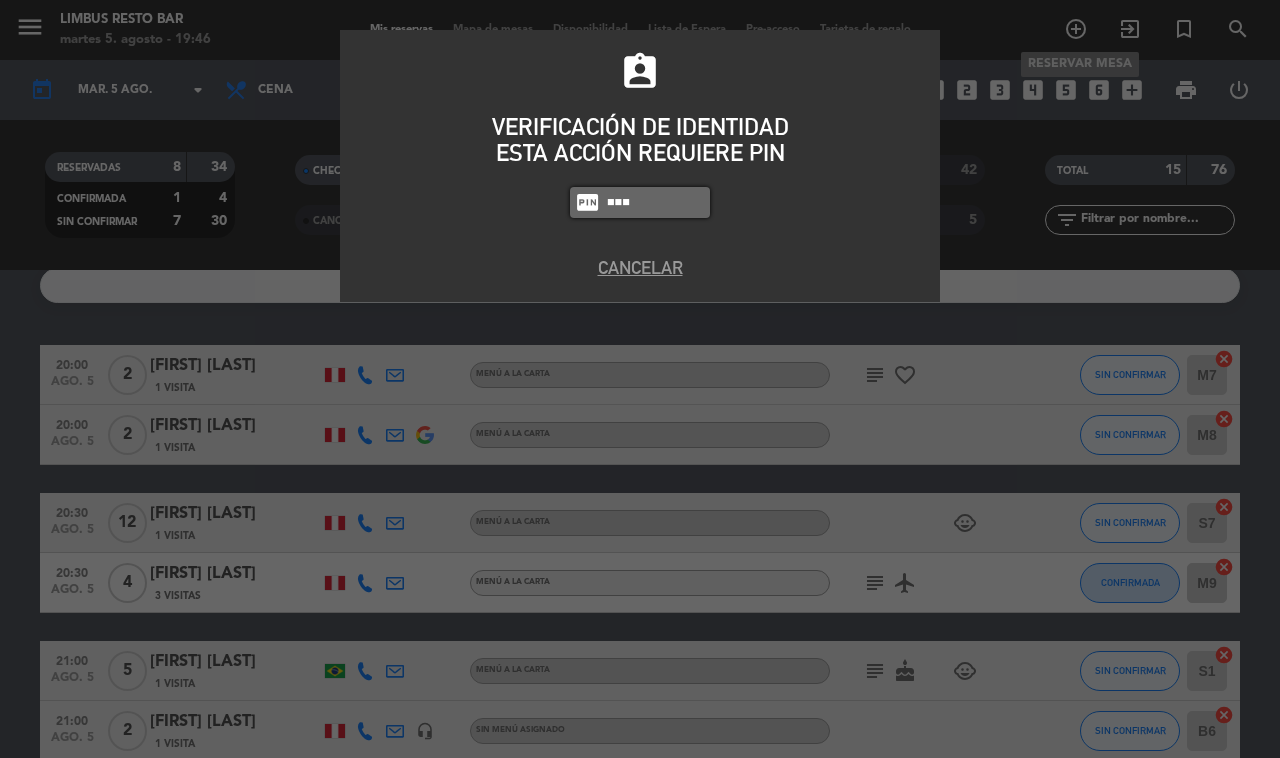 type on "8995" 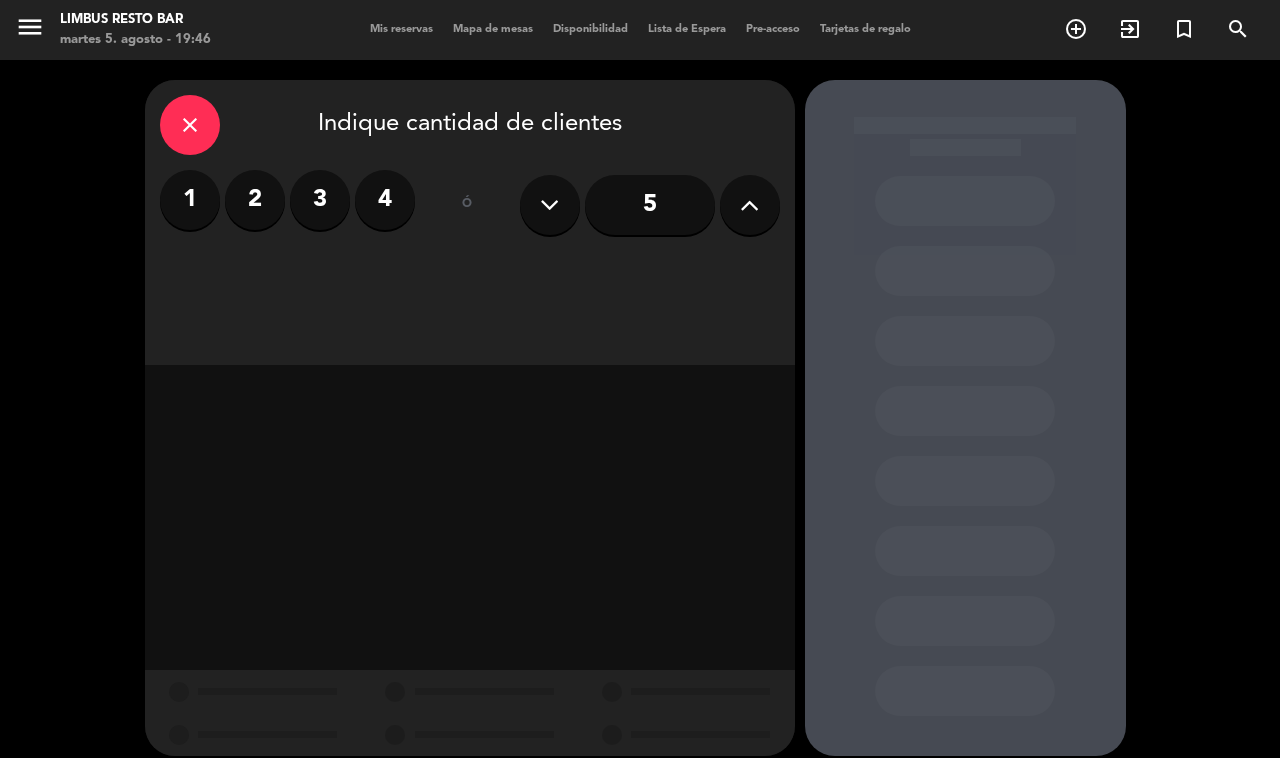 click at bounding box center (749, 205) 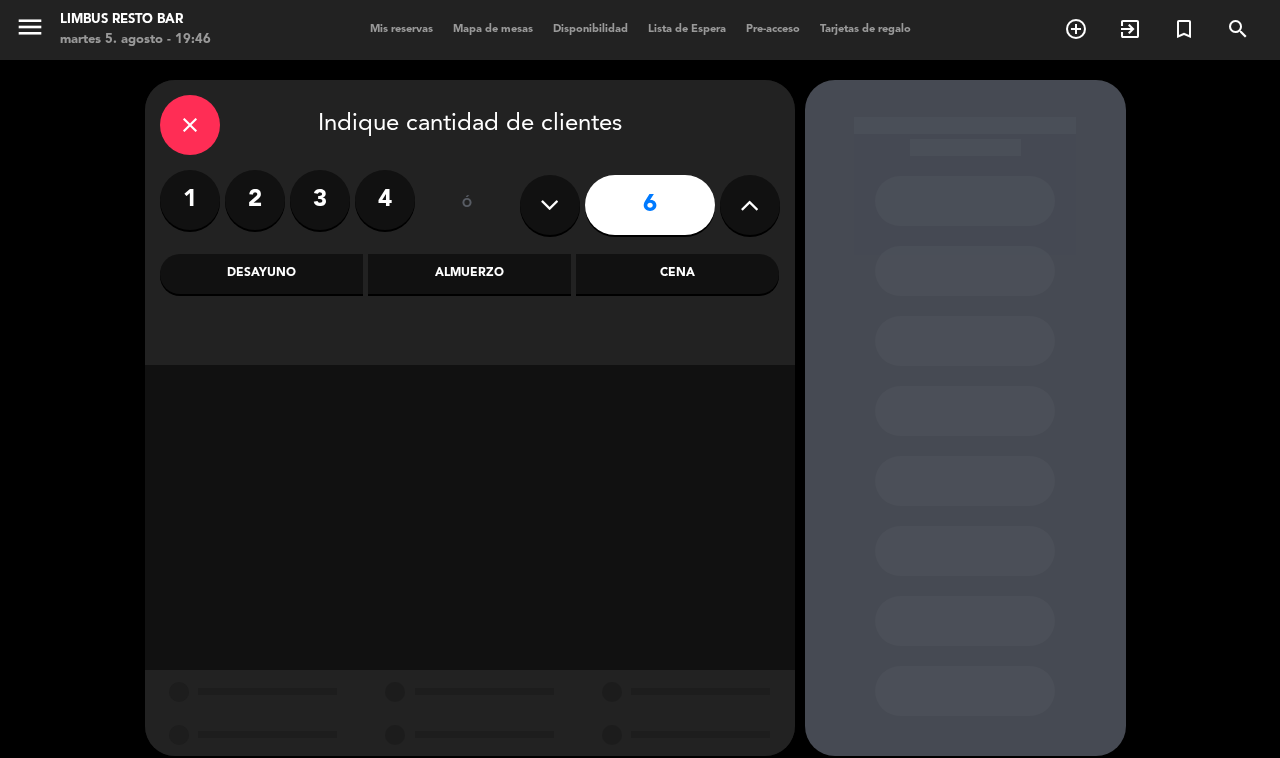 click at bounding box center [549, 205] 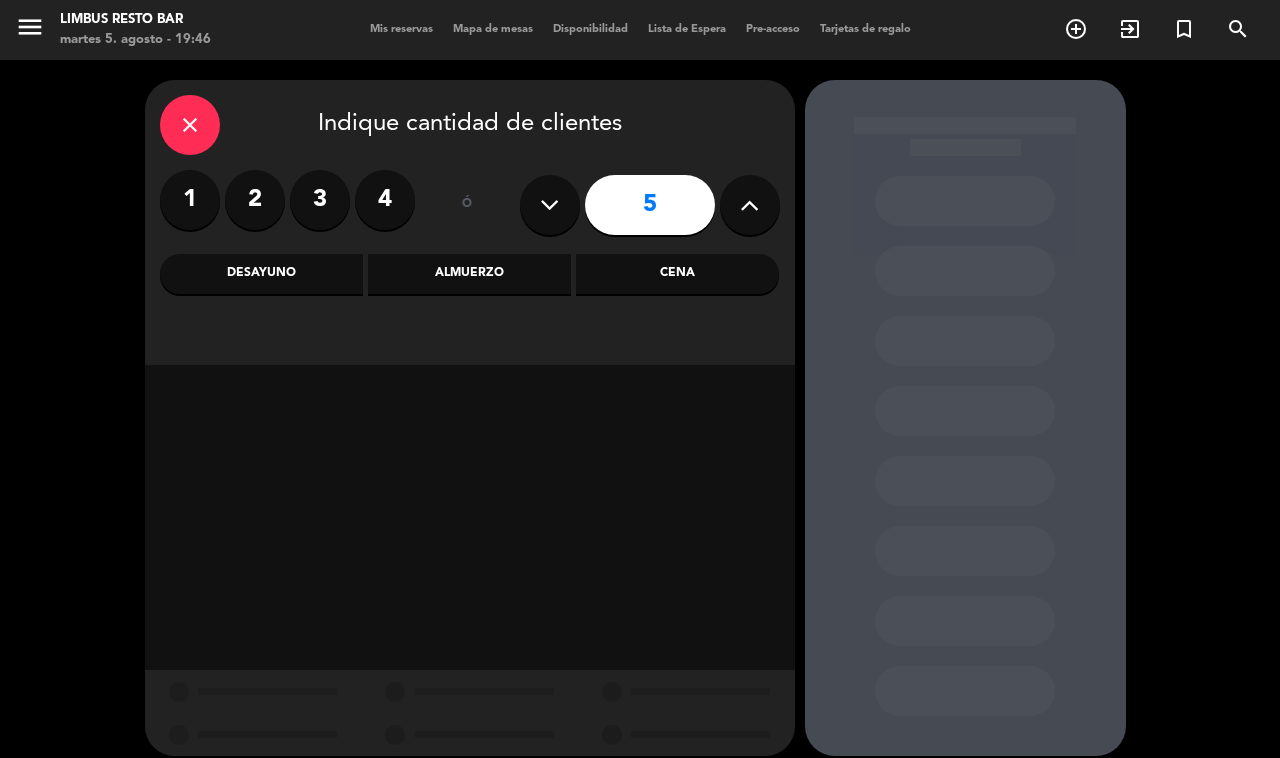click on "Cena" at bounding box center [677, 274] 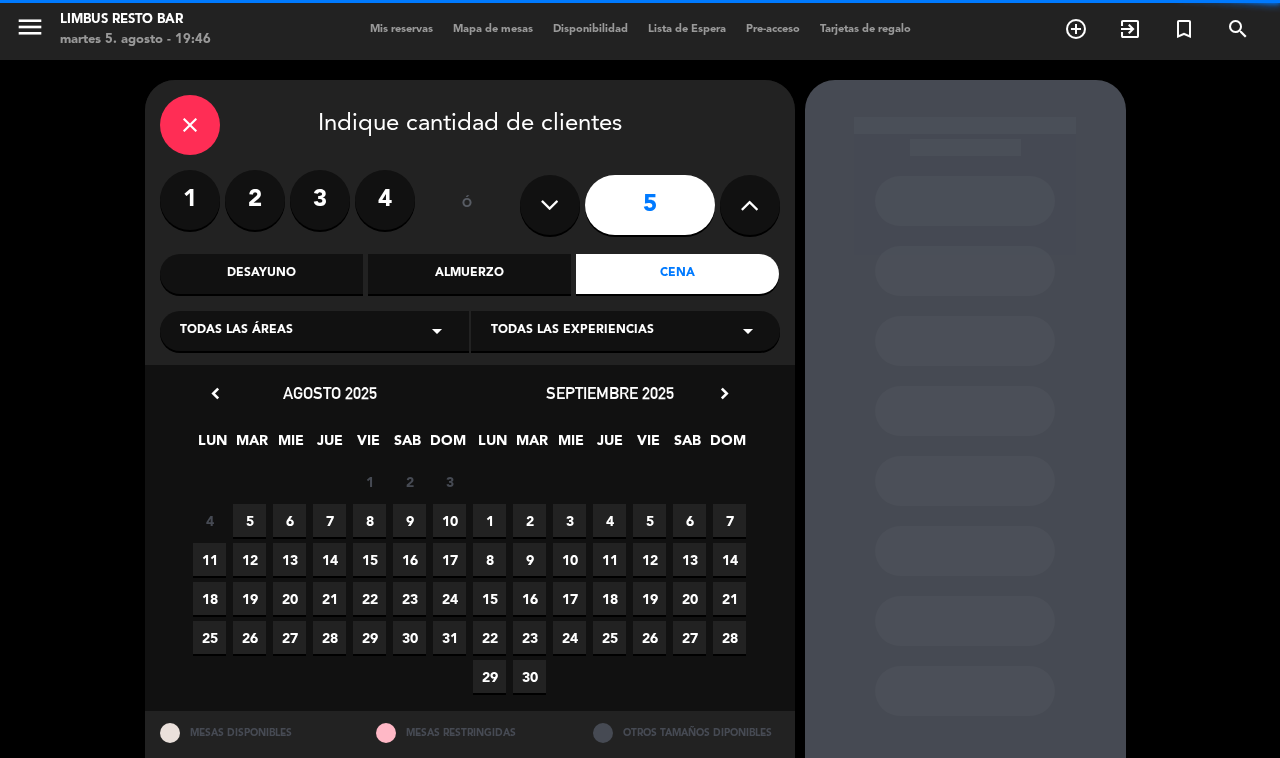 click on "5" at bounding box center (249, 520) 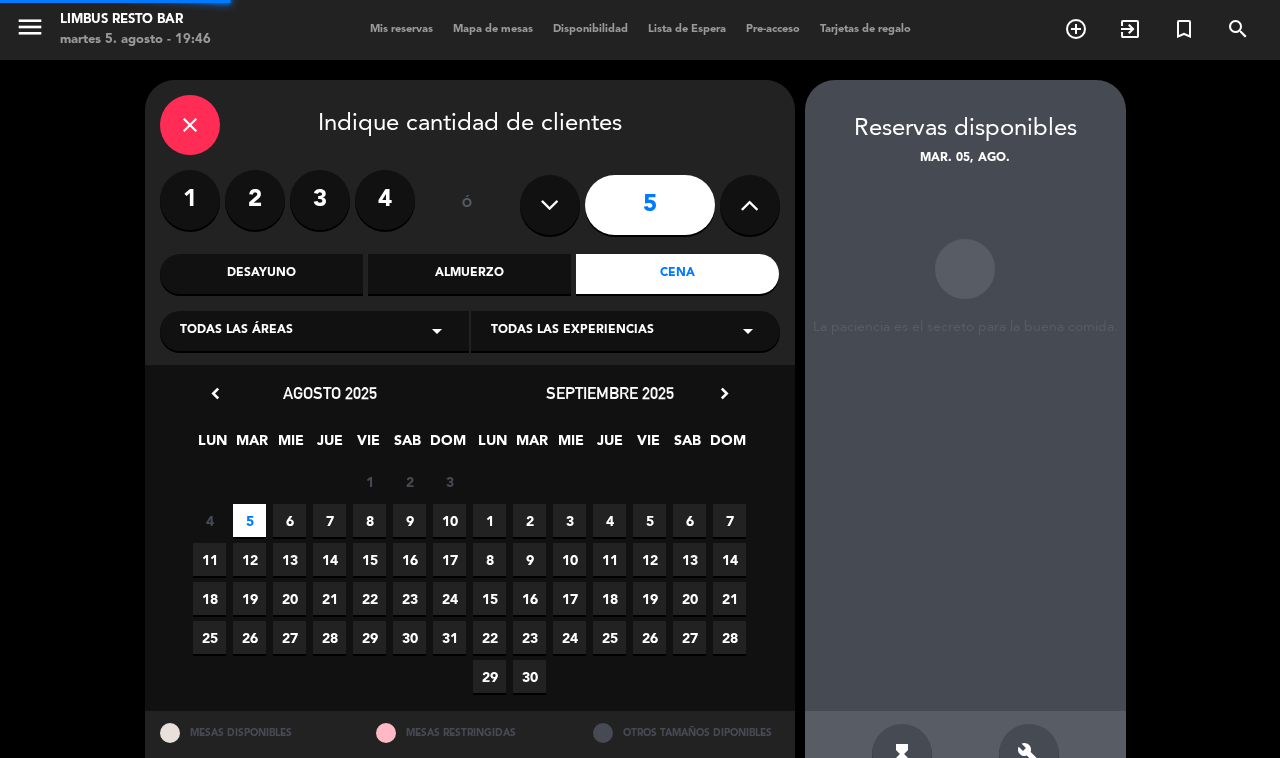 scroll, scrollTop: 55, scrollLeft: 0, axis: vertical 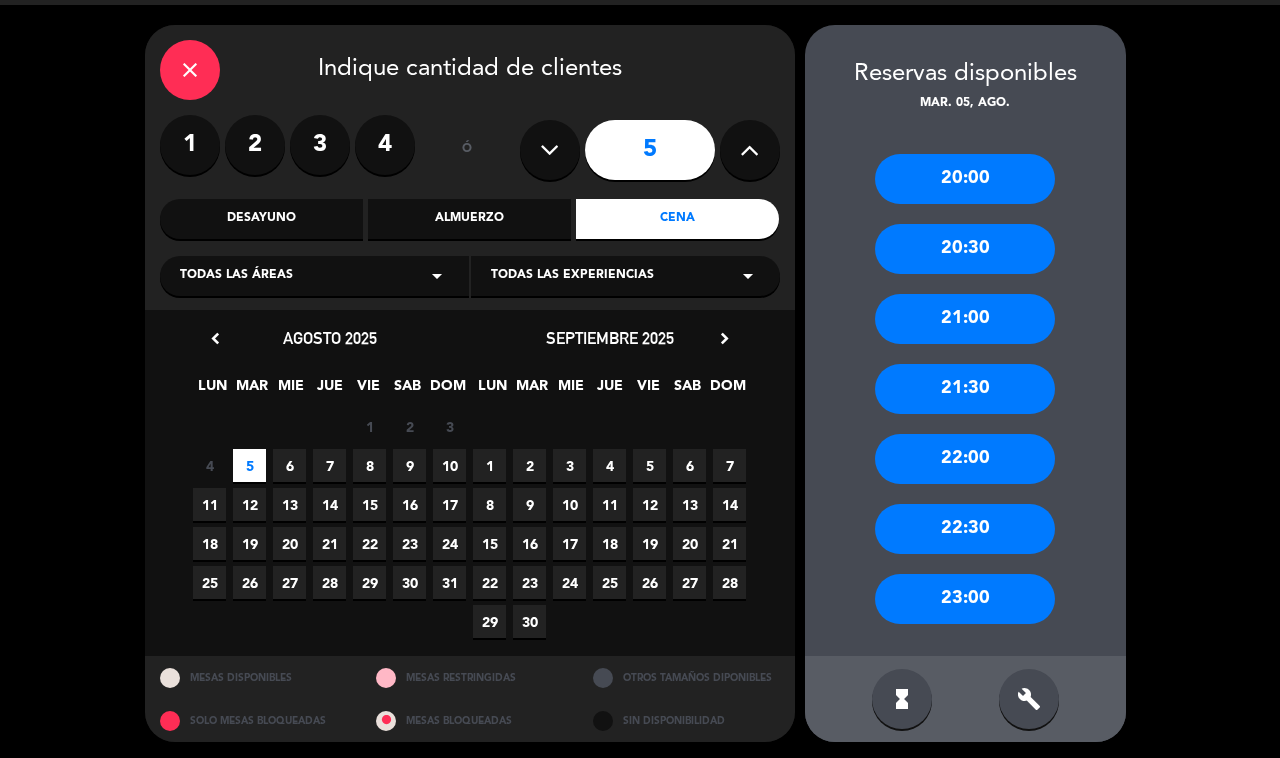 click on "22:00" at bounding box center (965, 459) 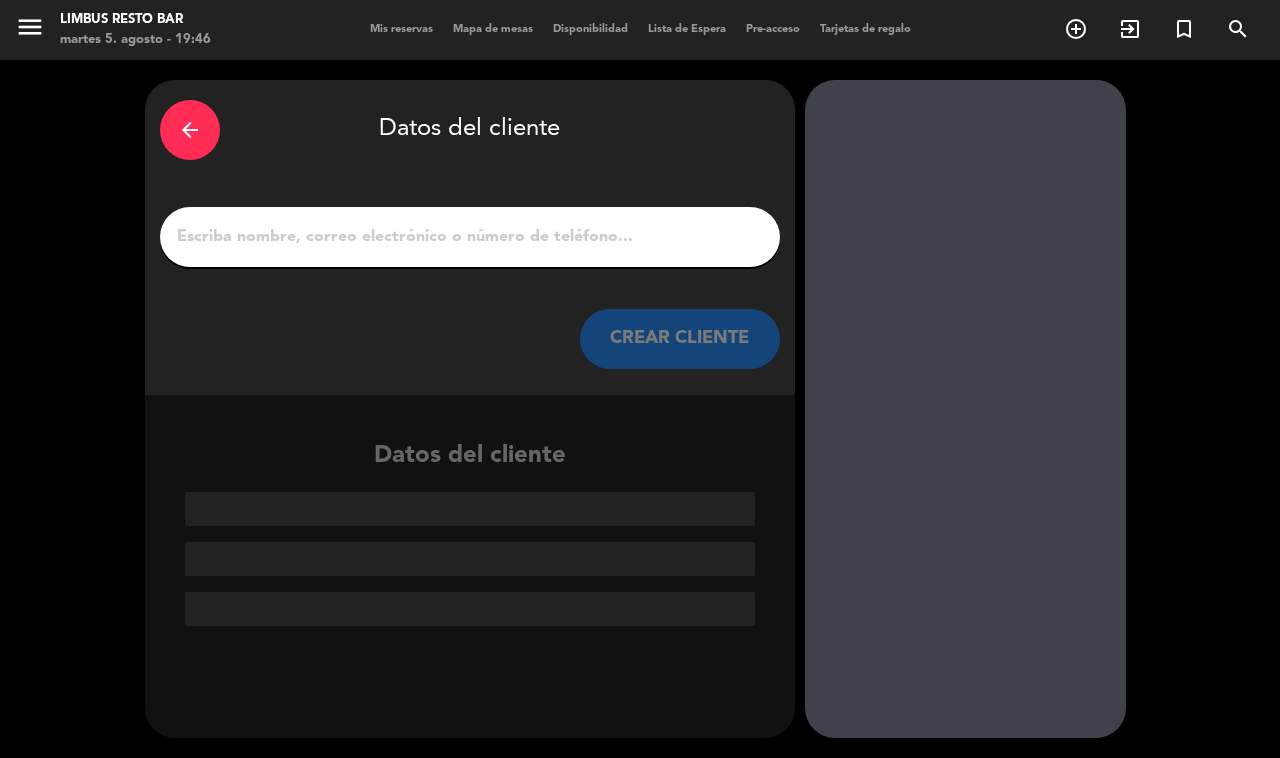 scroll, scrollTop: 0, scrollLeft: 0, axis: both 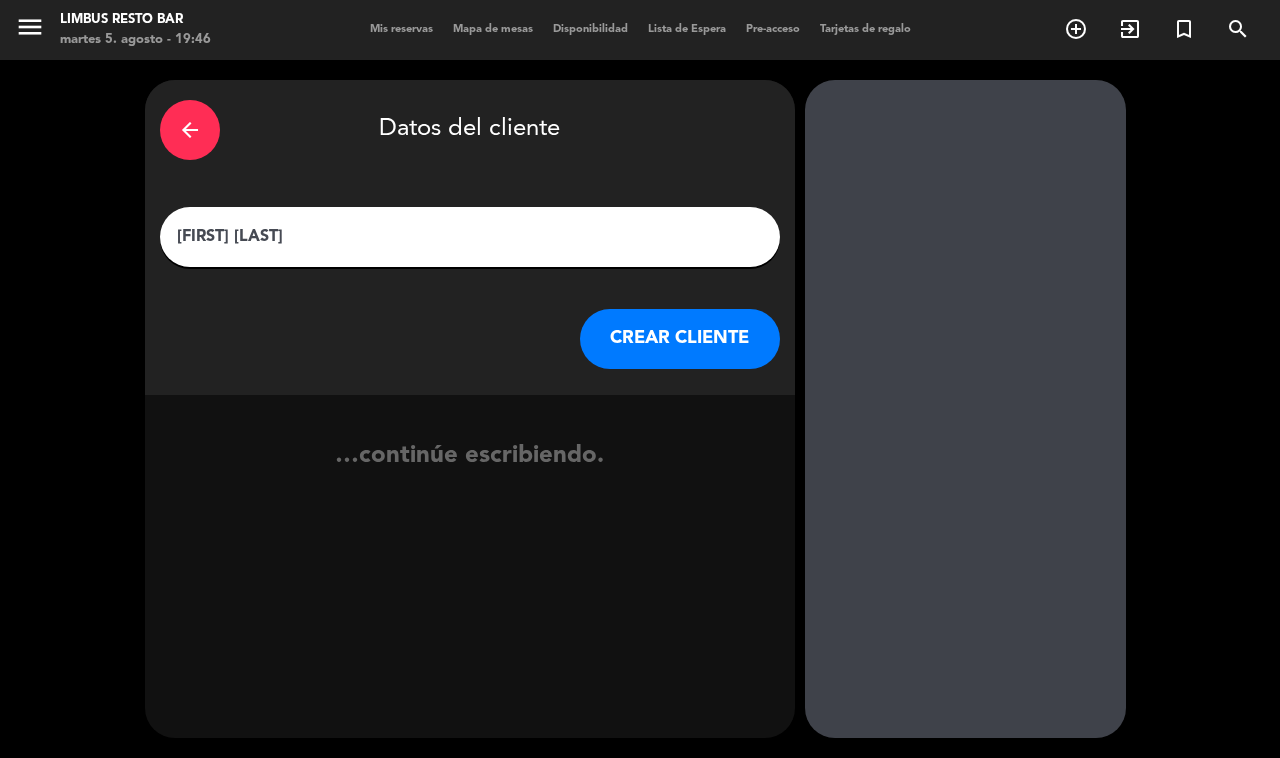 type on "[FIRST] [LAST]" 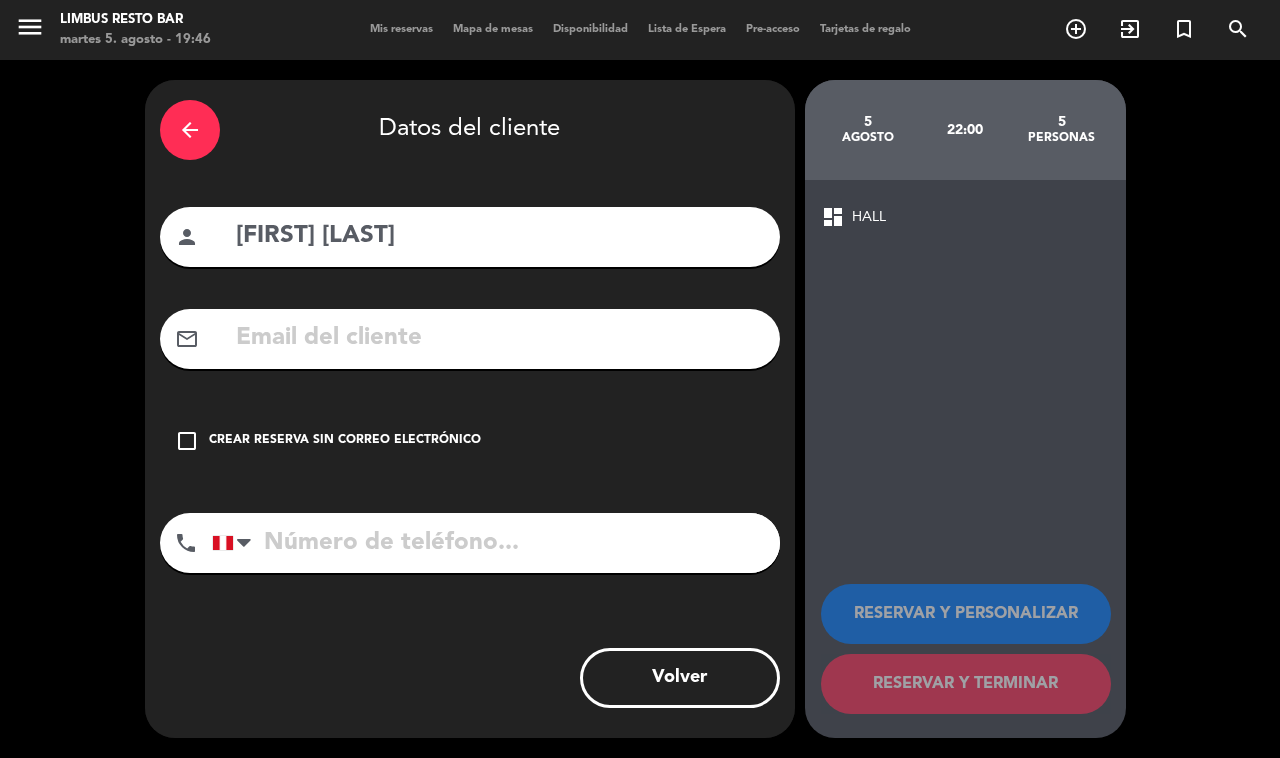 click on "check_box_outline_blank" at bounding box center [187, 441] 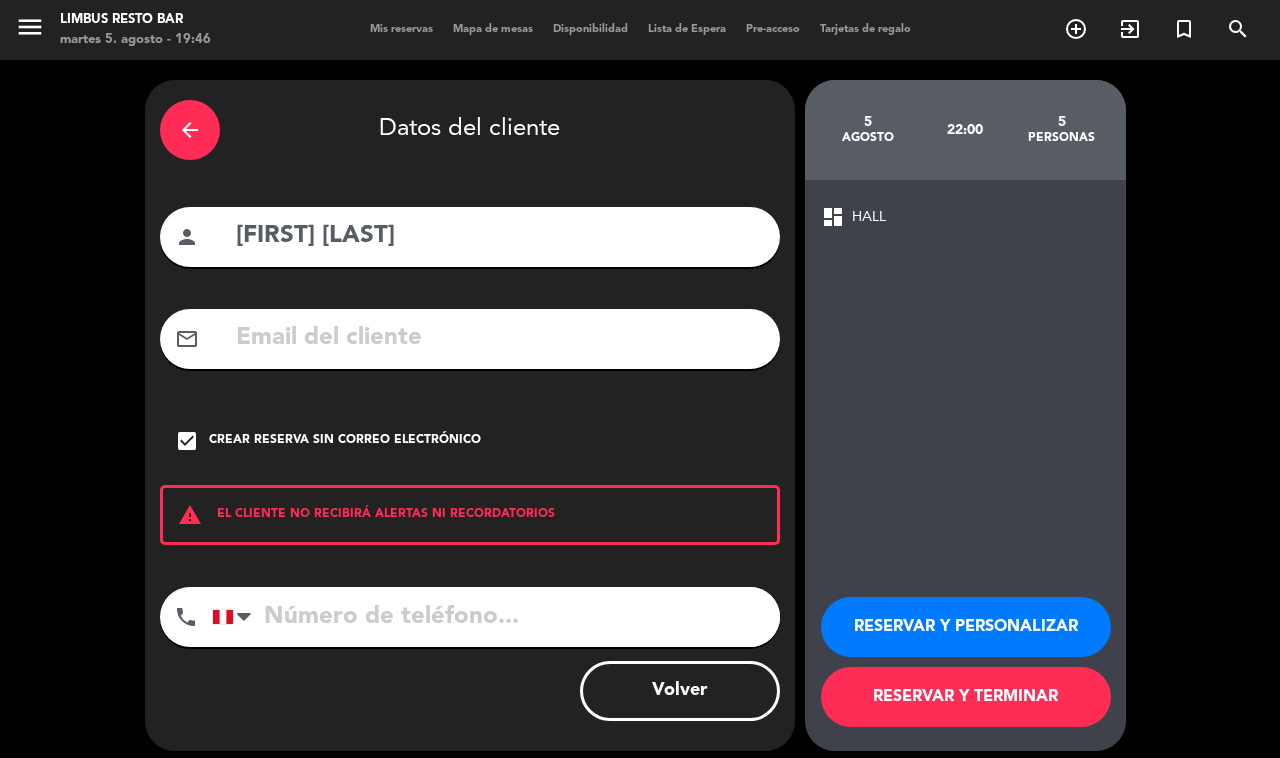 click on "arrow_back Datos del cliente person [FIRST] [LAST] mail_outline check_box Crear reserva sin correo electrónico warning EL CLIENTE NO RECIBIRÁ ALERTAS NI RECORDATORIOS phone United States +1 United Kingdom +44 Peru (Perú) +51 Argentina +54 Brazil (Brasil) +55 Afghanistan (‫افغانستان‬‎) +93 Albania (Shqipëri) +355 Algeria (‫الجزائر‬‎) +213 American Samoa +1684 Andorra +376 Angola +244 Anguilla +1264 Antigua and Barbuda +1268 Argentina +54 Armenia (Հայաստան) +374 Aruba +297 Australia +61 Austria (Österreich) +43 Azerbaijan (Azərbaycan) +994 Bahamas +1242 Bahrain (‫البحرين‬‎) +973 Bangladesh (বাংলাদেশ) +880 Barbados +1246 Belarus (Беларусь) +375 Belgium (België) +32 Belize +501 Benin (Bénin) +229 Bermuda +1441 Bhutan (འབྲུག) +975 Bolivia +591 Bosnia and Herzegovina (Босна и Херцеговина) +387 Botswana +267 Brazil (Brasil) +55 British Indian Ocean Territory +246 British Virgin Islands +1284 Brunei +673" at bounding box center (470, 415) 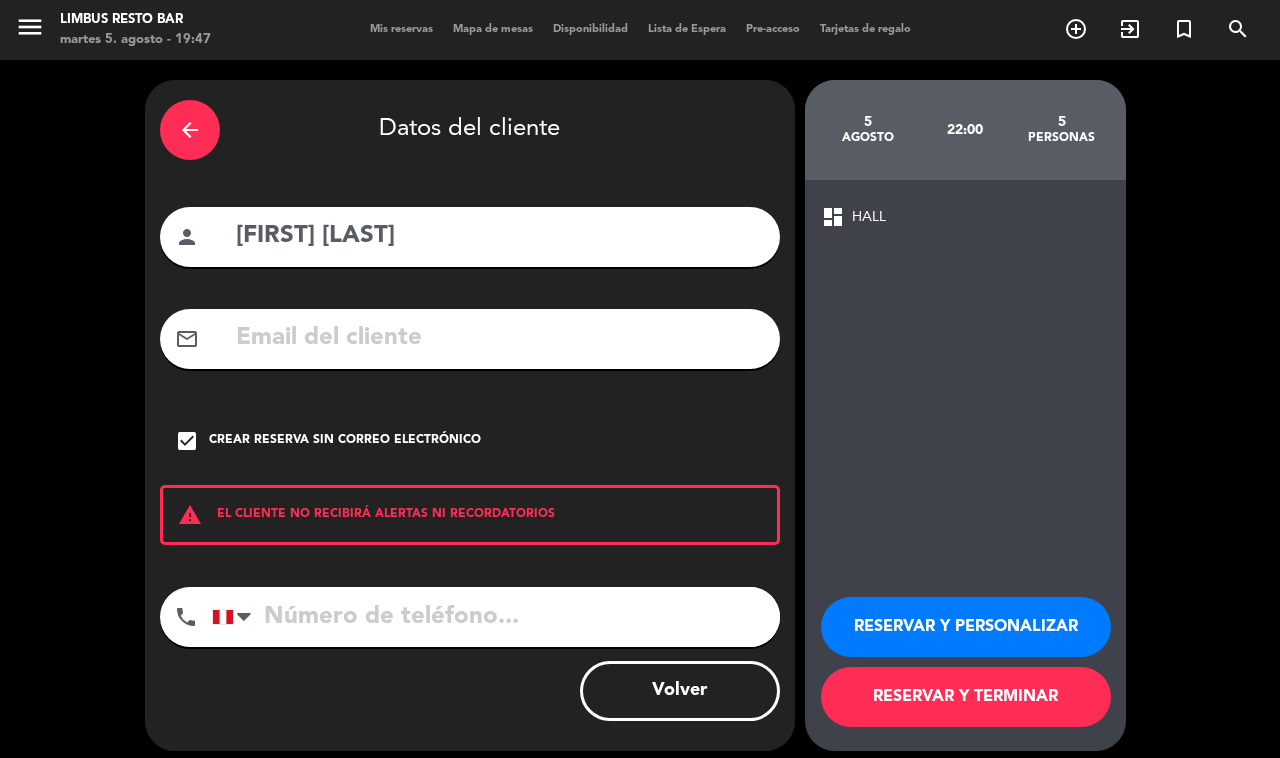 click on "RESERVAR Y TERMINAR" at bounding box center [966, 697] 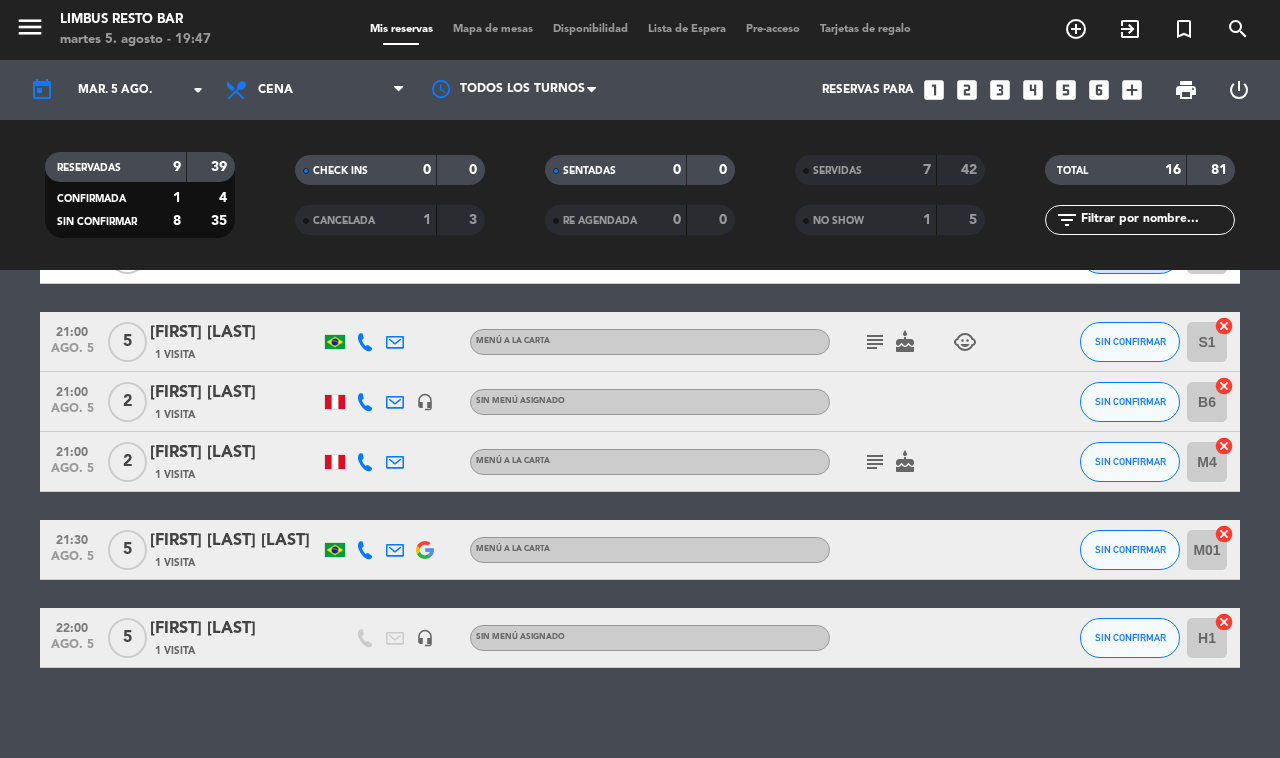 scroll, scrollTop: 0, scrollLeft: 0, axis: both 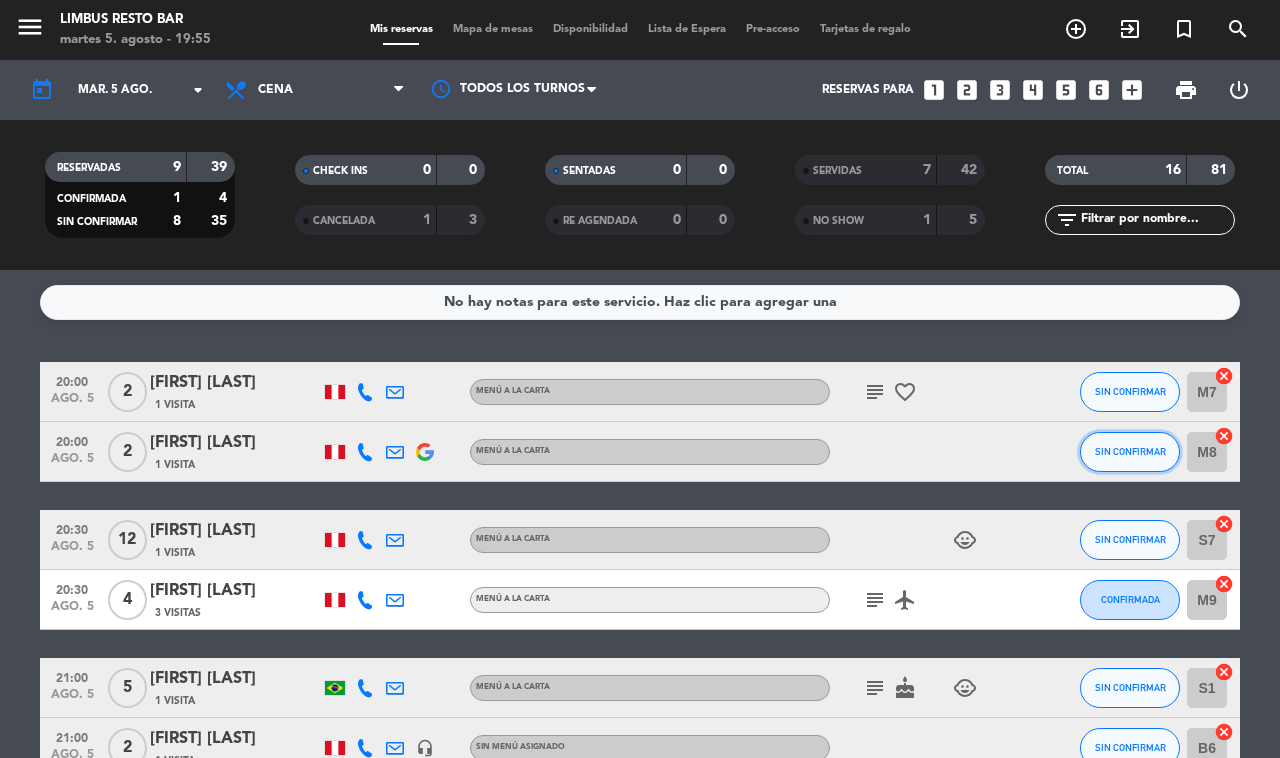 click on "SIN CONFIRMAR" 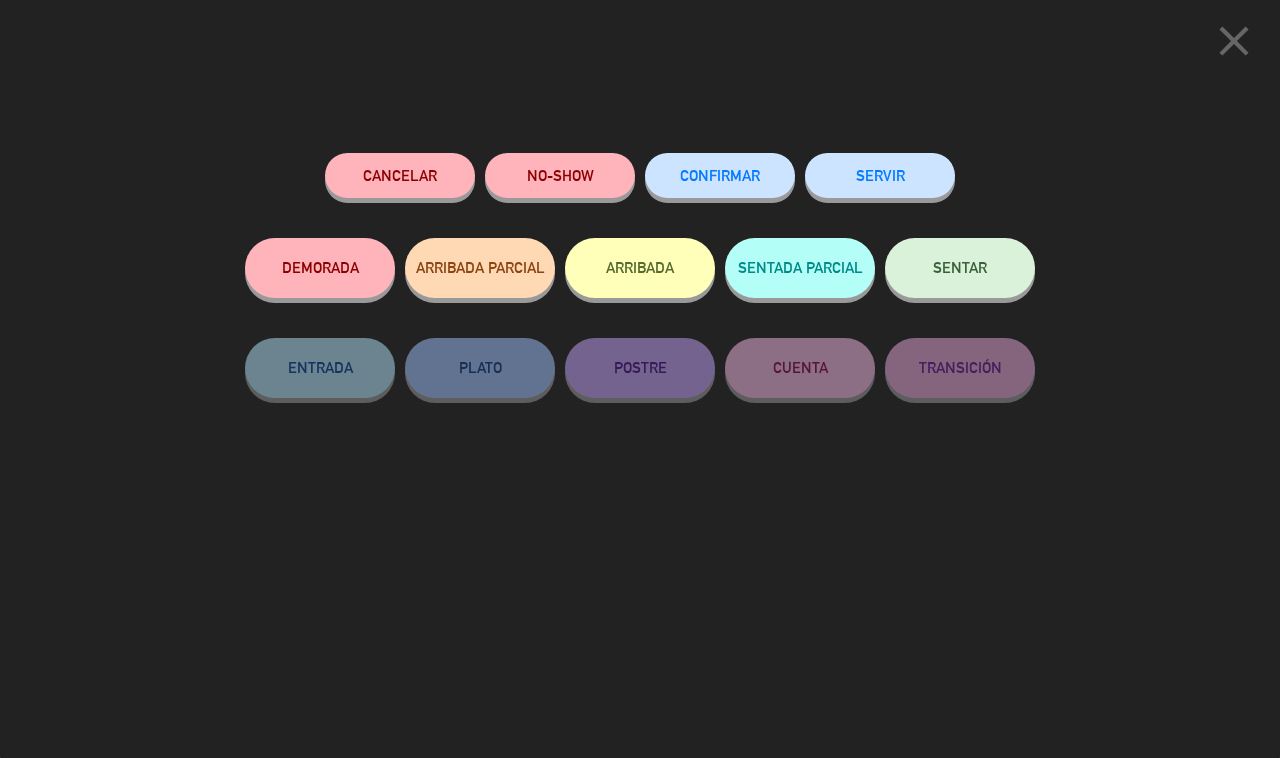 click on "SERVIR" 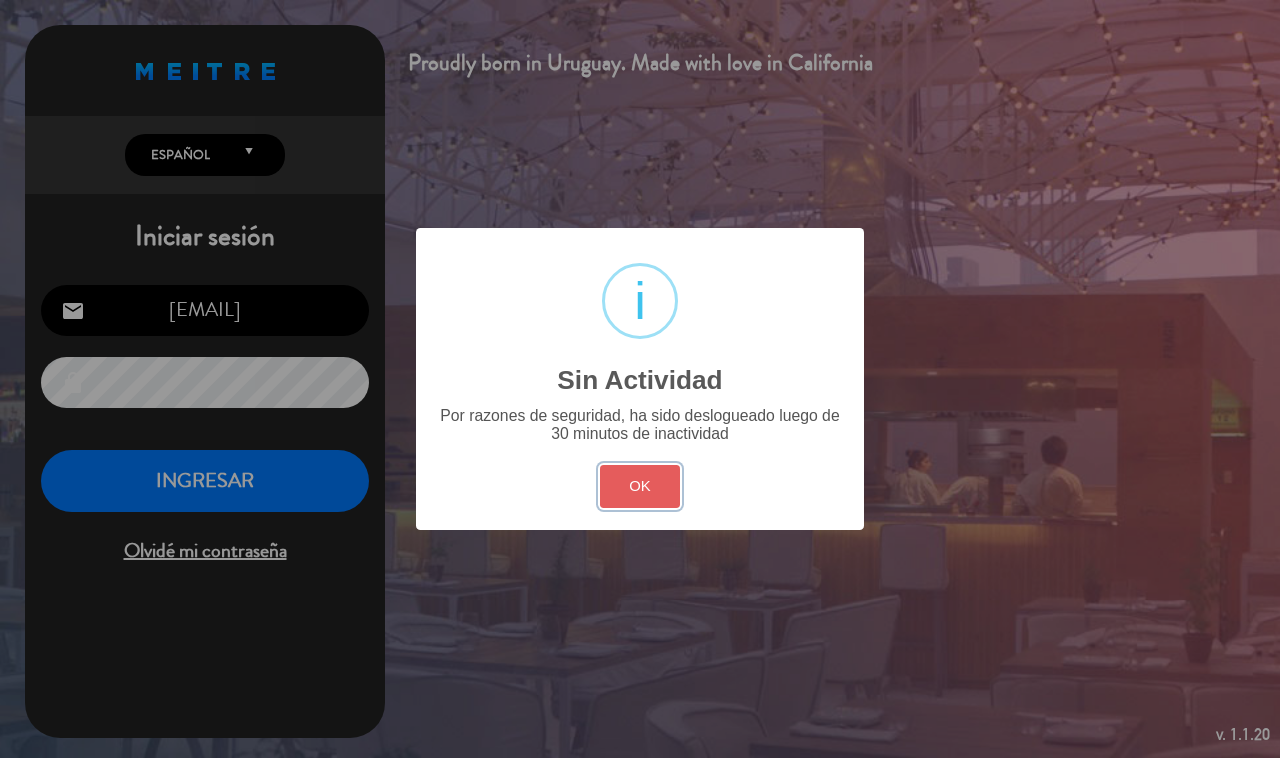 click on "OK" at bounding box center (640, 486) 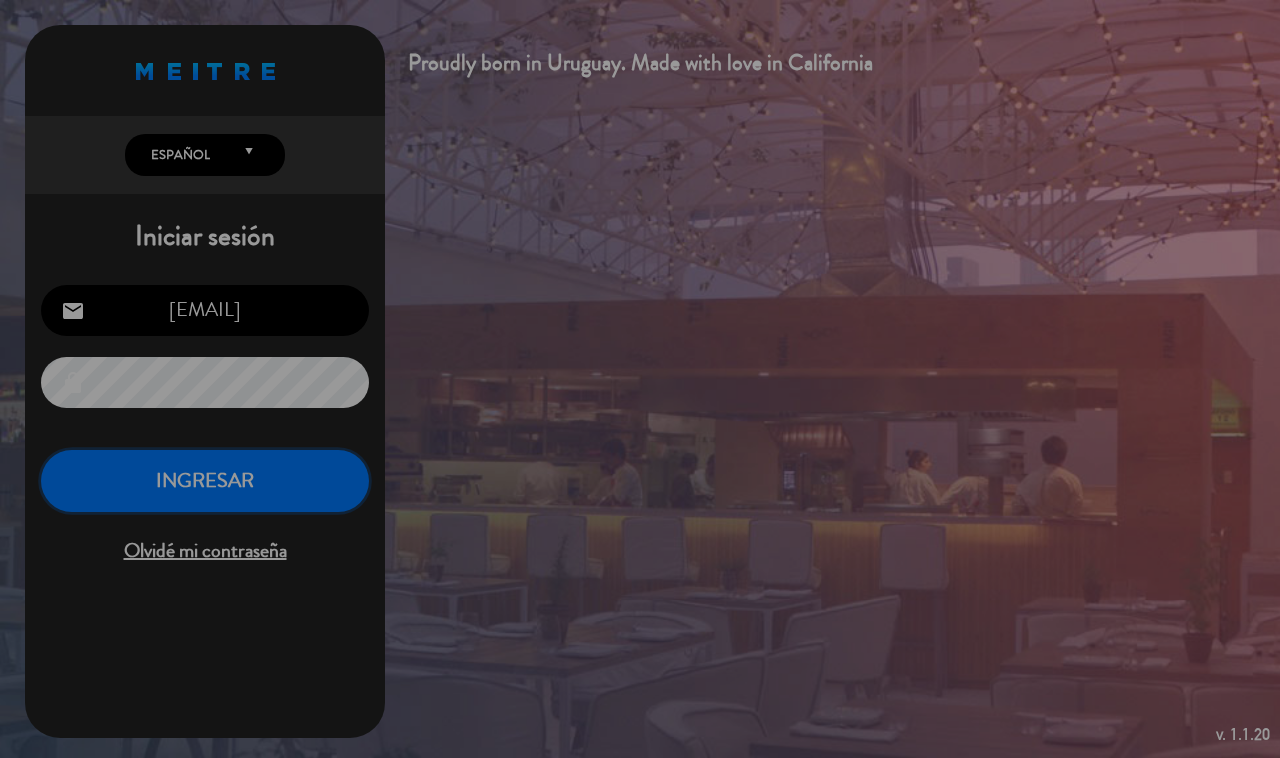 click on "INGRESAR" at bounding box center (205, 481) 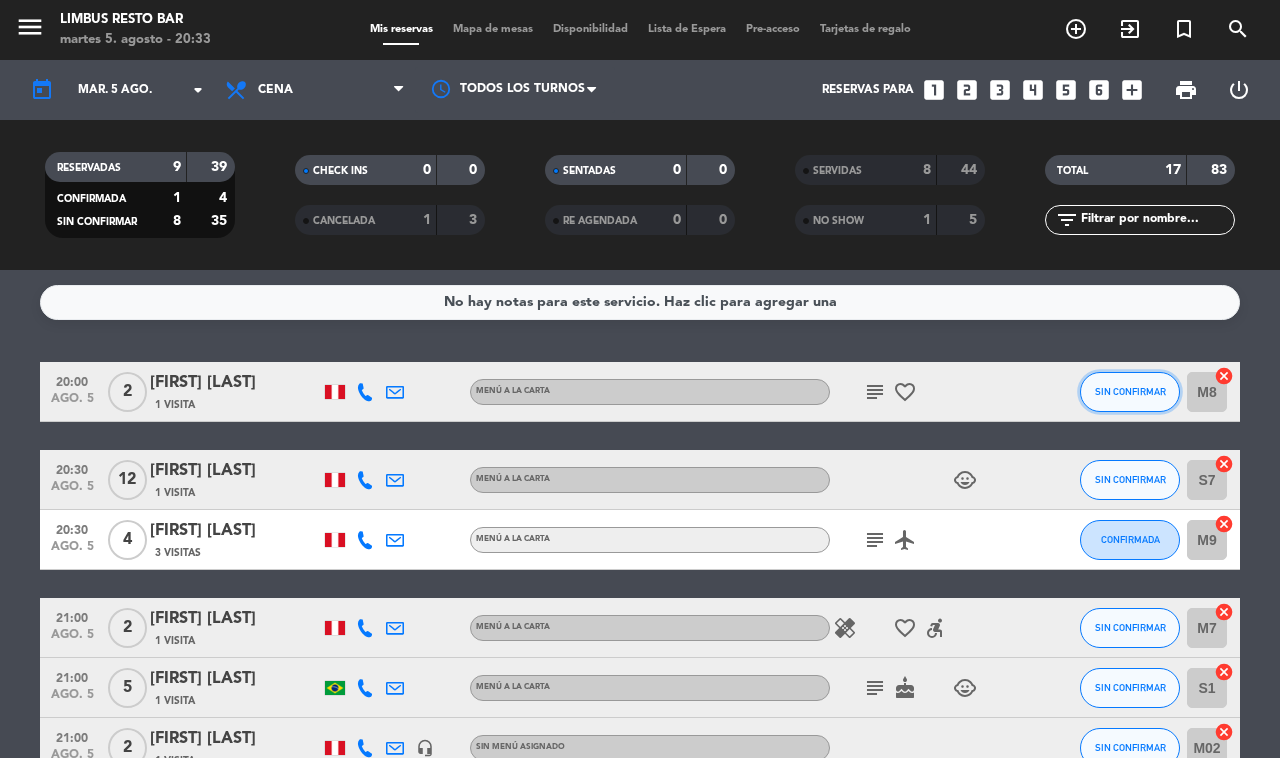 click on "SIN CONFIRMAR" 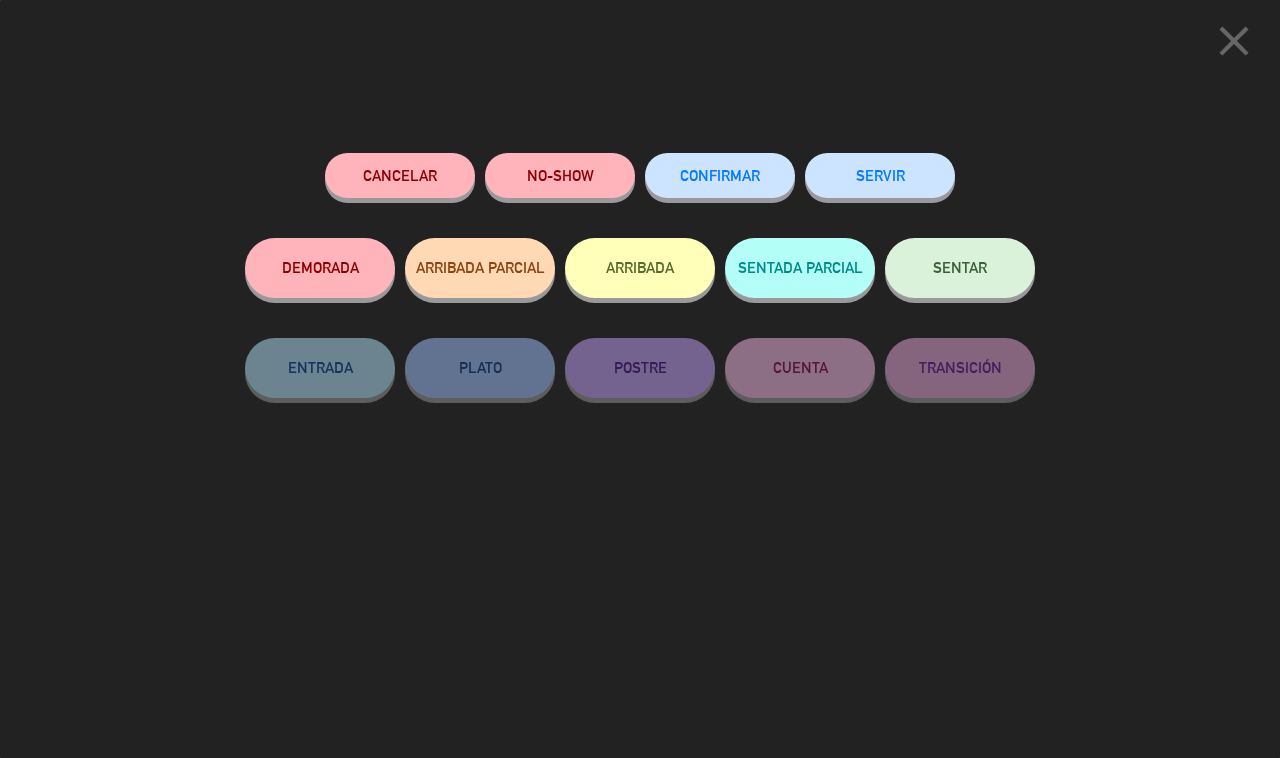 click on "close  Cancelar   NO-SHOW   CONFIRMAR   SERVIR   DEMORADA   ARRIBADA PARCIAL   ARRIBADA   SENTADA PARCIAL   SENTAR   ENTRADA   PLATO   POSTRE   CUENTA   TRANSICIÓN" 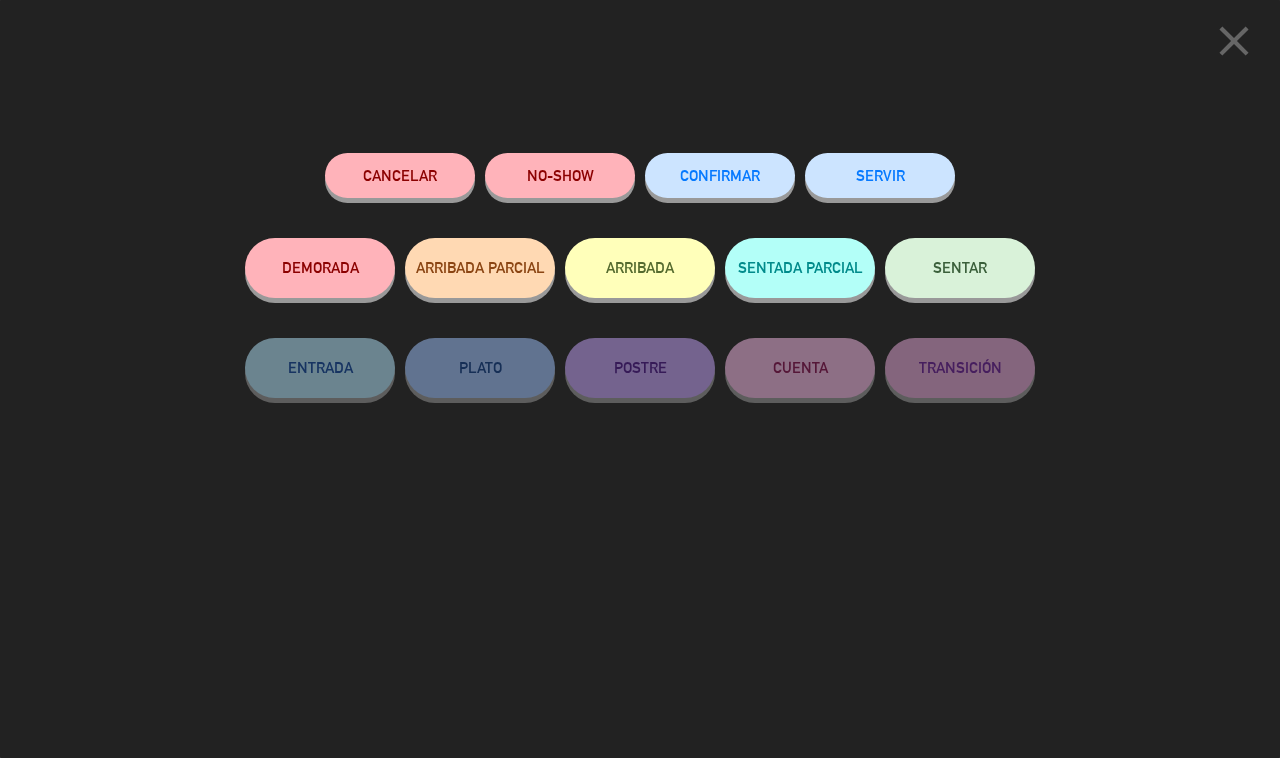 click on "SERVIR" 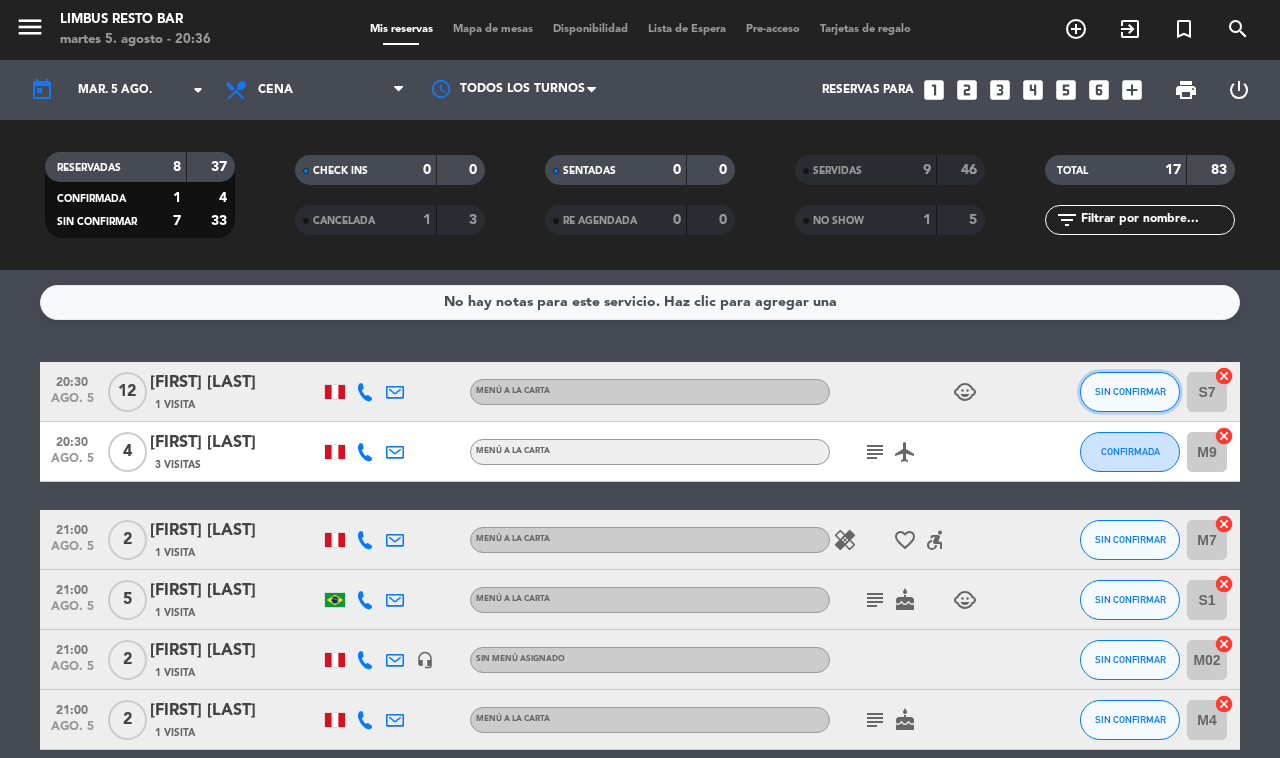 click on "SIN CONFIRMAR" 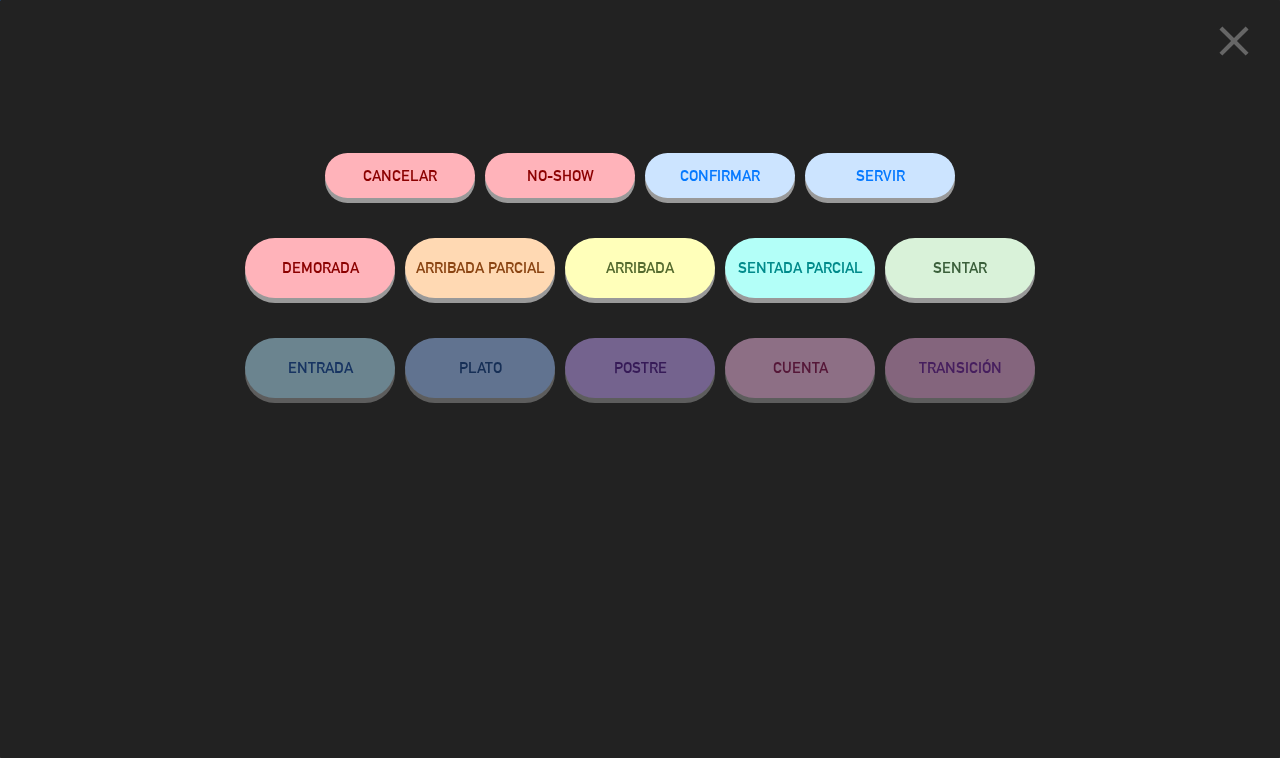 click on "SERVIR" 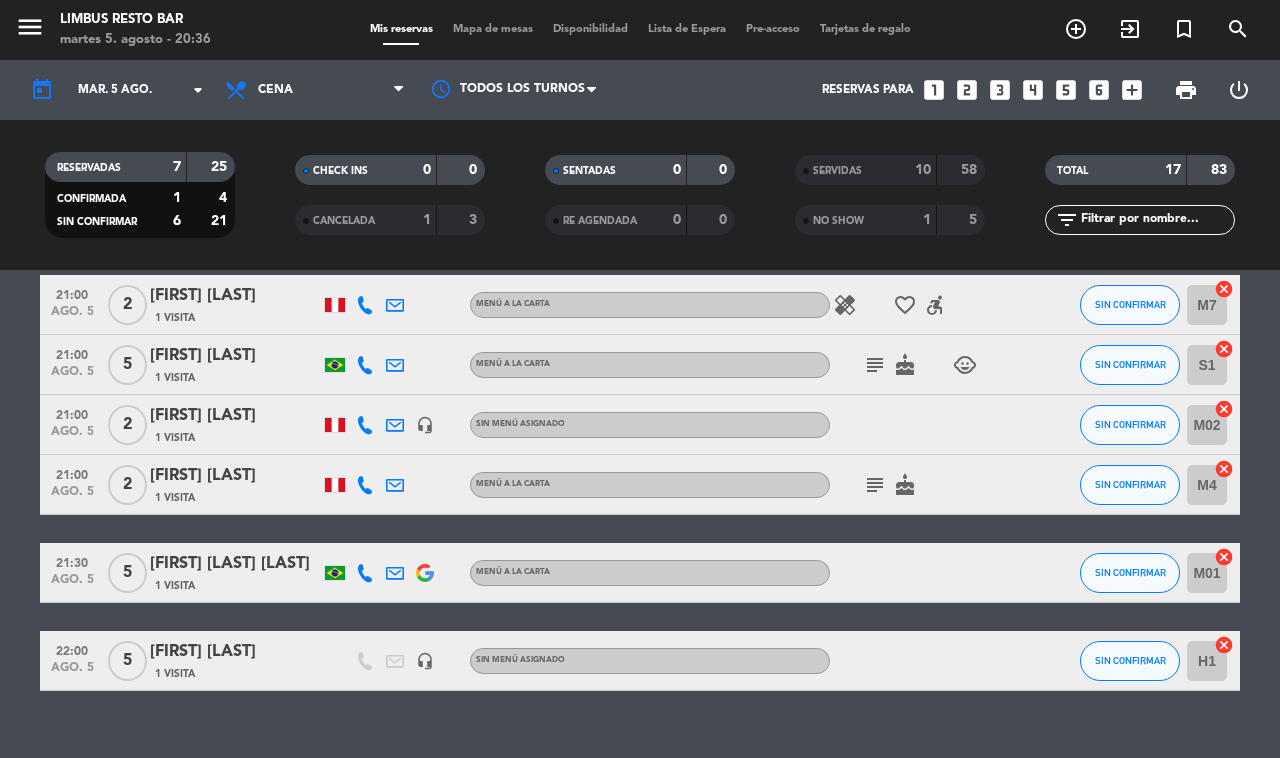 scroll, scrollTop: 200, scrollLeft: 0, axis: vertical 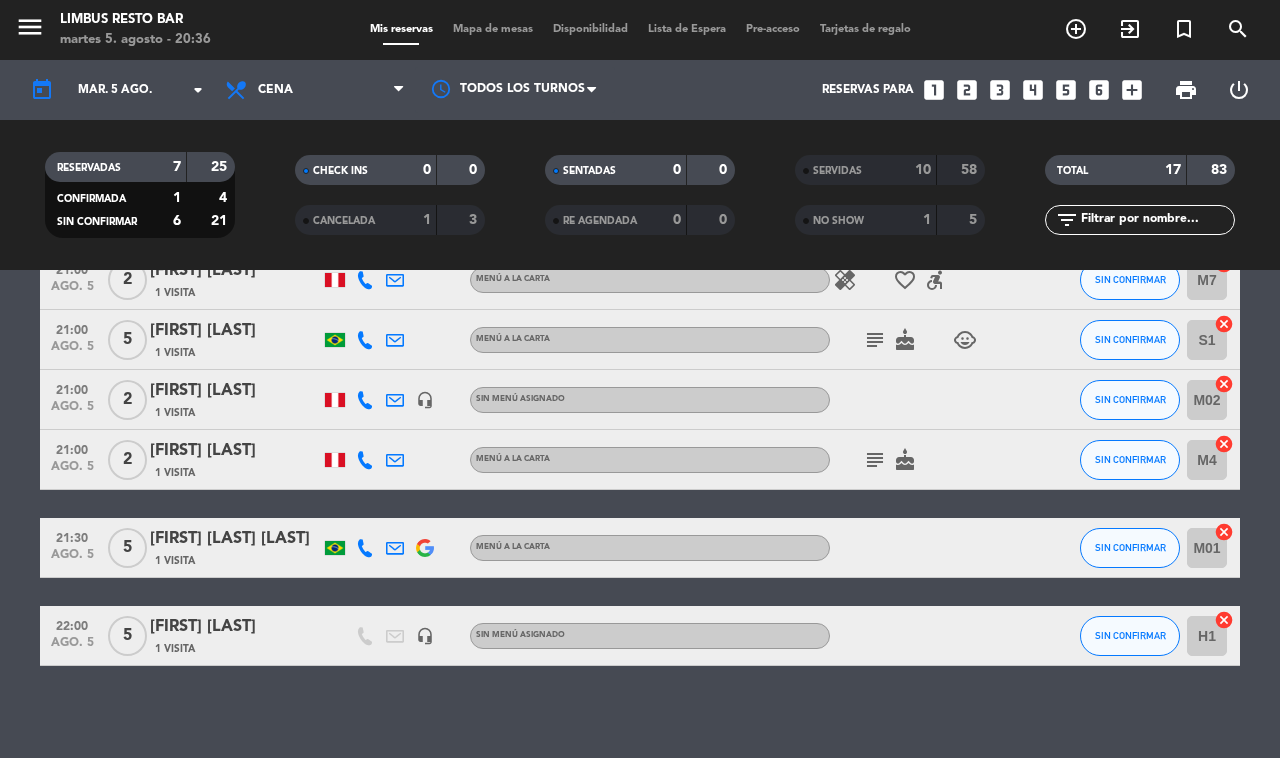 click on "MENÚ  A LA CARTA" 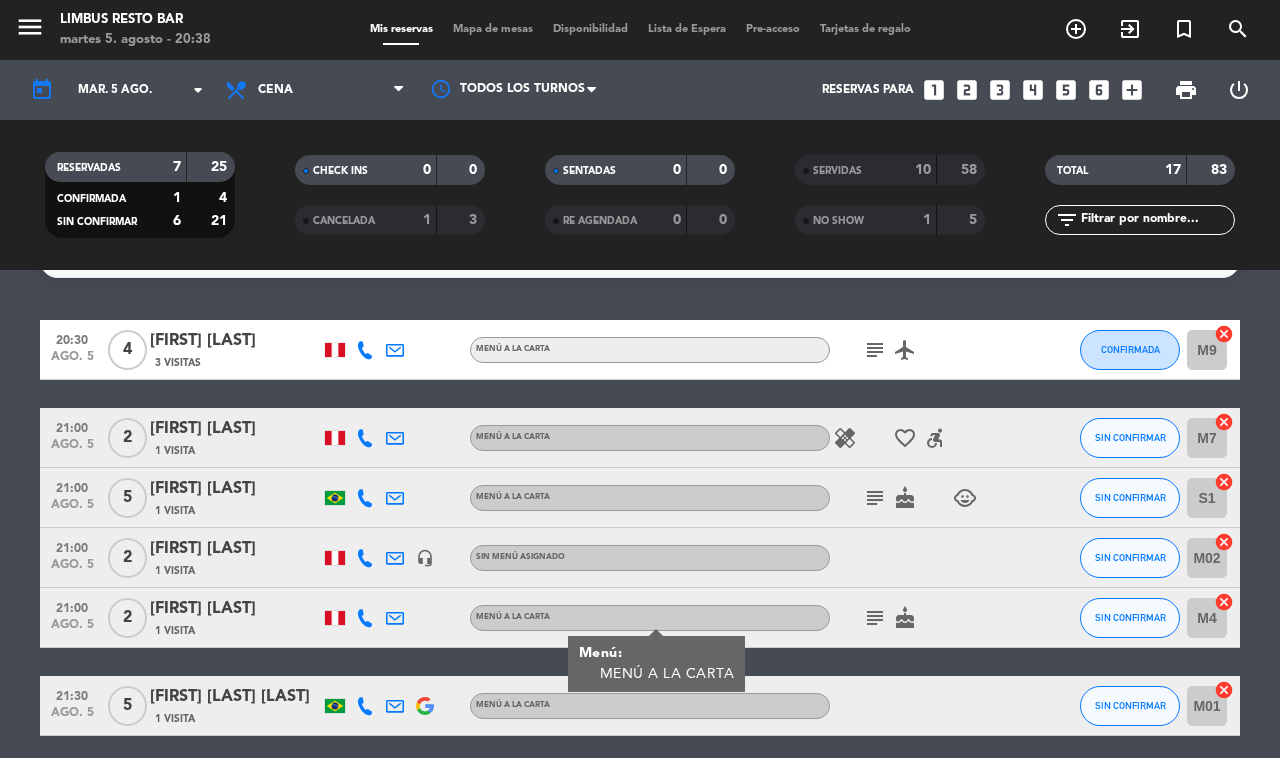 scroll, scrollTop: 46, scrollLeft: 0, axis: vertical 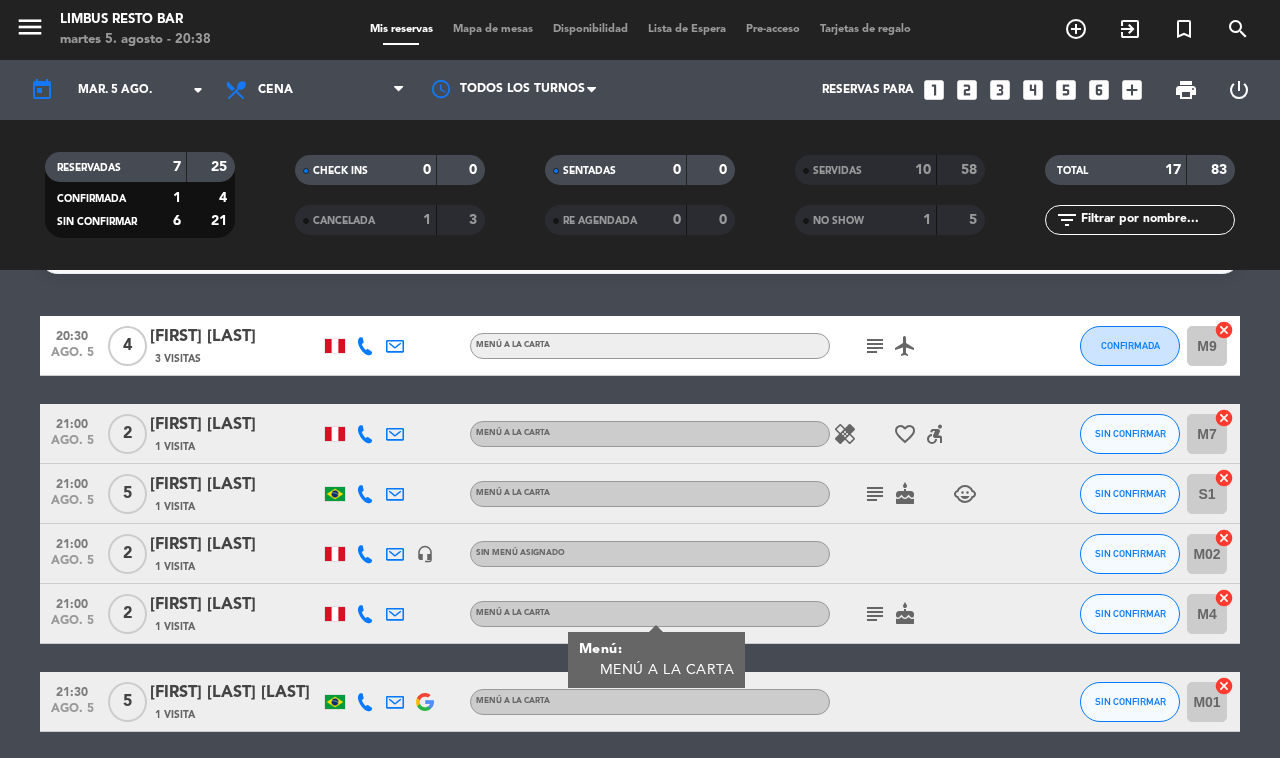 click on "healing" 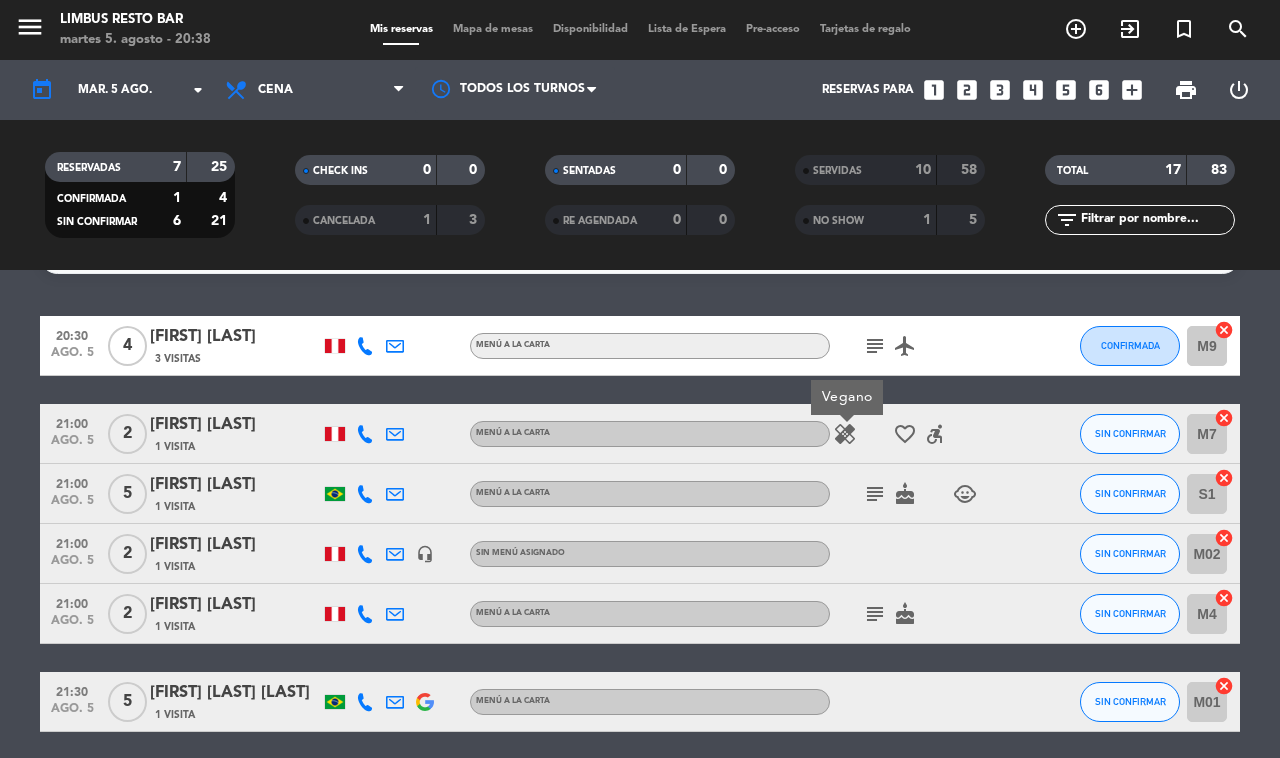 click 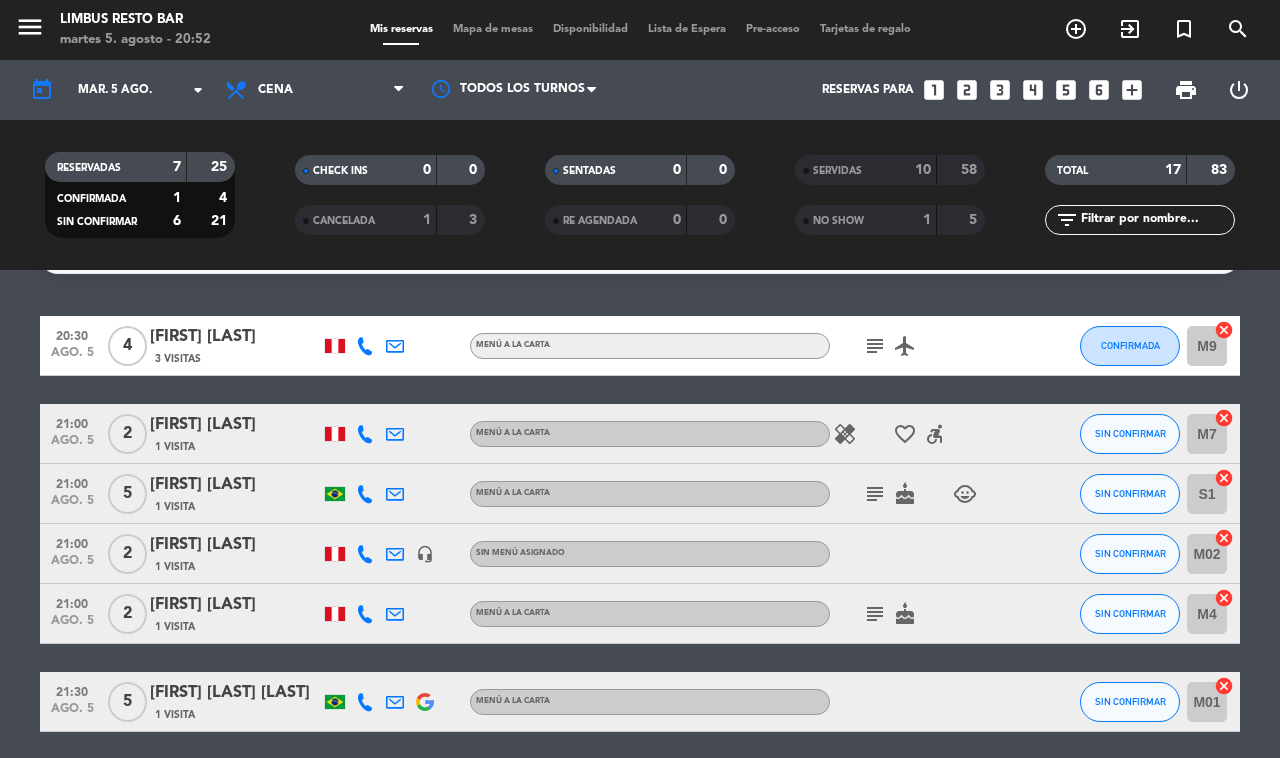 click on "10" 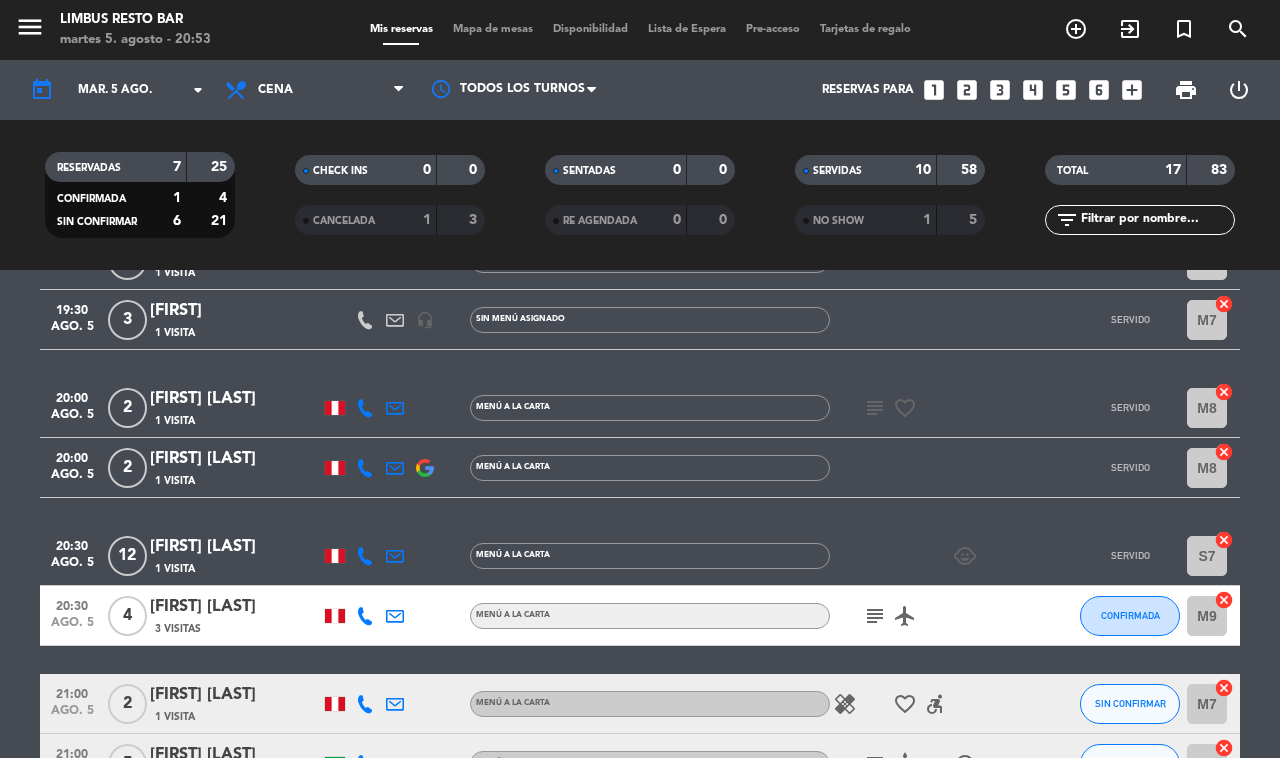 scroll, scrollTop: 640, scrollLeft: 0, axis: vertical 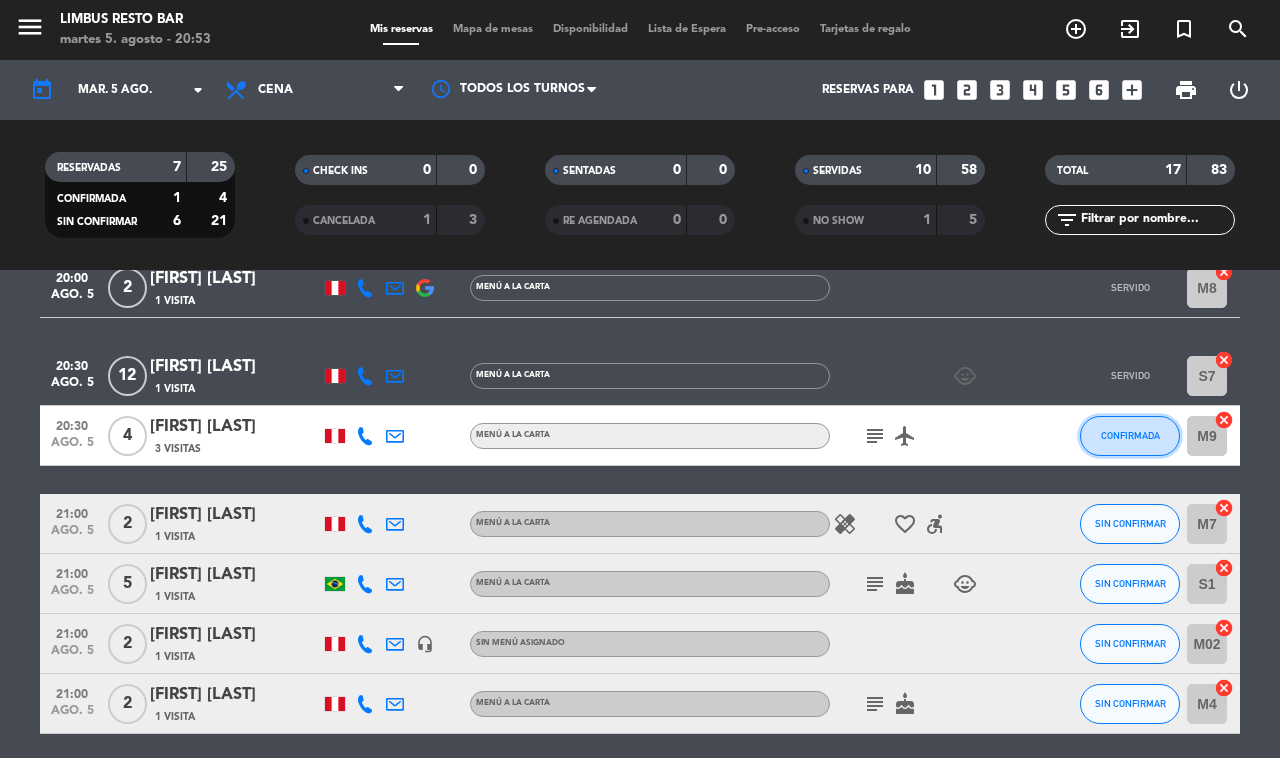 click on "CONFIRMADA" 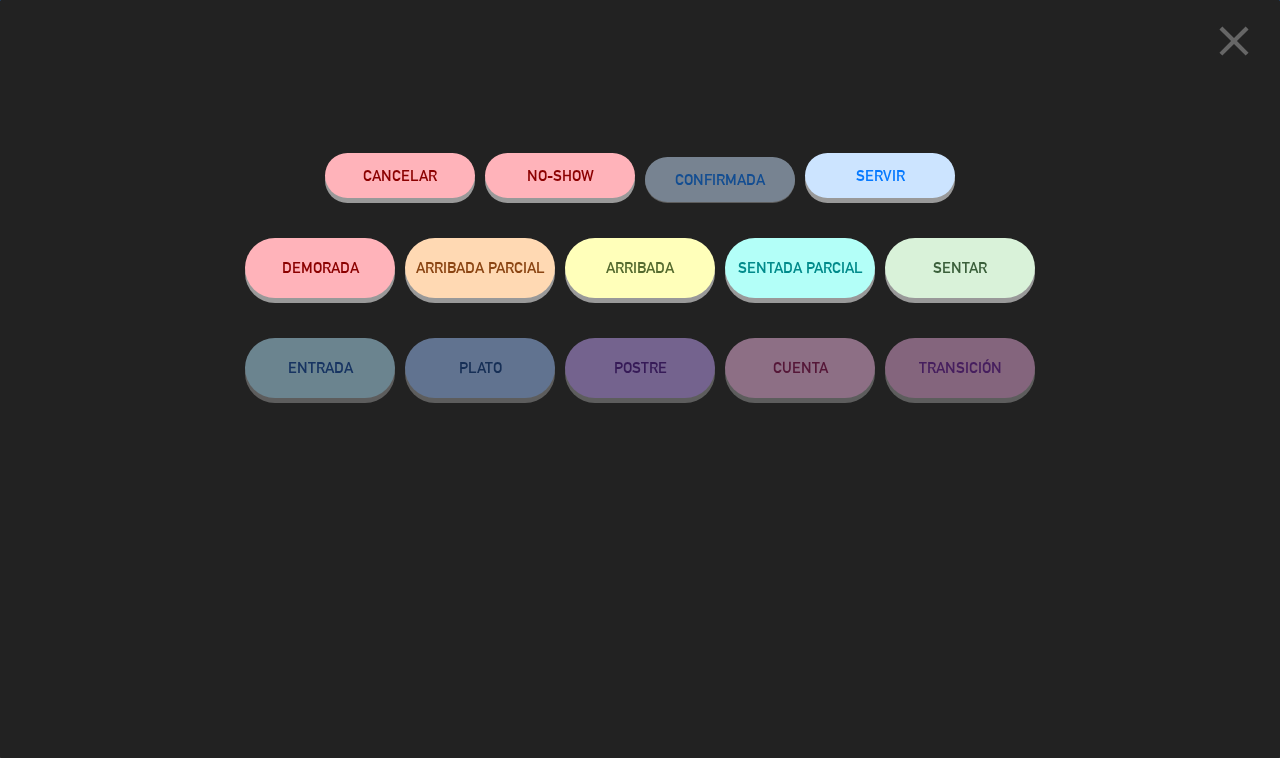 click on "SERVIR" 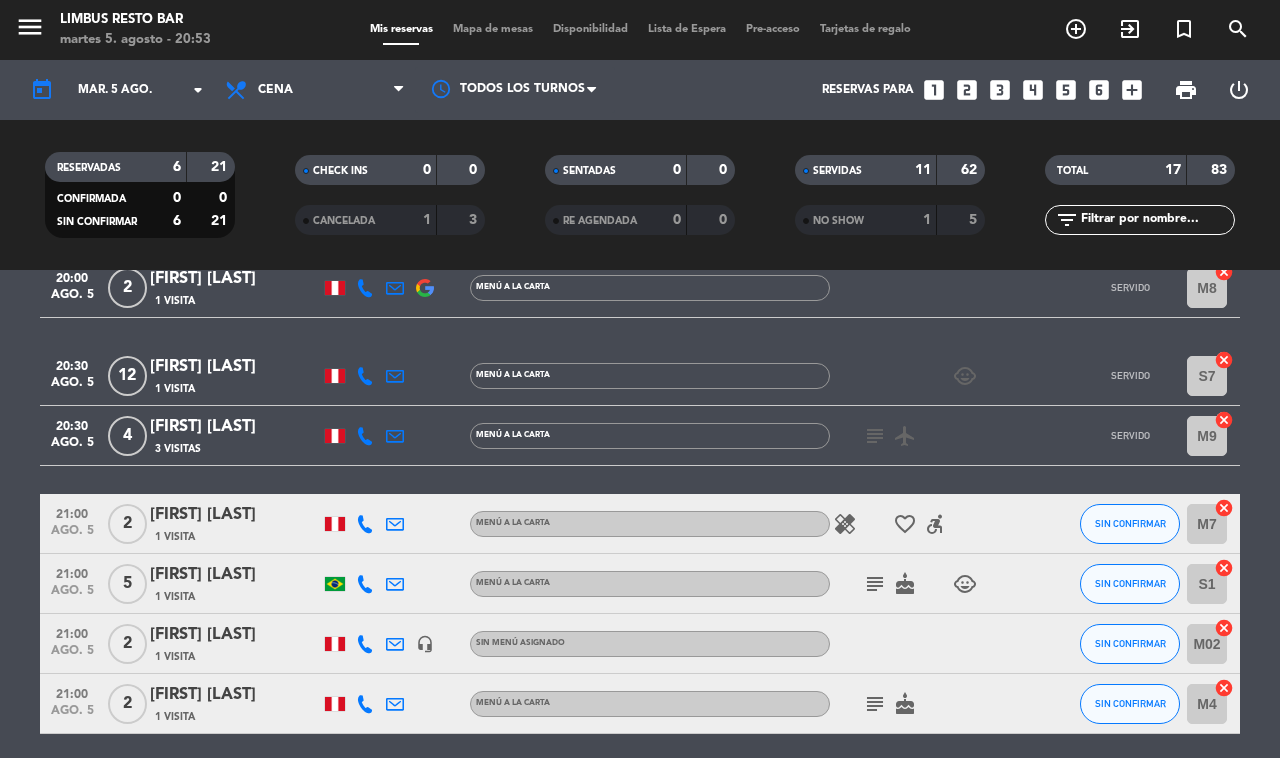click on "subject" 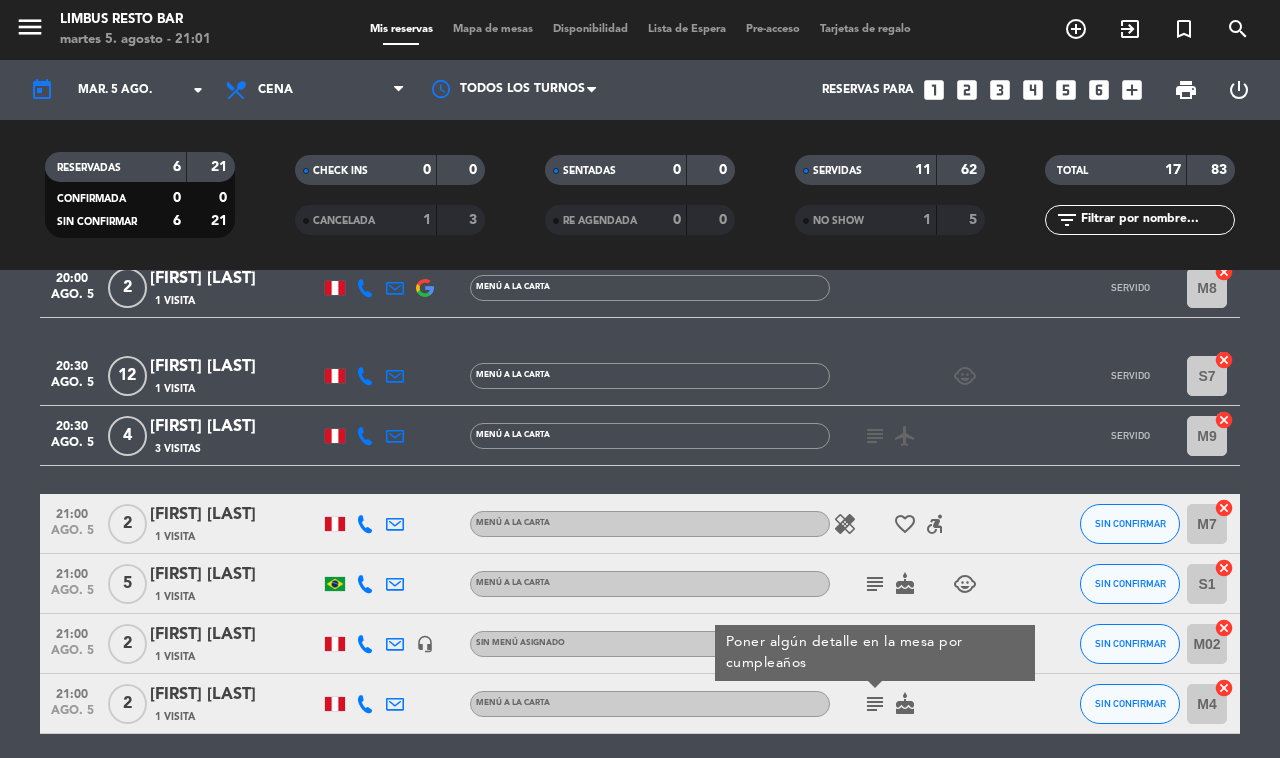 click on "SERVIDAS" 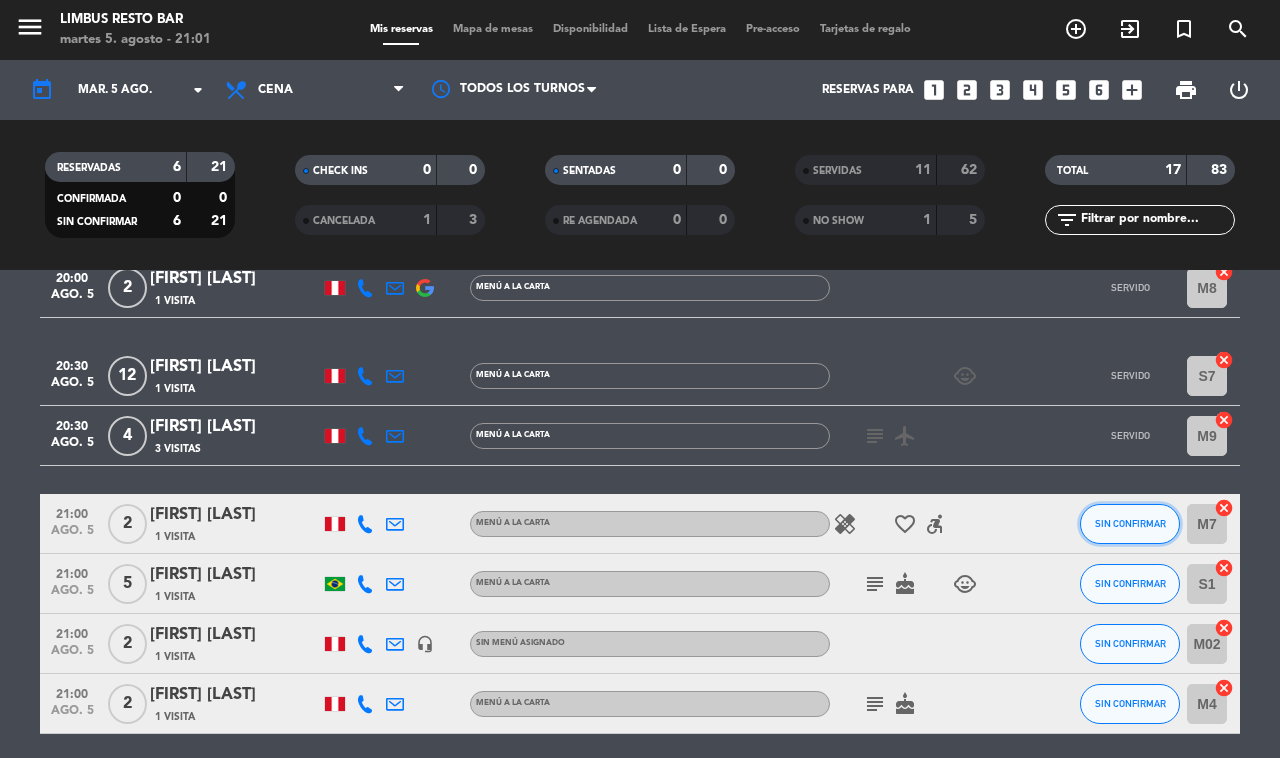click on "SIN CONFIRMAR" 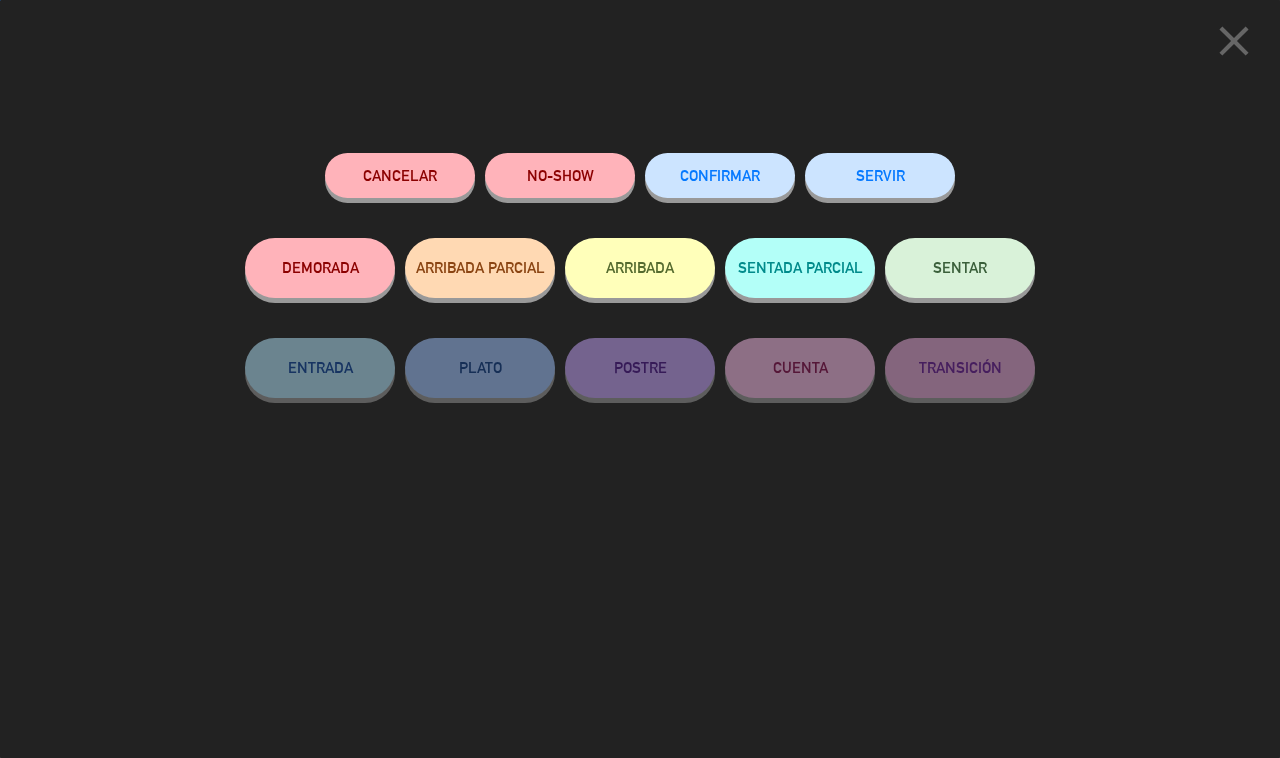 click on "SERVIR" 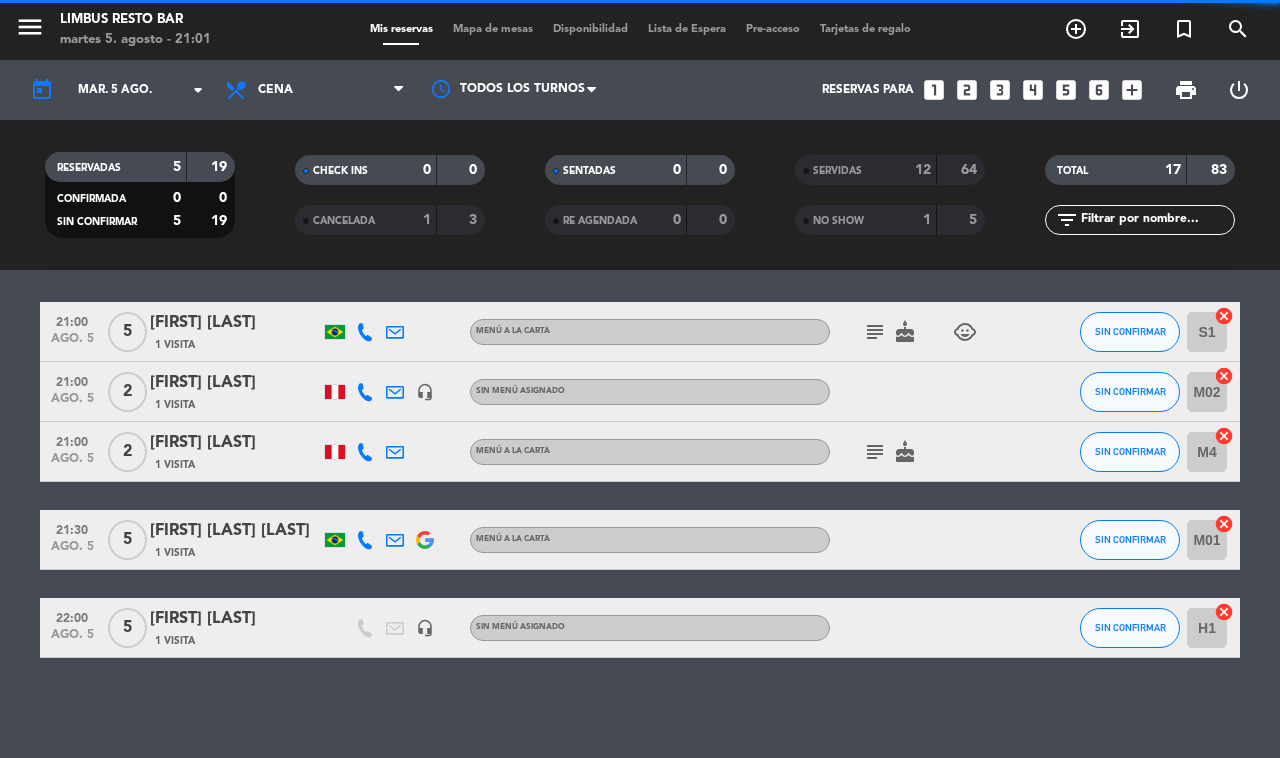 scroll, scrollTop: 53, scrollLeft: 0, axis: vertical 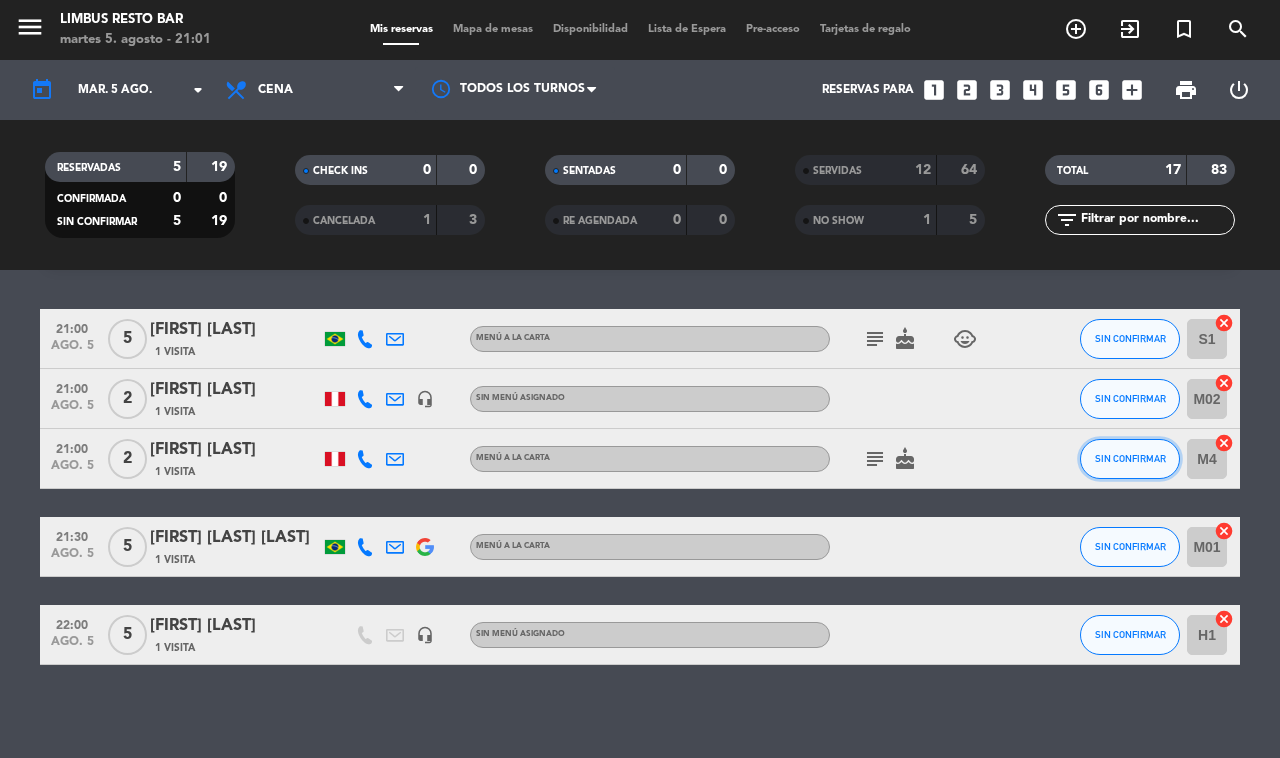 click on "SIN CONFIRMAR" 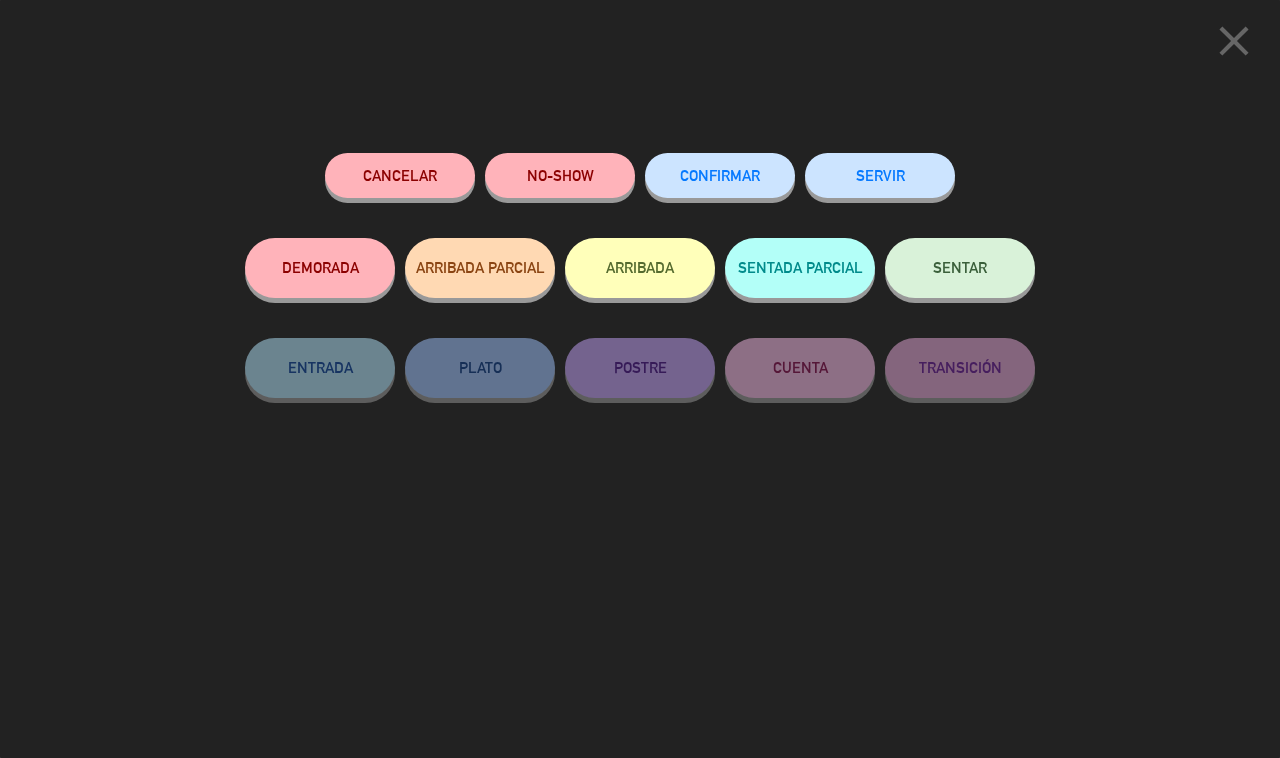 click on "SERVIR" 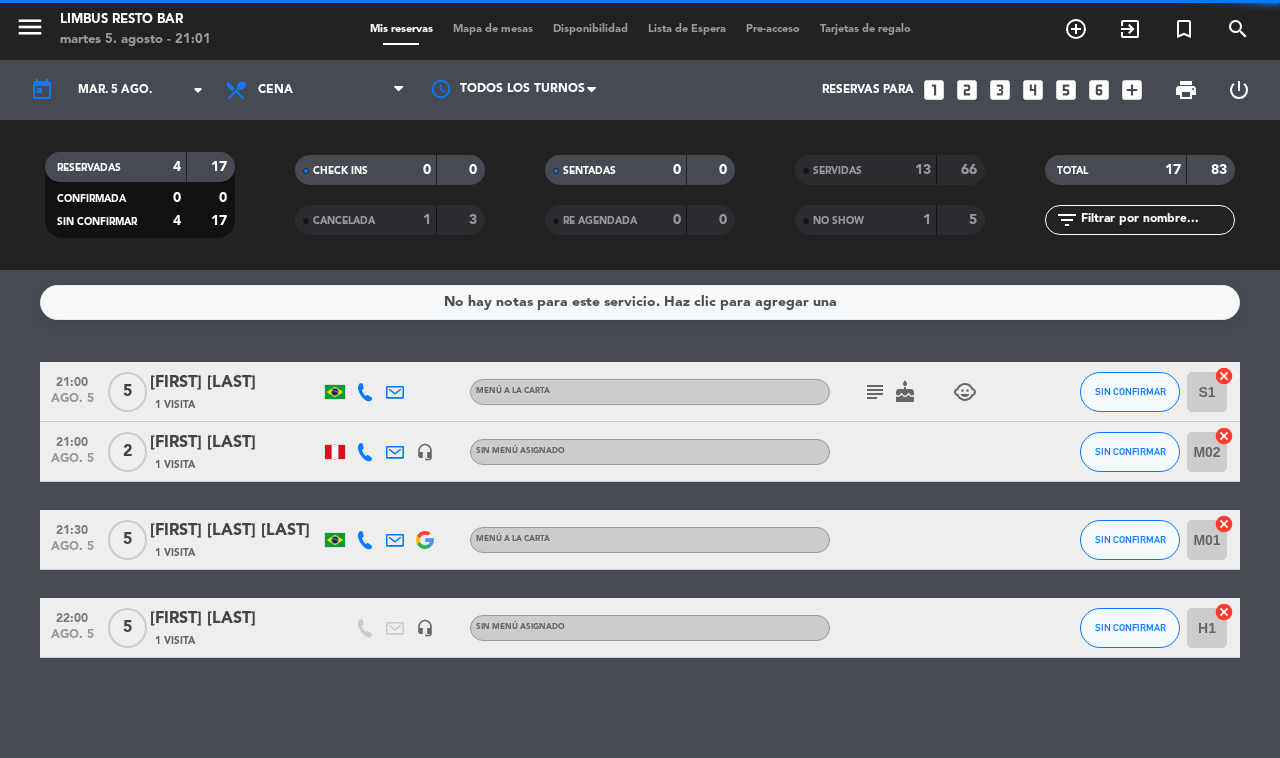 scroll, scrollTop: 0, scrollLeft: 0, axis: both 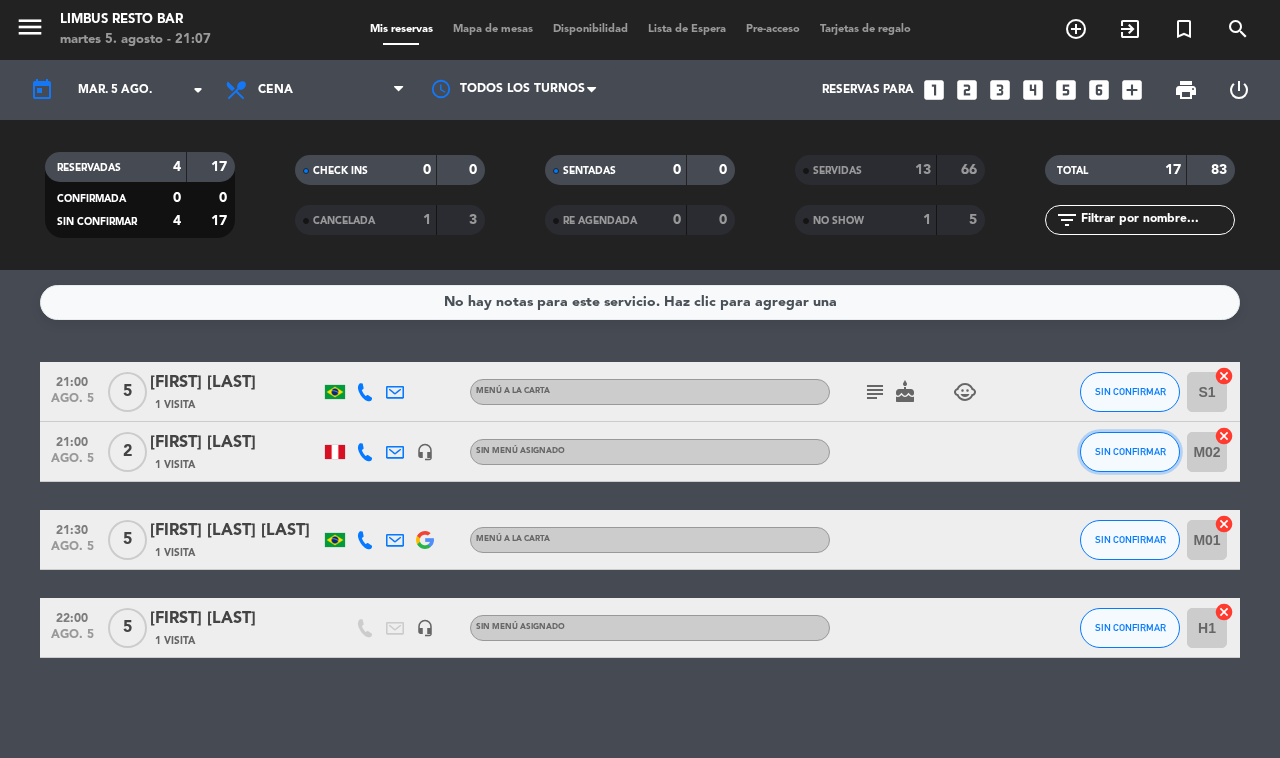click on "SIN CONFIRMAR" 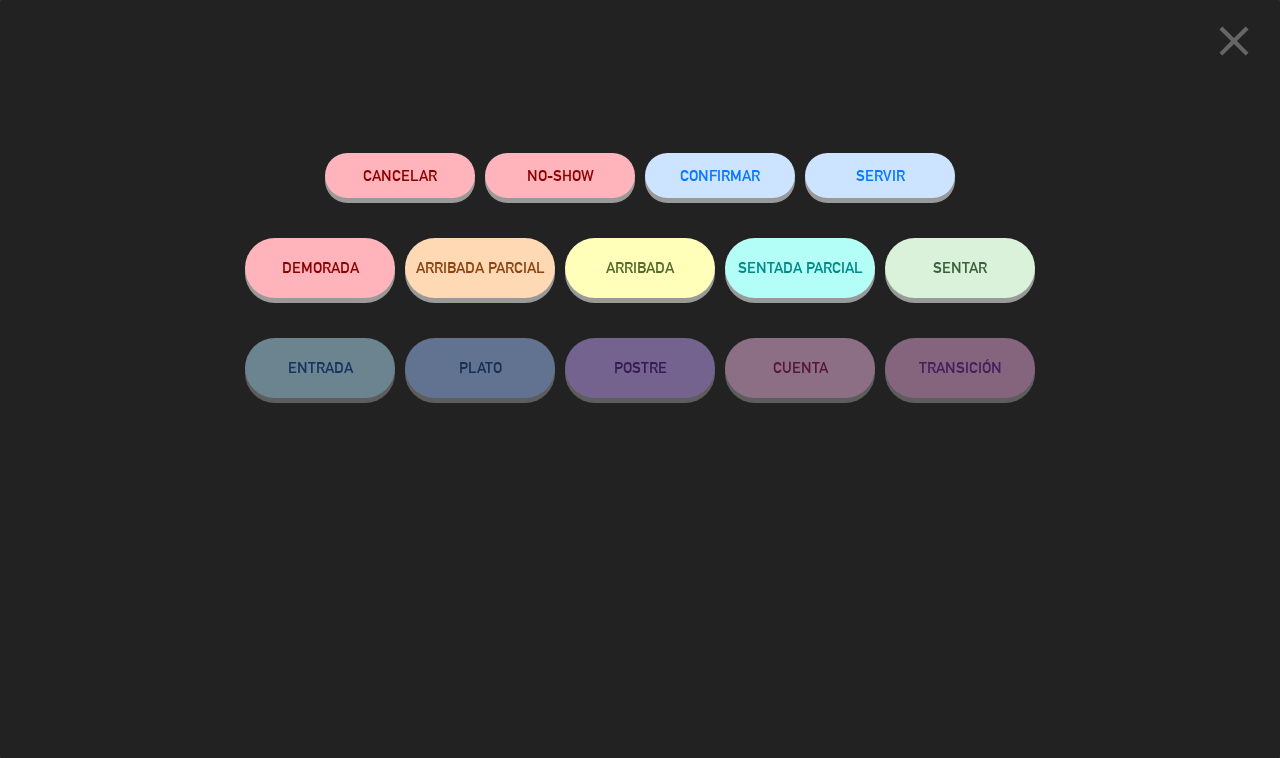 click on "SERVIR" 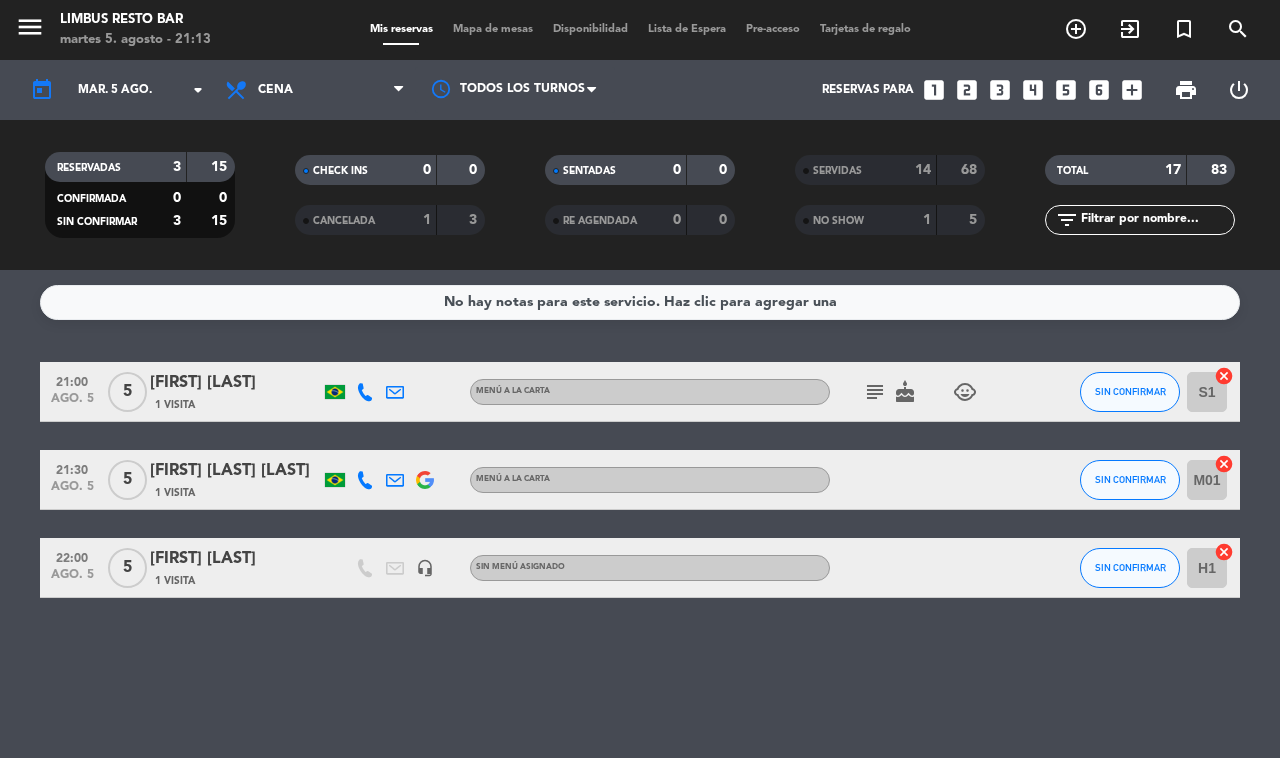 click on "No hay notas para este servicio. Haz clic para agregar una [TIME] ago. 5 5 [FIRST] [LAST] 1 Visita MENÚ A LA CARTA subject cake child_care SIN CONFIRMAR S1 cancel [TIME] ago. 5 5 [FIRST] [LAST] 1 Visita MENÚ A LA CARTA SIN CONFIRMAR M01 cancel [TIME] ago. 5 5 [FIRST] [LAST] 1 Visita headset_mic Sin menú asignado SIN CONFIRMAR H1 cancel" 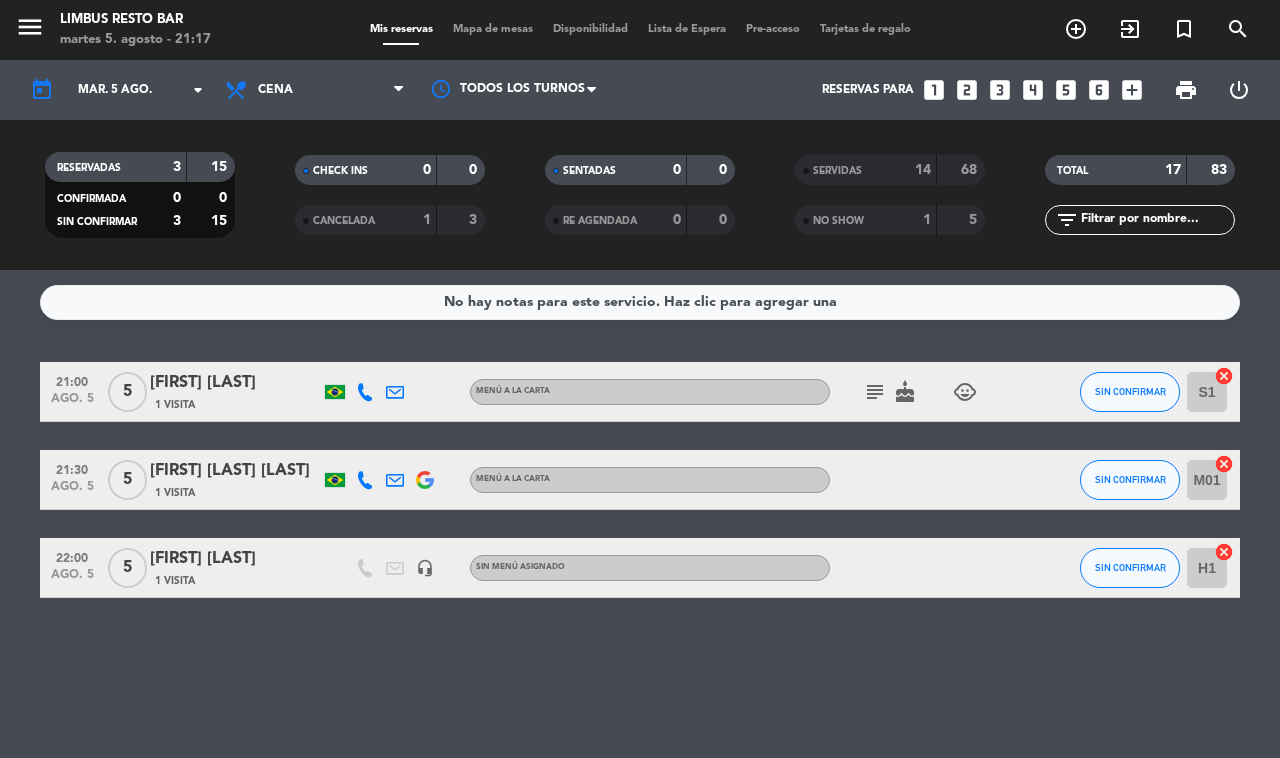 click on "No hay notas para este servicio. Haz clic para agregar una [TIME] ago. 5 5 [FIRST] [LAST] 1 Visita MENÚ A LA CARTA subject cake child_care SIN CONFIRMAR S1 cancel [TIME] ago. 5 5 [FIRST] [LAST] 1 Visita MENÚ A LA CARTA SIN CONFIRMAR M01 cancel [TIME] ago. 5 5 [FIRST] [LAST] 1 Visita headset_mic Sin menú asignado SIN CONFIRMAR H1 cancel" 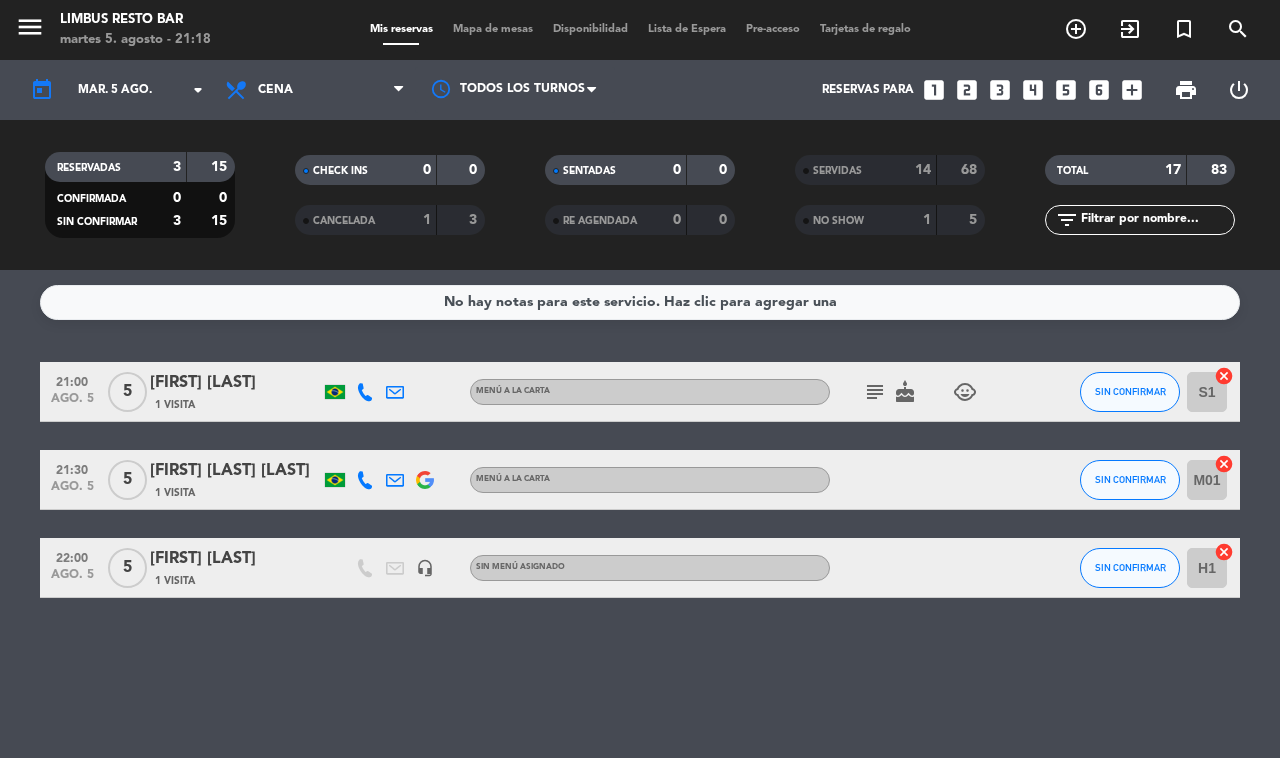 click on "No hay notas para este servicio. Haz clic para agregar una [TIME] ago. 5 5 [FIRST] [LAST] 1 Visita MENÚ A LA CARTA subject cake child_care SIN CONFIRMAR S1 cancel [TIME] ago. 5 5 [FIRST] [LAST] 1 Visita MENÚ A LA CARTA SIN CONFIRMAR M01 cancel [TIME] ago. 5 5 [FIRST] [LAST] 1 Visita headset_mic Sin menú asignado SIN CONFIRMAR H1 cancel" 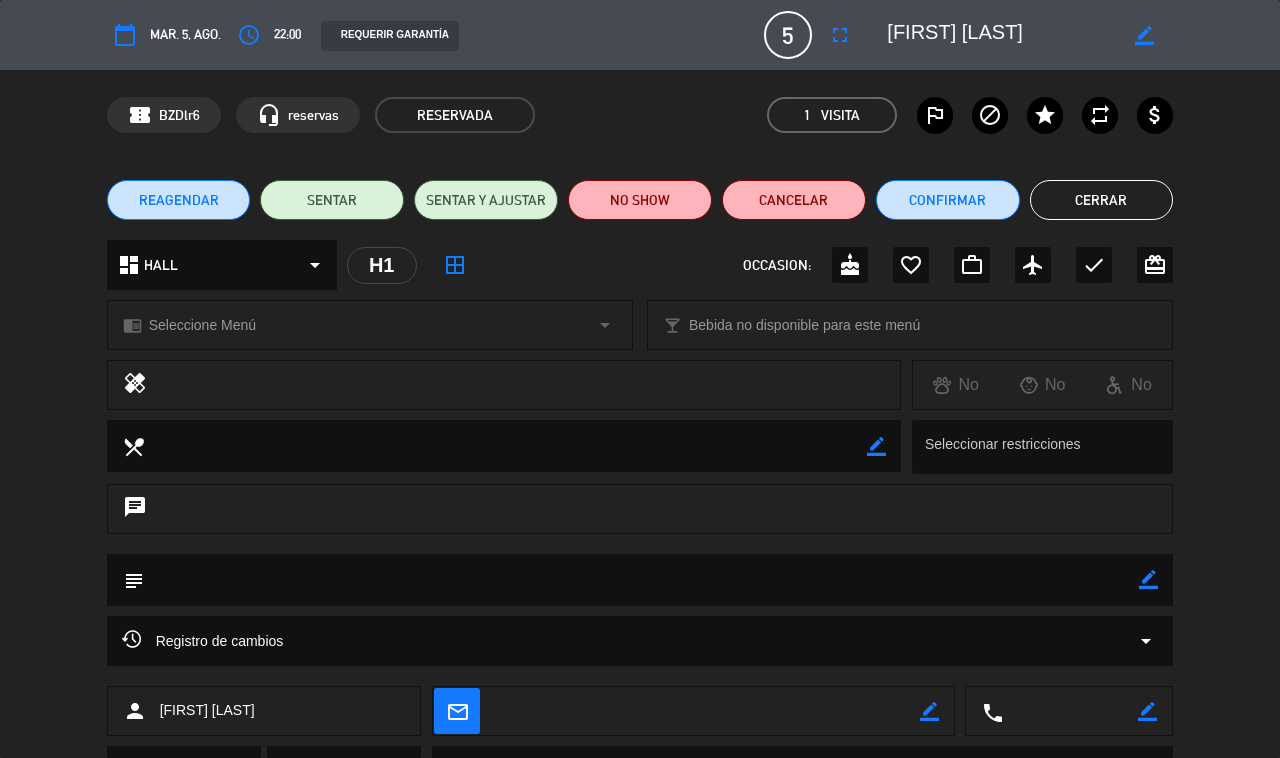 click on "subject                border_color" 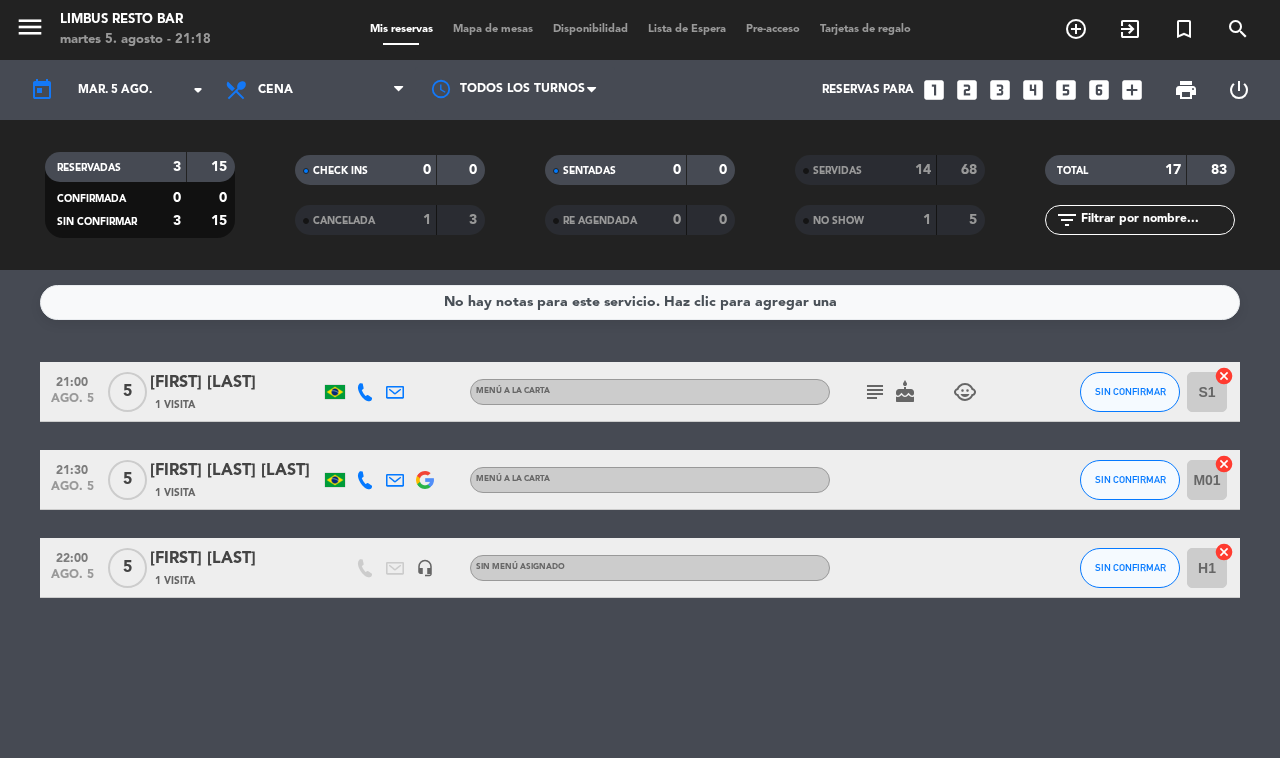 click on "No hay notas para este servicio. Haz clic para agregar una [TIME] ago. 5 5 [FIRST] [LAST] 1 Visita MENÚ A LA CARTA subject cake child_care SIN CONFIRMAR S1 cancel [TIME] ago. 5 5 [FIRST] [LAST] 1 Visita MENÚ A LA CARTA SIN CONFIRMAR M01 cancel [TIME] ago. 5 5 [FIRST] [LAST] 1 Visita headset_mic Sin menú asignado SIN CONFIRMAR H1 cancel" 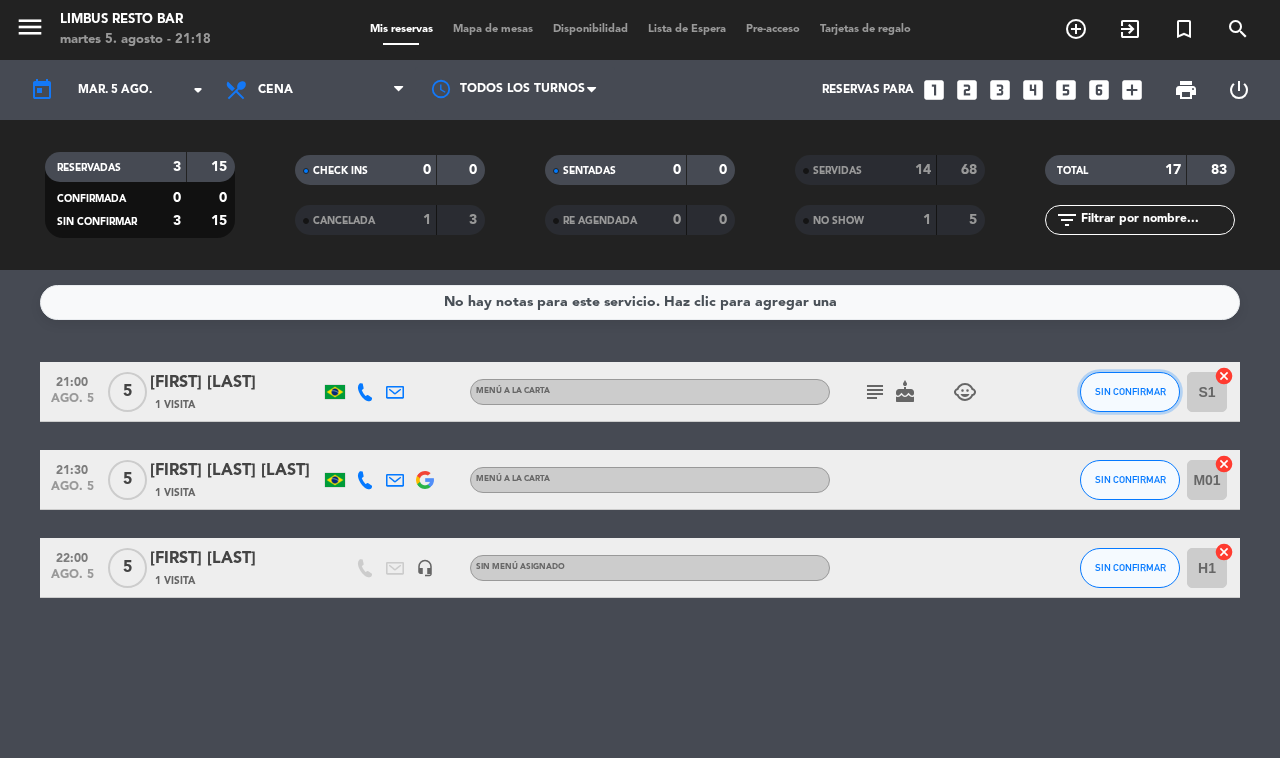 click on "SIN CONFIRMAR" 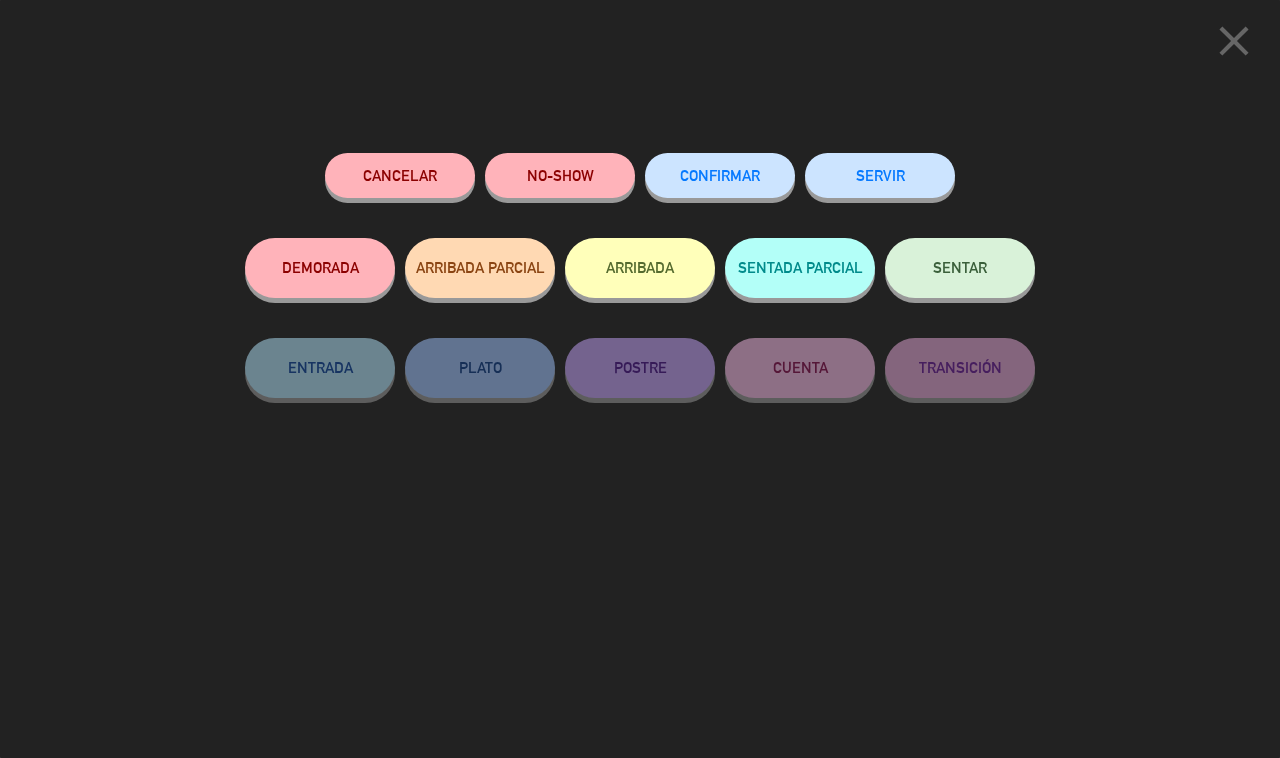 click on "NO-SHOW" 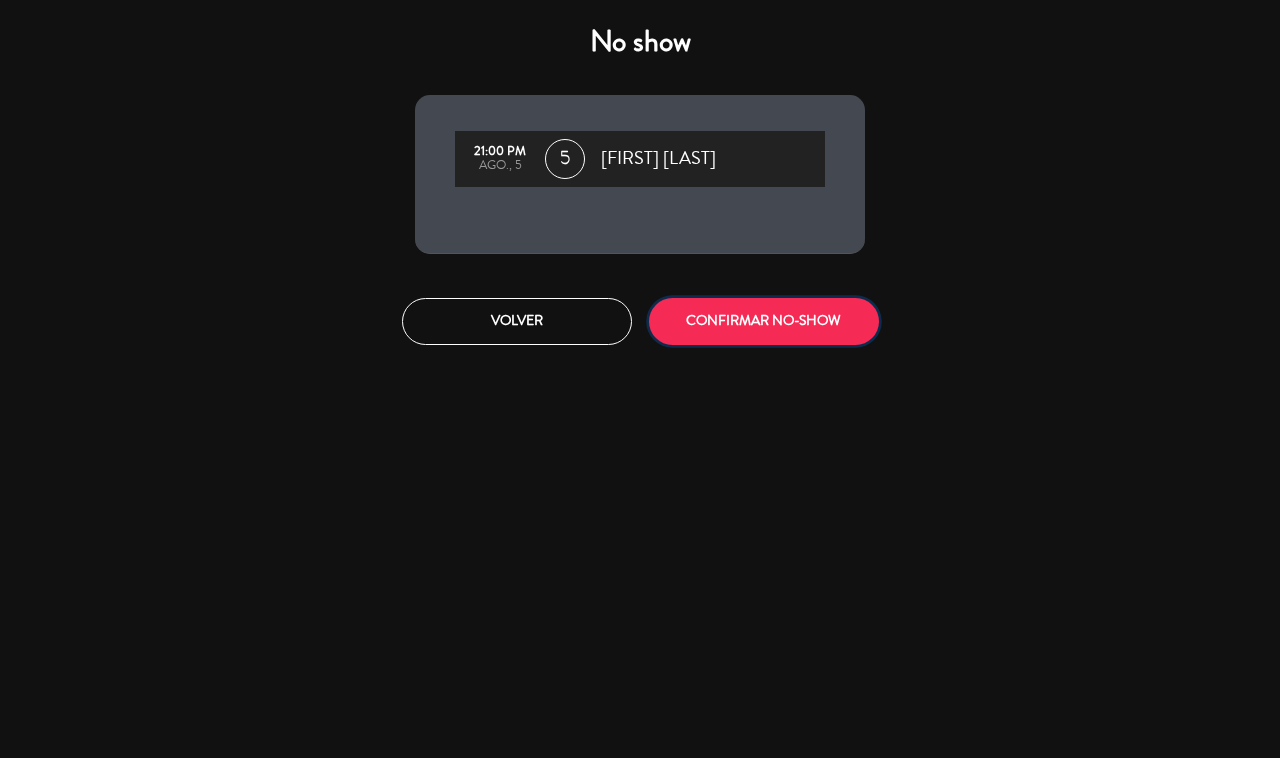 click on "CONFIRMAR NO-SHOW" 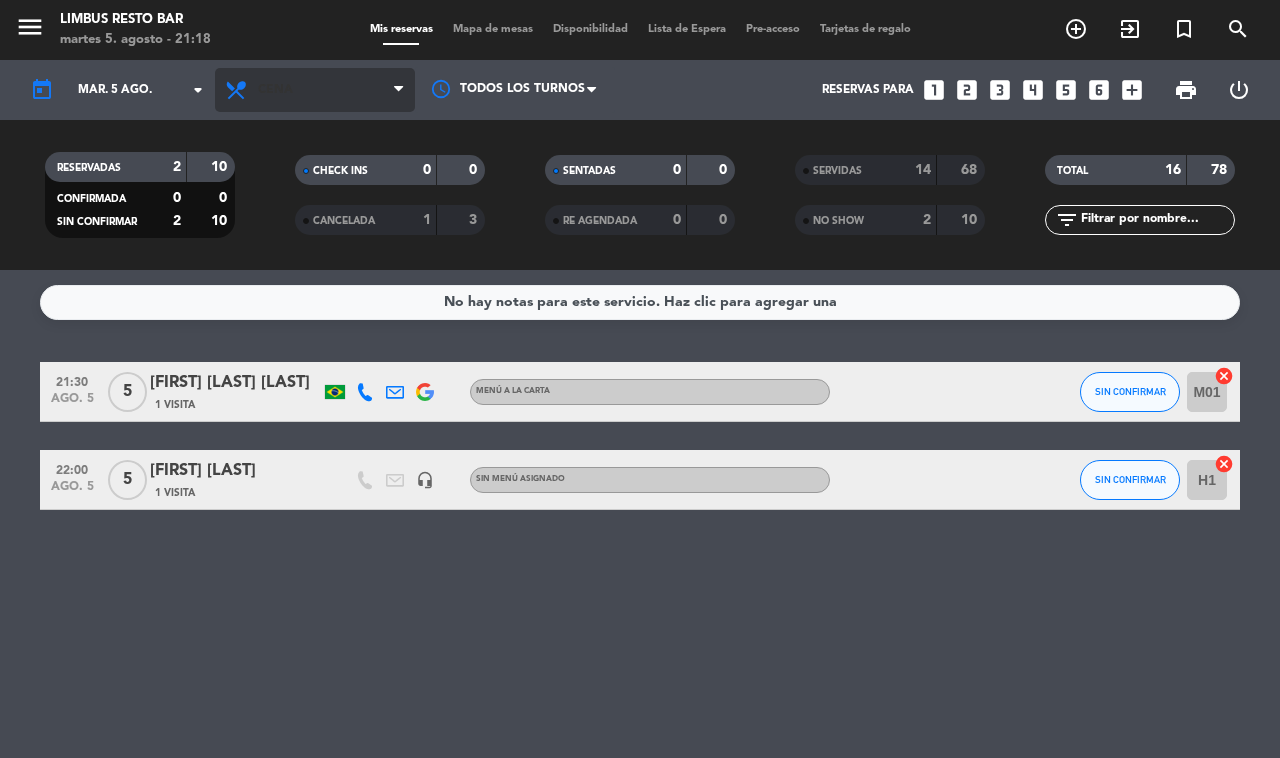 click on "Cena" at bounding box center [315, 90] 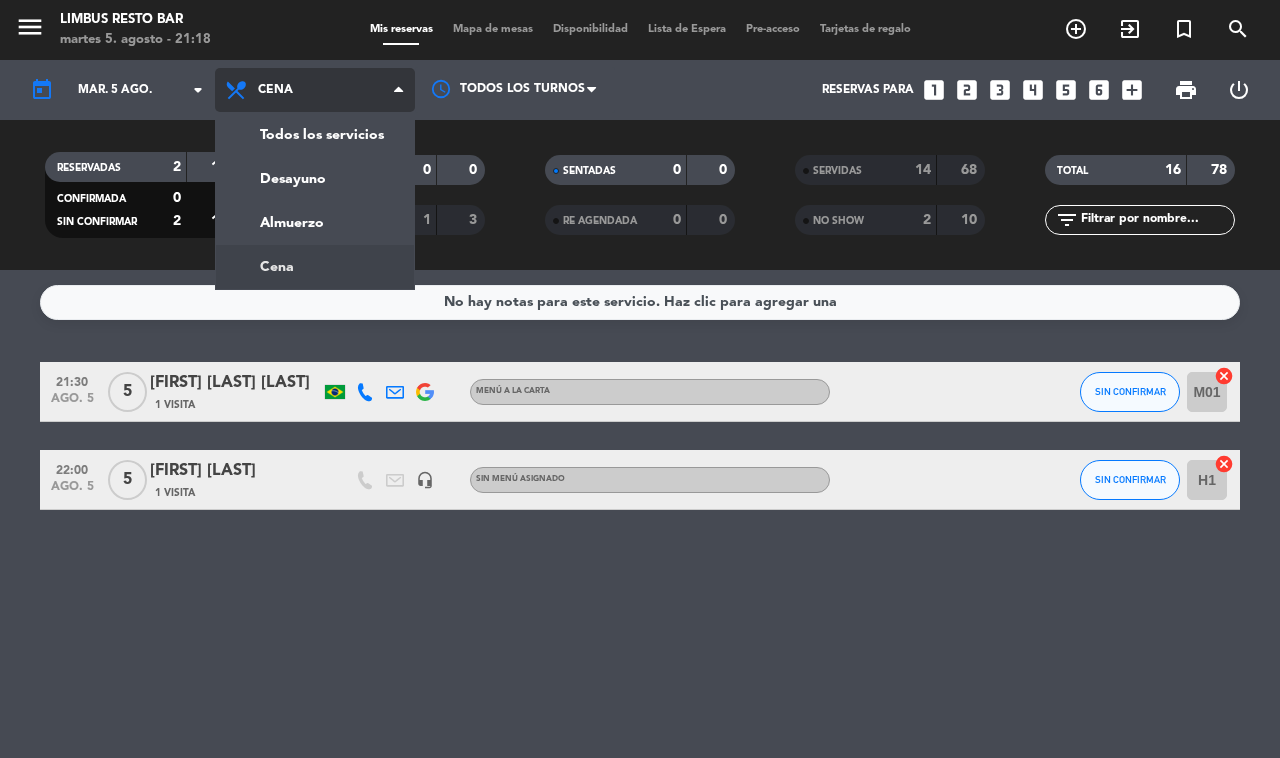 click on "menu Limbus Resto Bar martes 5. agosto - 21:18 Mis reservas Mapa de mesas Disponibilidad Lista de Espera Pre-acceso Tarjetas de regalo add_circle_outline exit_to_app turned_in_not search today mar. 5 ago. arrow_drop_down Todos los servicios Desayuno Almuerzo Cena Cena Todos los servicios Desayuno Almuerzo Cena Todos los turnos Reservas para looks_one looks_two looks_3 looks_4 looks_5 looks_6 add_box print power_settings_new RESERVADAS 2 10 CONFIRMADA 0 0 SIN CONFIRMAR 2 10 CHECK INS 0 0 CANCELADA 1 3 SENTADAS 0 0 RE AGENDADA 0 0 SERVIDAS 14 68 NO SHOW 2 10 TOTAL 16 78 filter_list" 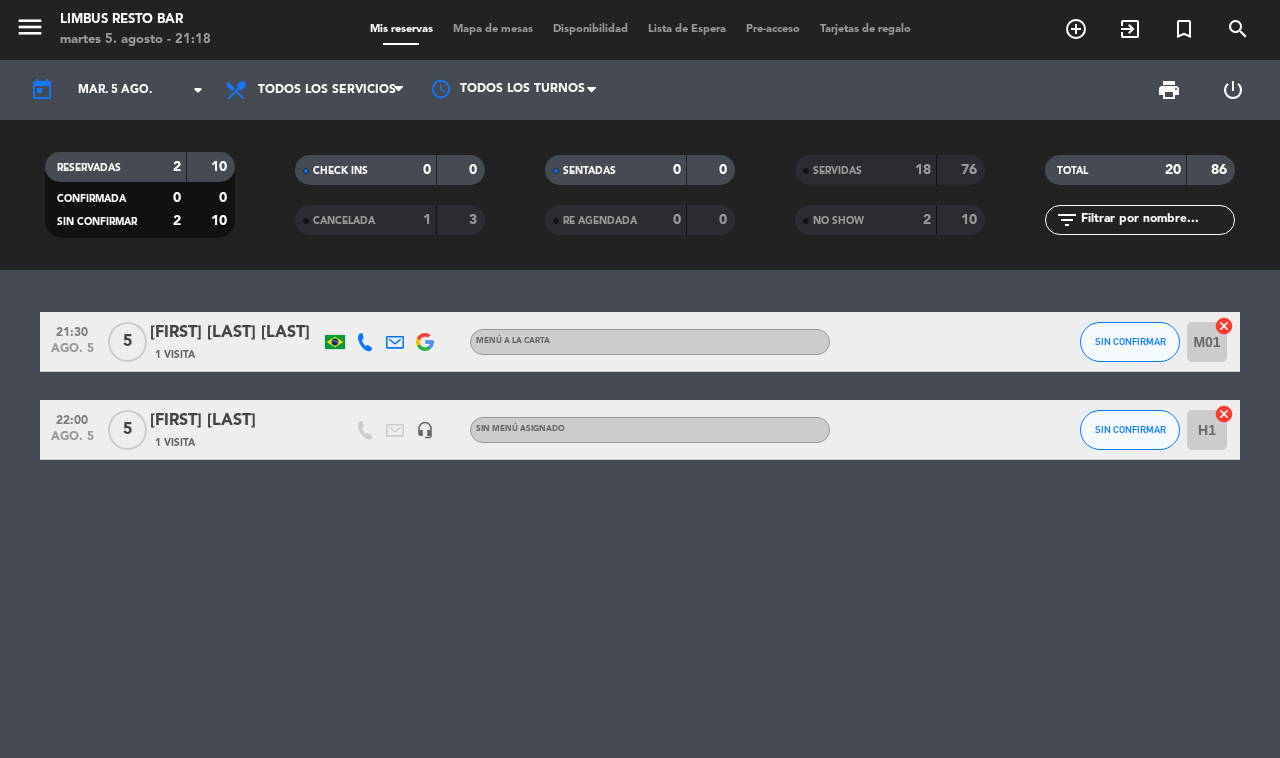 click on "SERVIDAS" 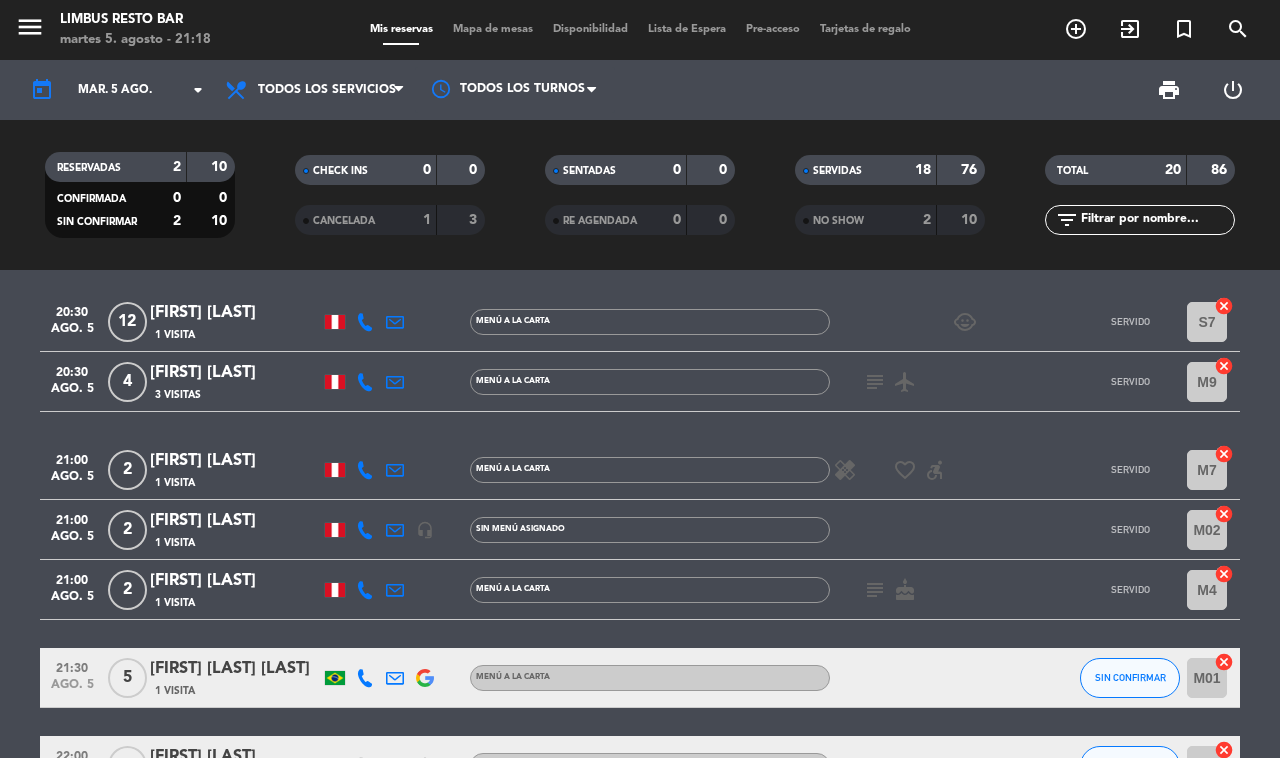 scroll, scrollTop: 1087, scrollLeft: 0, axis: vertical 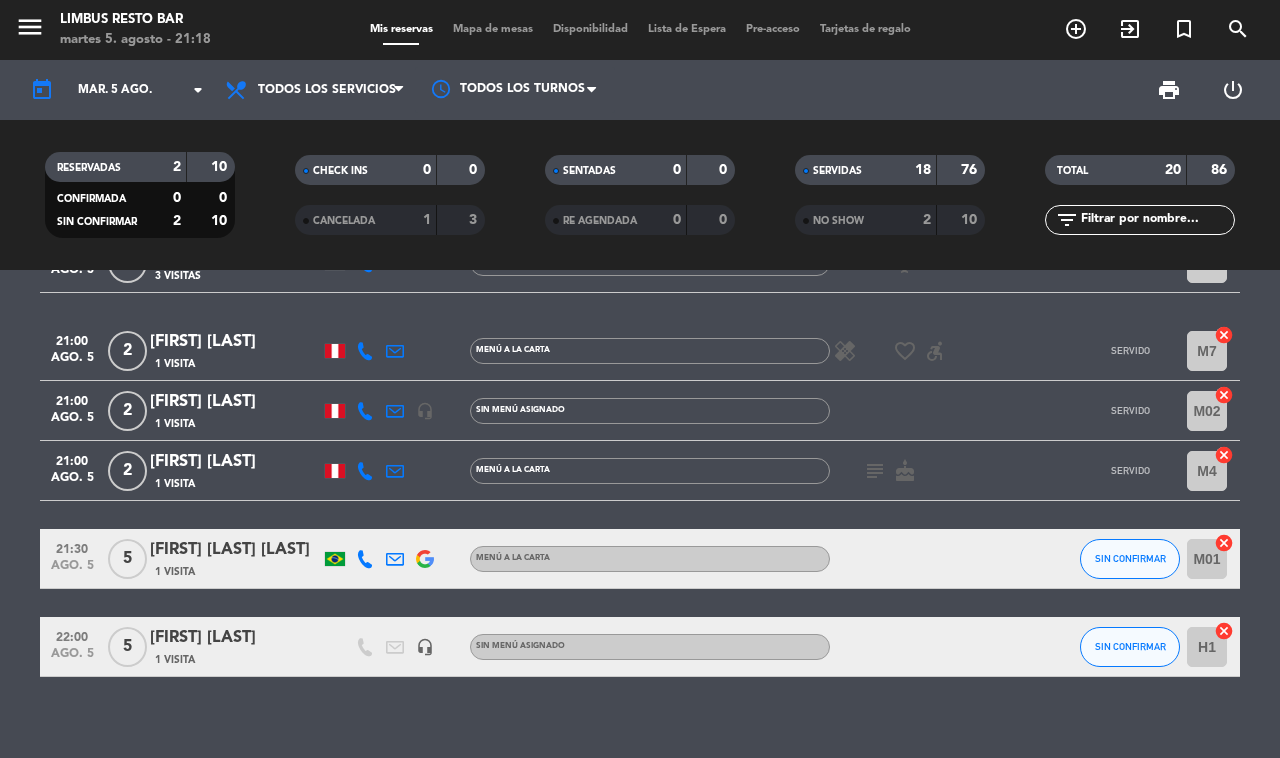 click on "[TIME] ago. 5 2 [FIRST] [LAST] 1 Visita MENÚ A LA CARTA SERVIDO M8 cancel [TIME] ago. 5 2 [FIRST] [LAST] 1 Visita headset_mic Sin menú asignado subject SERVIDO M7 cancel [TIME] ago. 5 2 [FIRST] [LAST] 1 Visita MENÚ A LA CARTA subject airplanemode_active SERVIDO B7 cancel [TIME] ago. 5 2 [FIRST] [LAST] 1 Visita headset_mic Sin menú asignado SERVIDO border_all [TIME] ago. 5 10 [FIRST] [LAST] 1 Visita headset_mic Sin menú asignado SERVIDO H2 cancel [TIME] ago. 5 7 [FIRST] [LAST] 1 Visita headset_mic Sin menú asignado SERVIDO M5 cancel [TIME] ago. 5 10 [FIRST] [LAST] 2 1 Visita headset_mic Sin menú asignado SERVIDO S13 cancel [TIME] ago. 5 6 [FIRST] [LAST] 2 1 Visita headset_mic Sin menú asignado SERVIDO M6 cancel [TIME] ago. 5 4 [FIRST] [LAST] 1 Visita headset_mic Sin menú asignado SERVIDO M4 cancel [TIME] ago. 5 2 [FIRST] [LAST] 1 Visita MENÚ A LA CARTA subject SERVIDO M8" 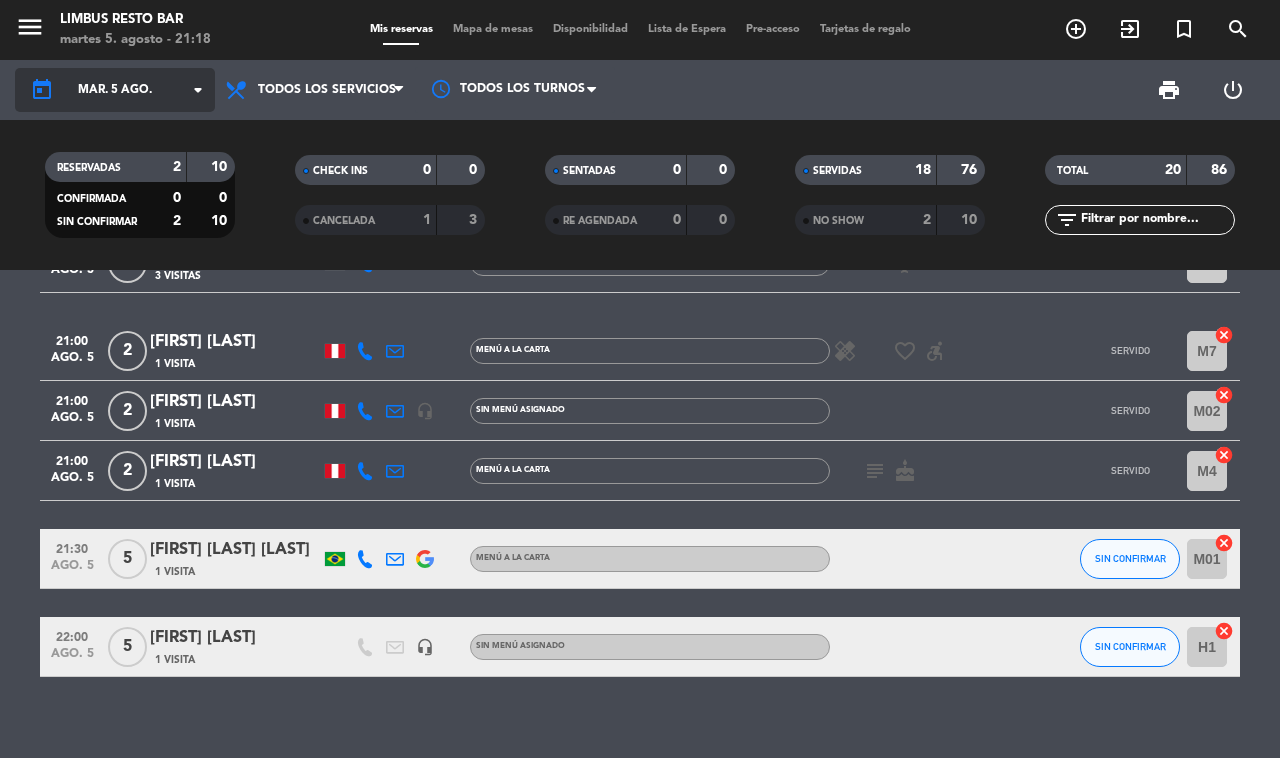 click on "mar. 5 ago." 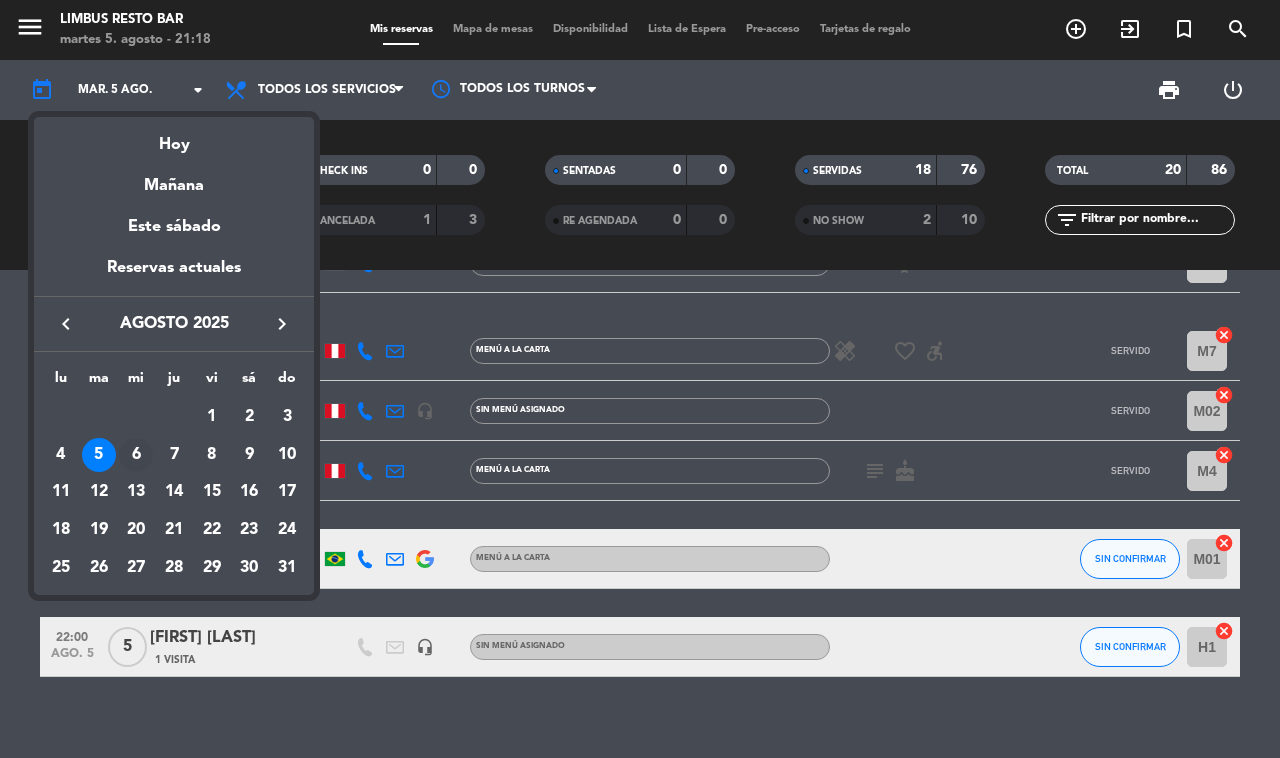 click on "6" at bounding box center [136, 455] 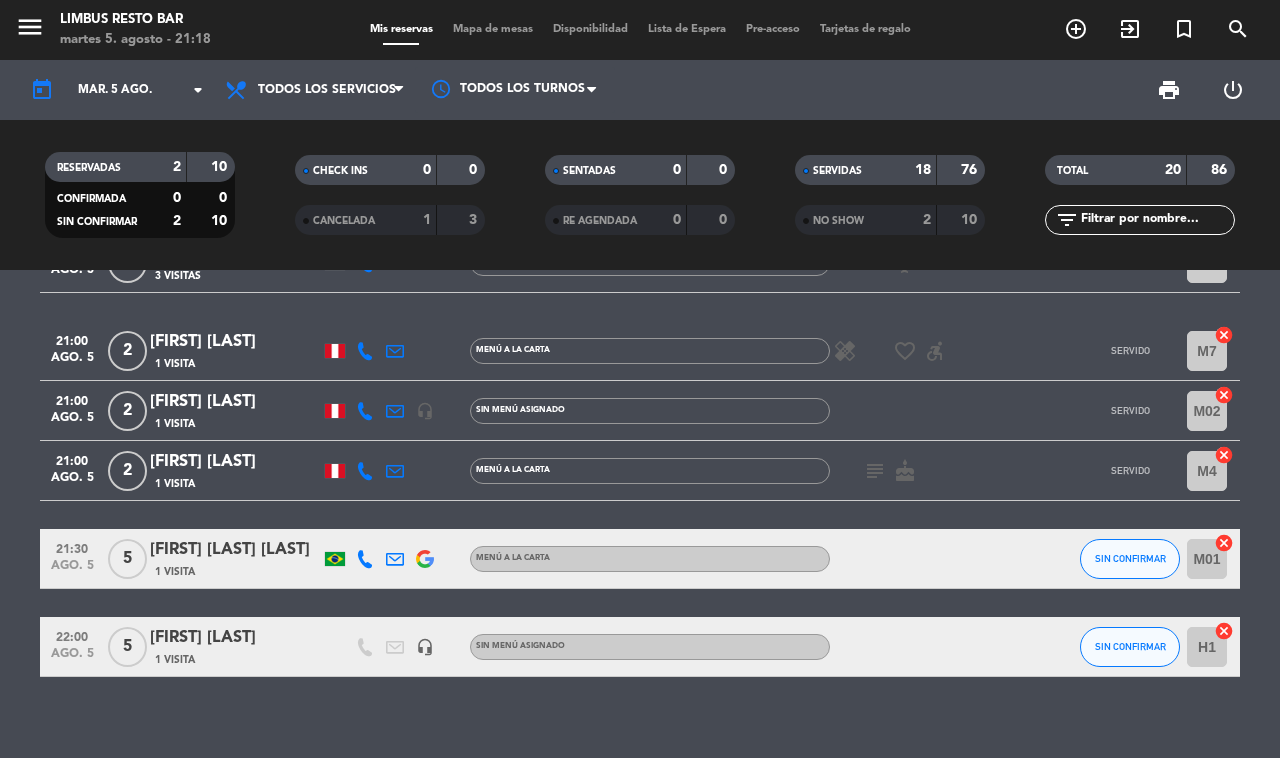 type on "mié. 6 ago." 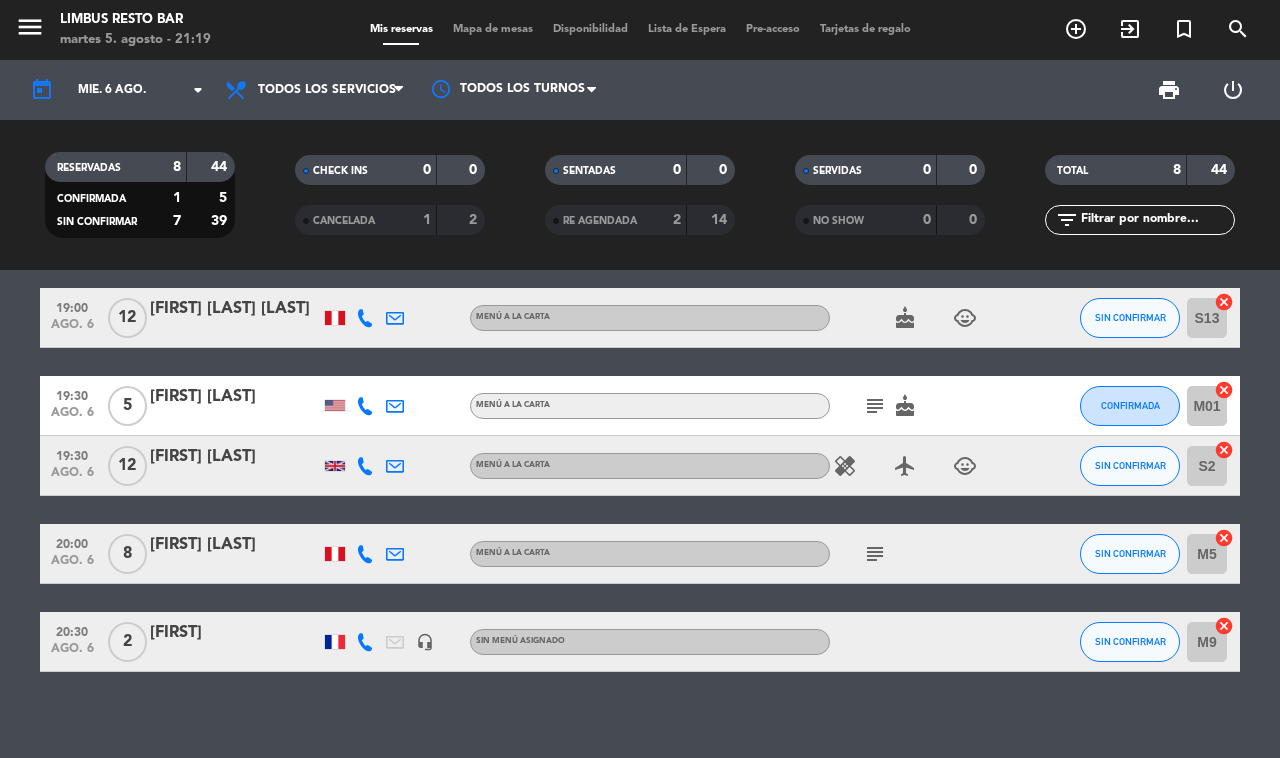 scroll, scrollTop: 0, scrollLeft: 0, axis: both 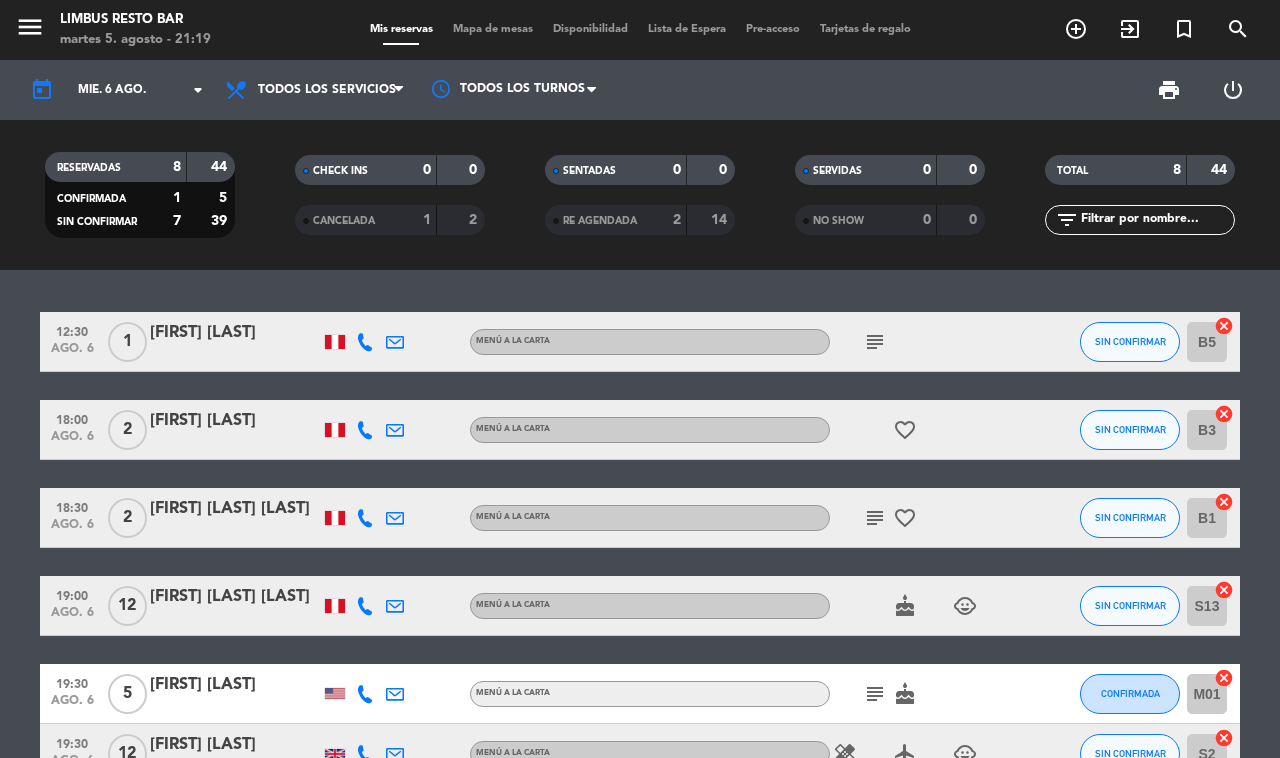click on "2" 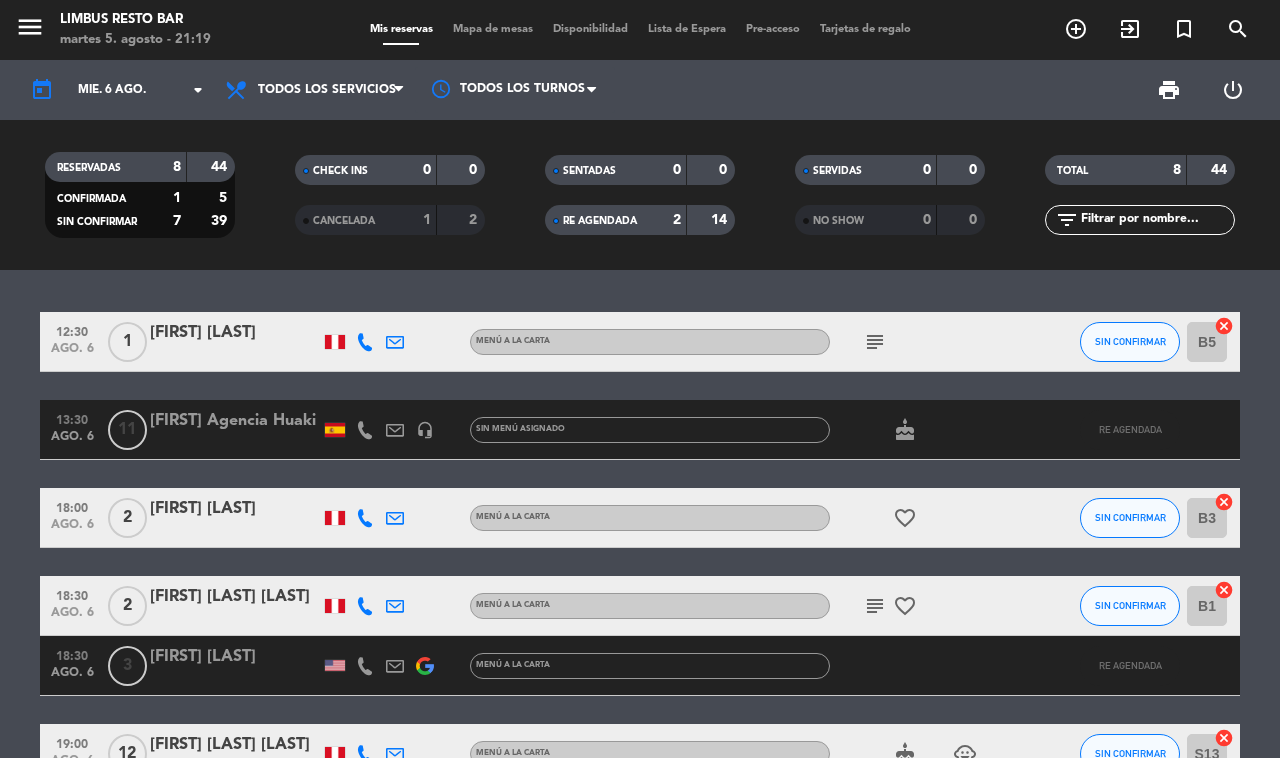 click on "[FIRST] Agencia Huaki" 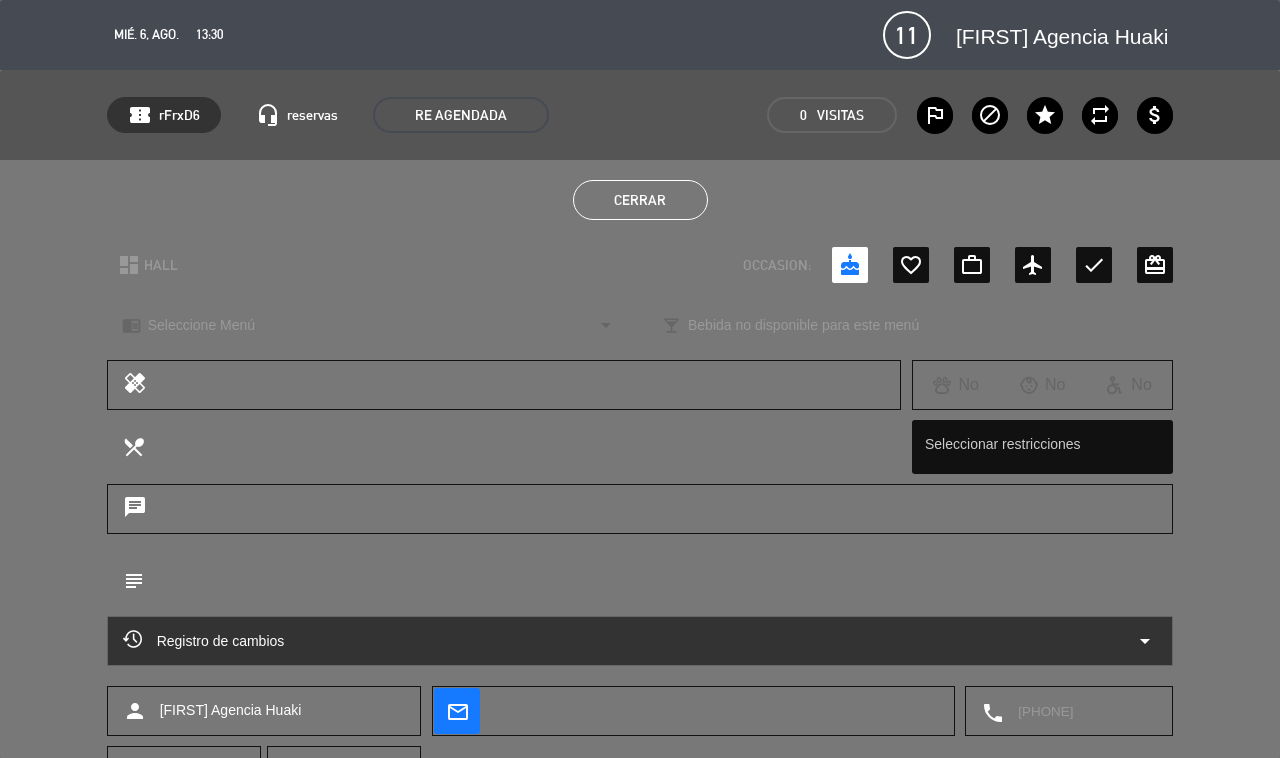 click on "Cerrar" 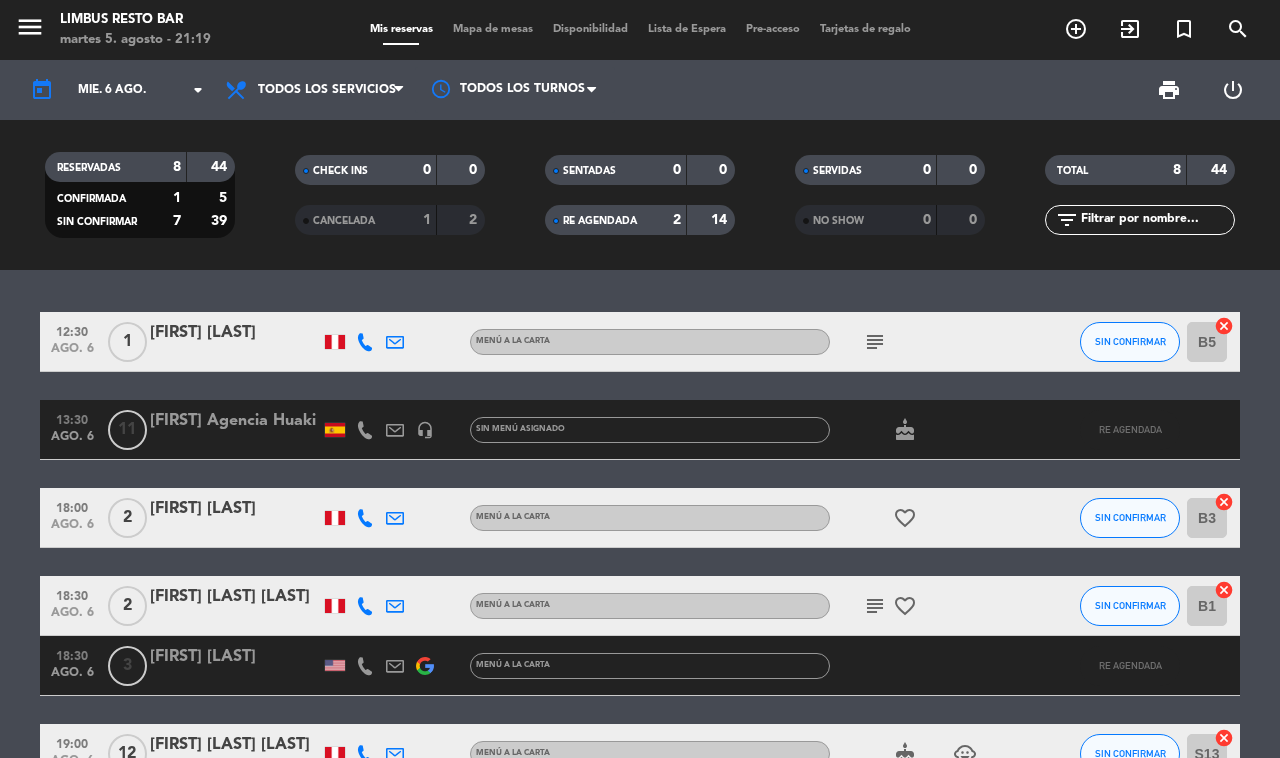 click on "RE AGENDADA" 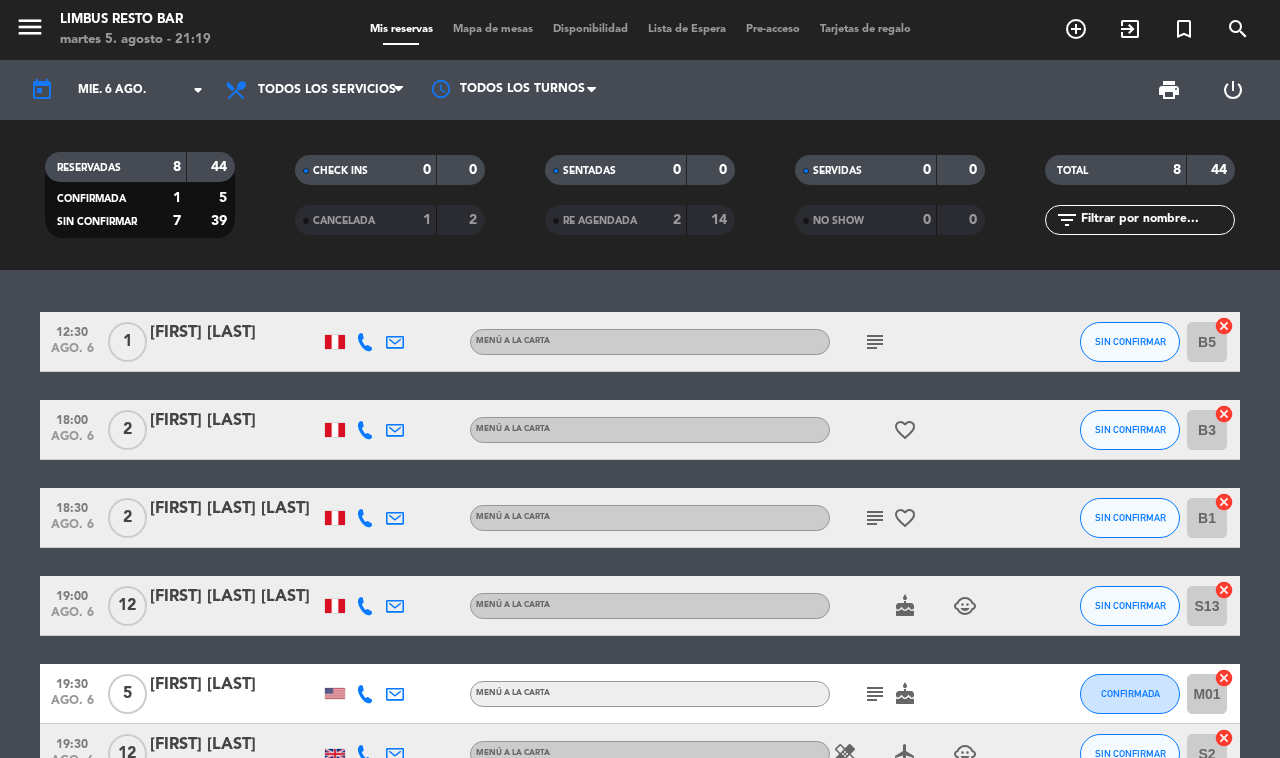 click on "CANCELADA" 